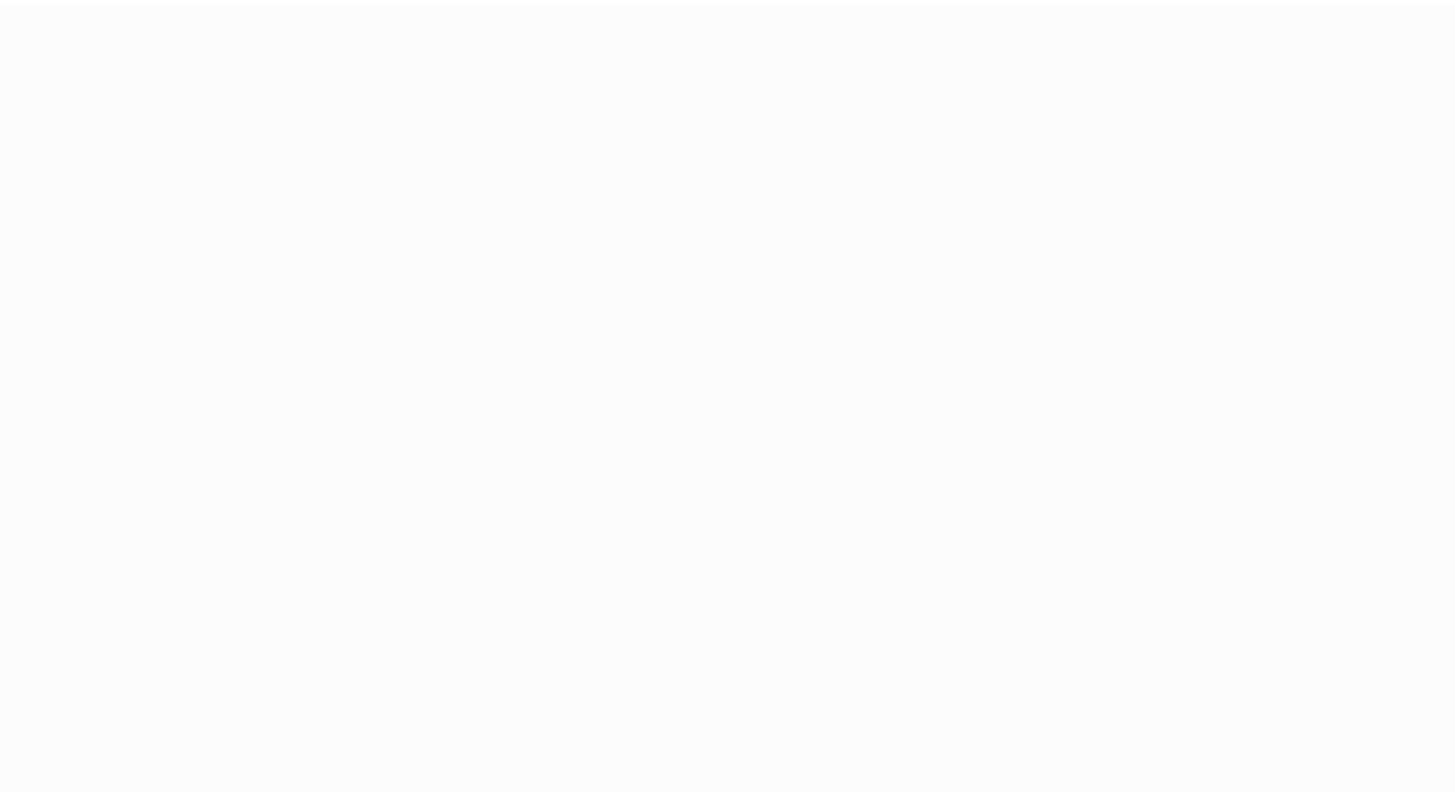 scroll, scrollTop: 0, scrollLeft: 0, axis: both 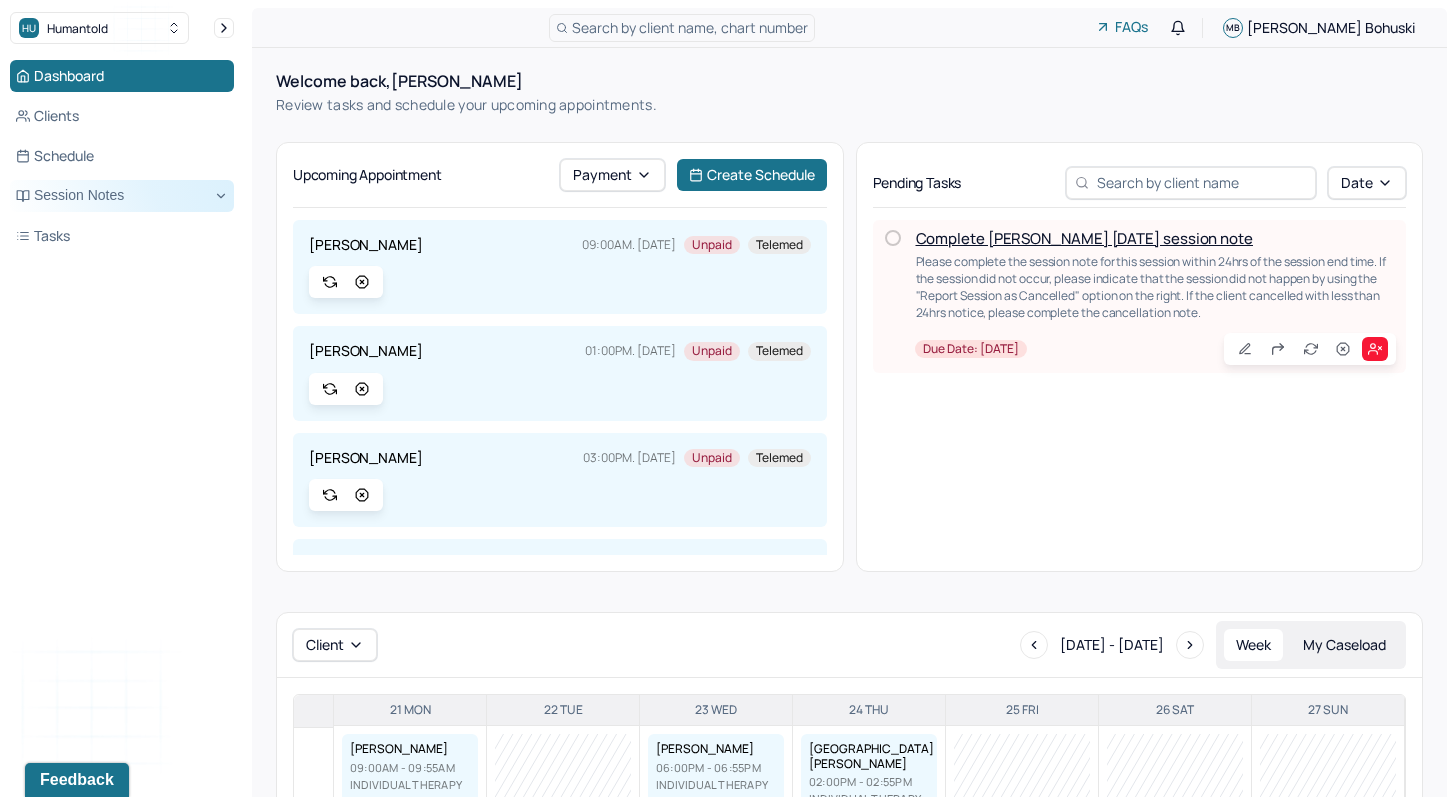 click on "Session Notes" at bounding box center [122, 196] 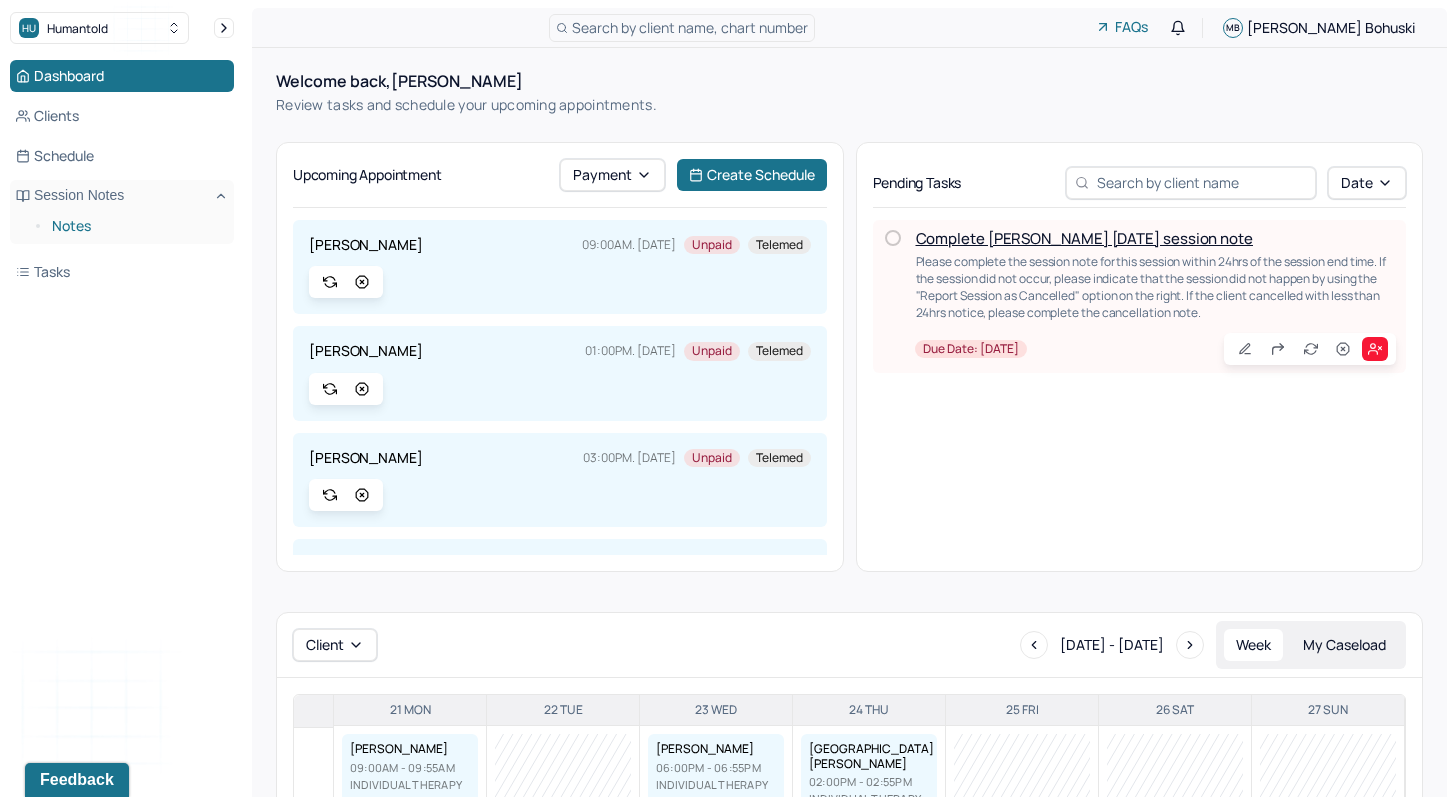 click on "Notes" at bounding box center (135, 226) 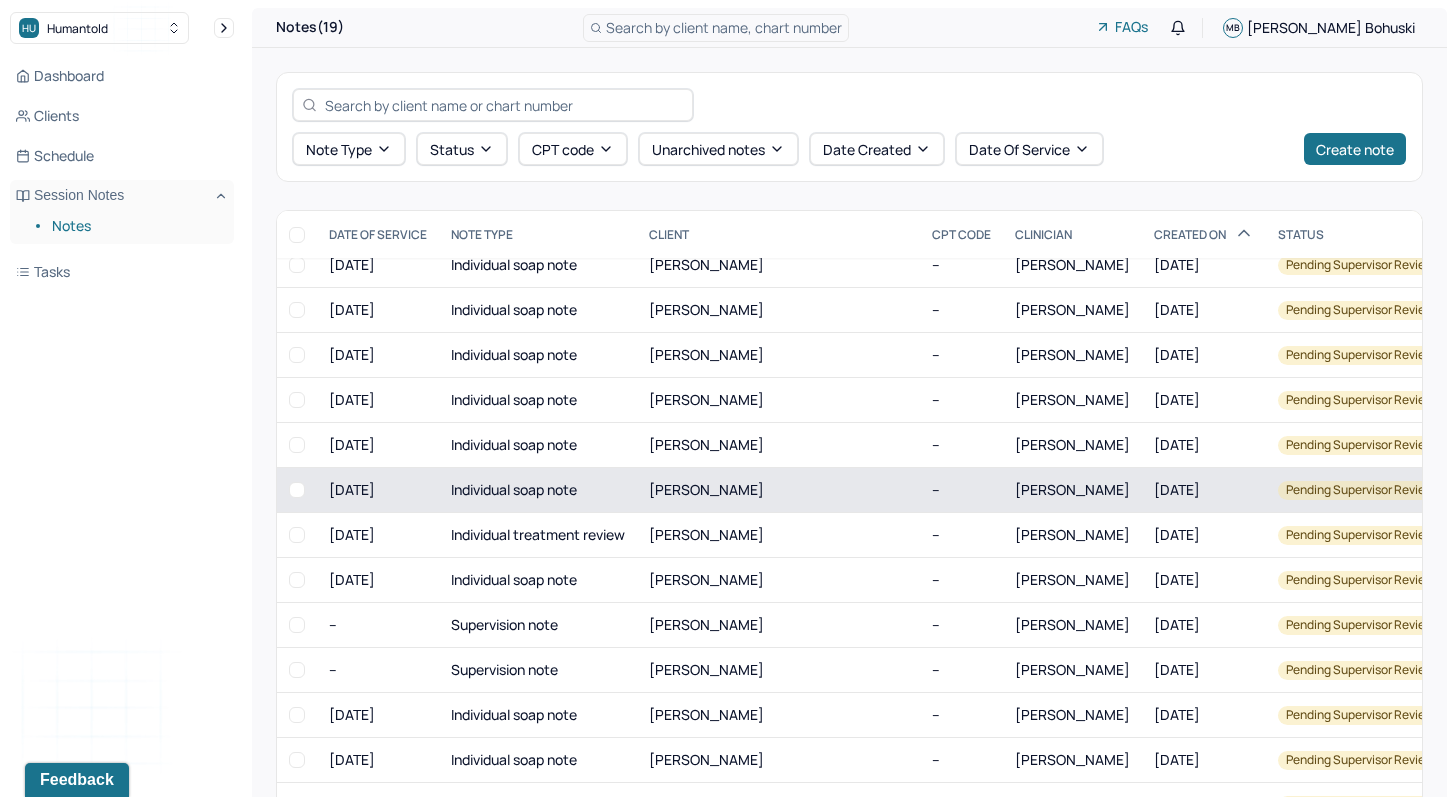scroll, scrollTop: 280, scrollLeft: 0, axis: vertical 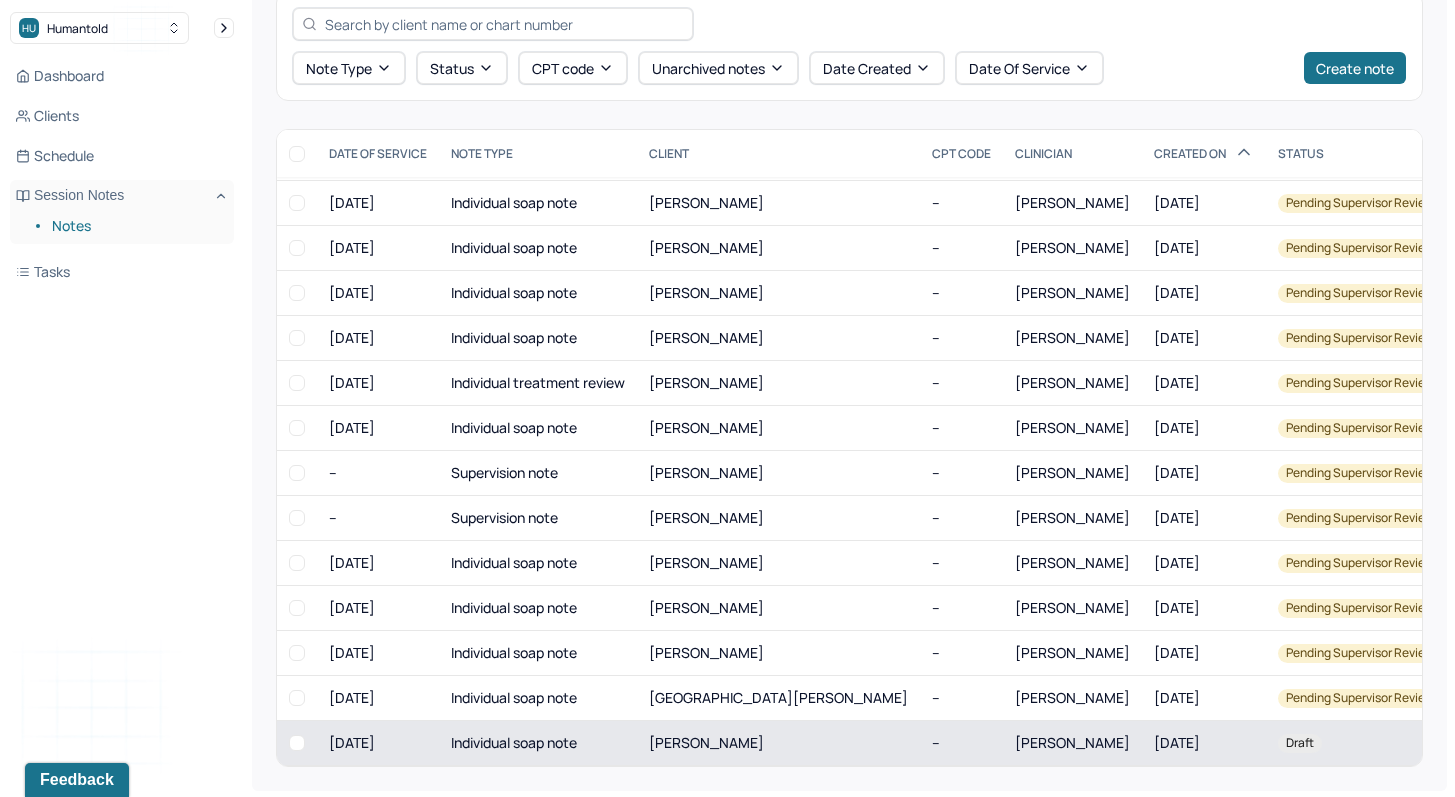 click on "[PERSON_NAME]" at bounding box center [1072, 742] 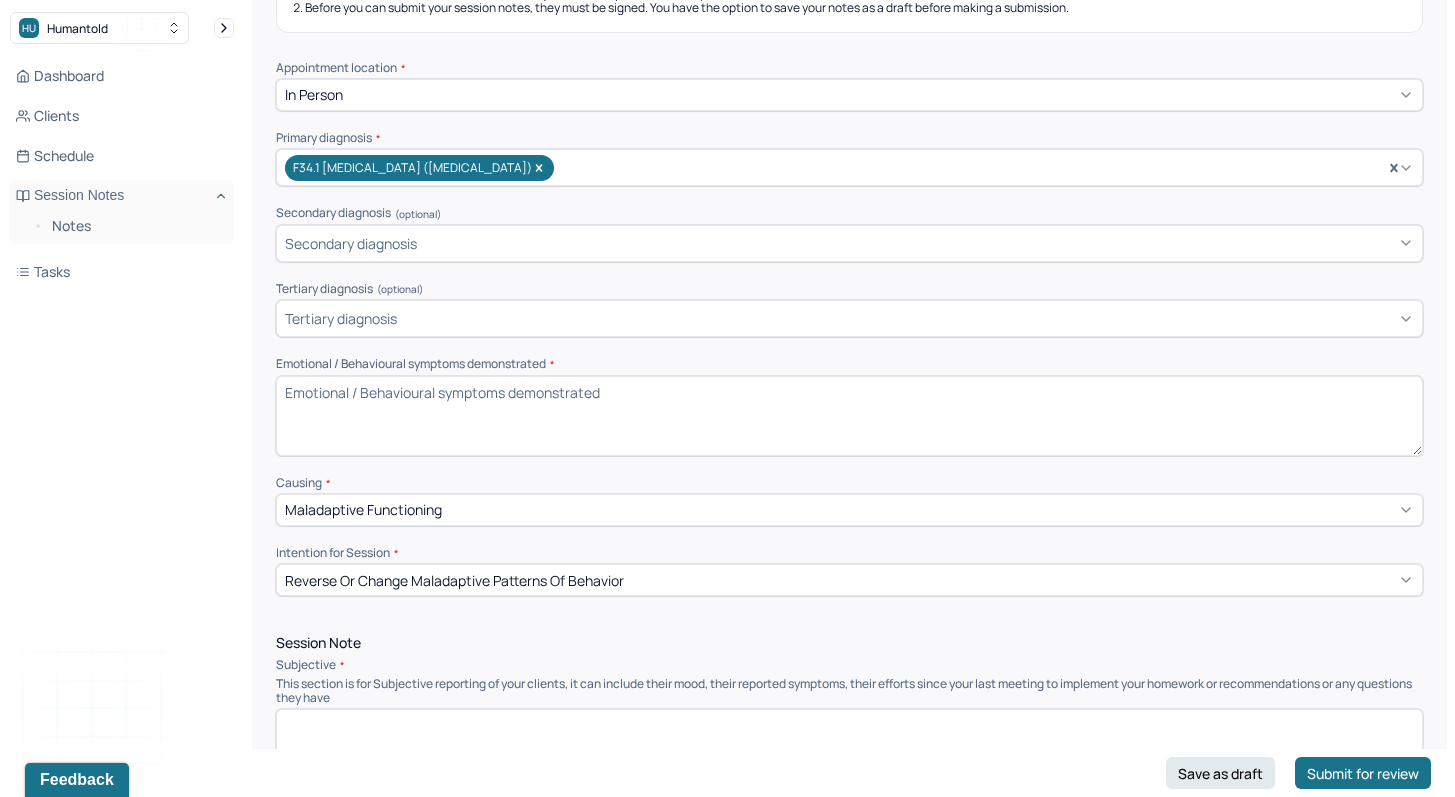 scroll, scrollTop: 761, scrollLeft: 0, axis: vertical 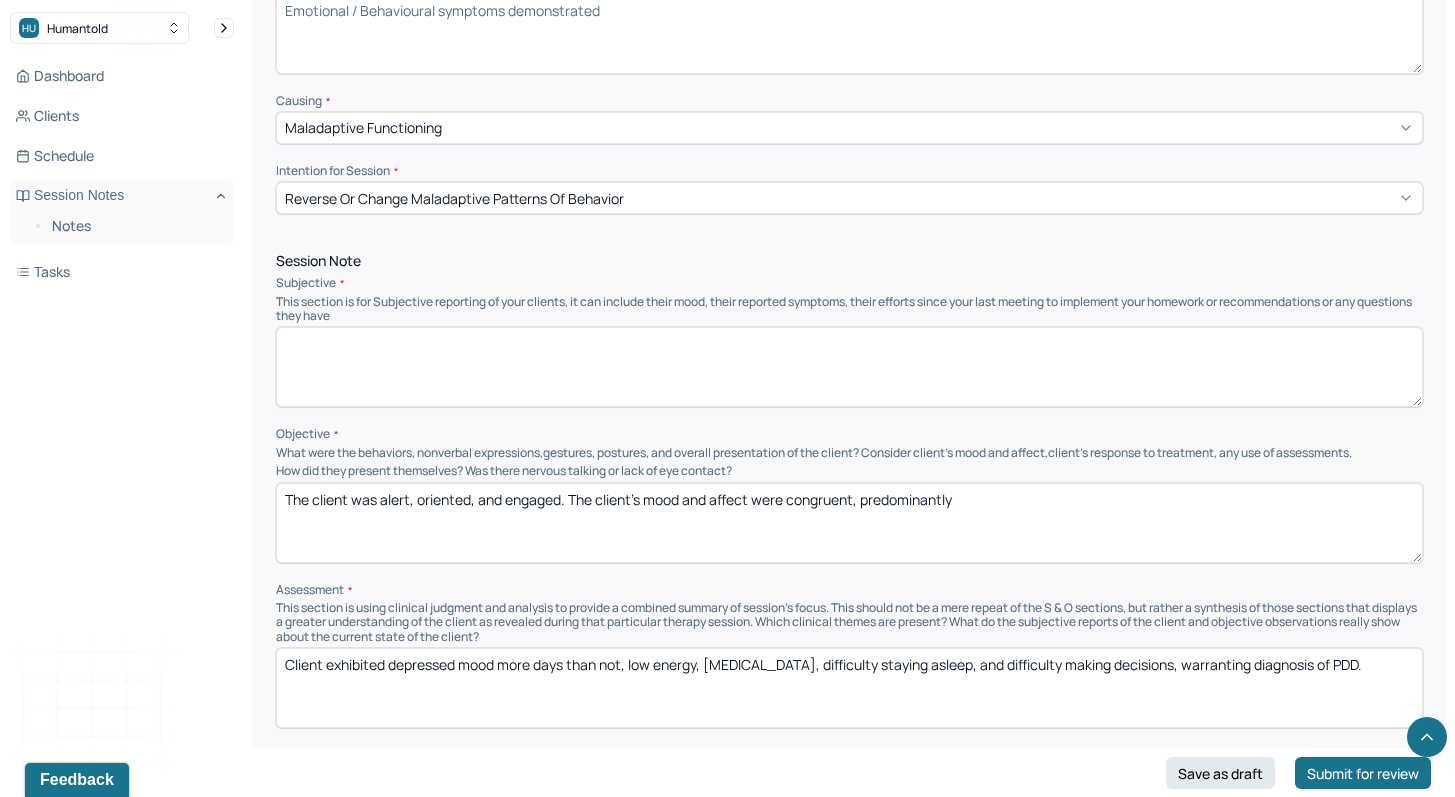 click at bounding box center [849, 367] 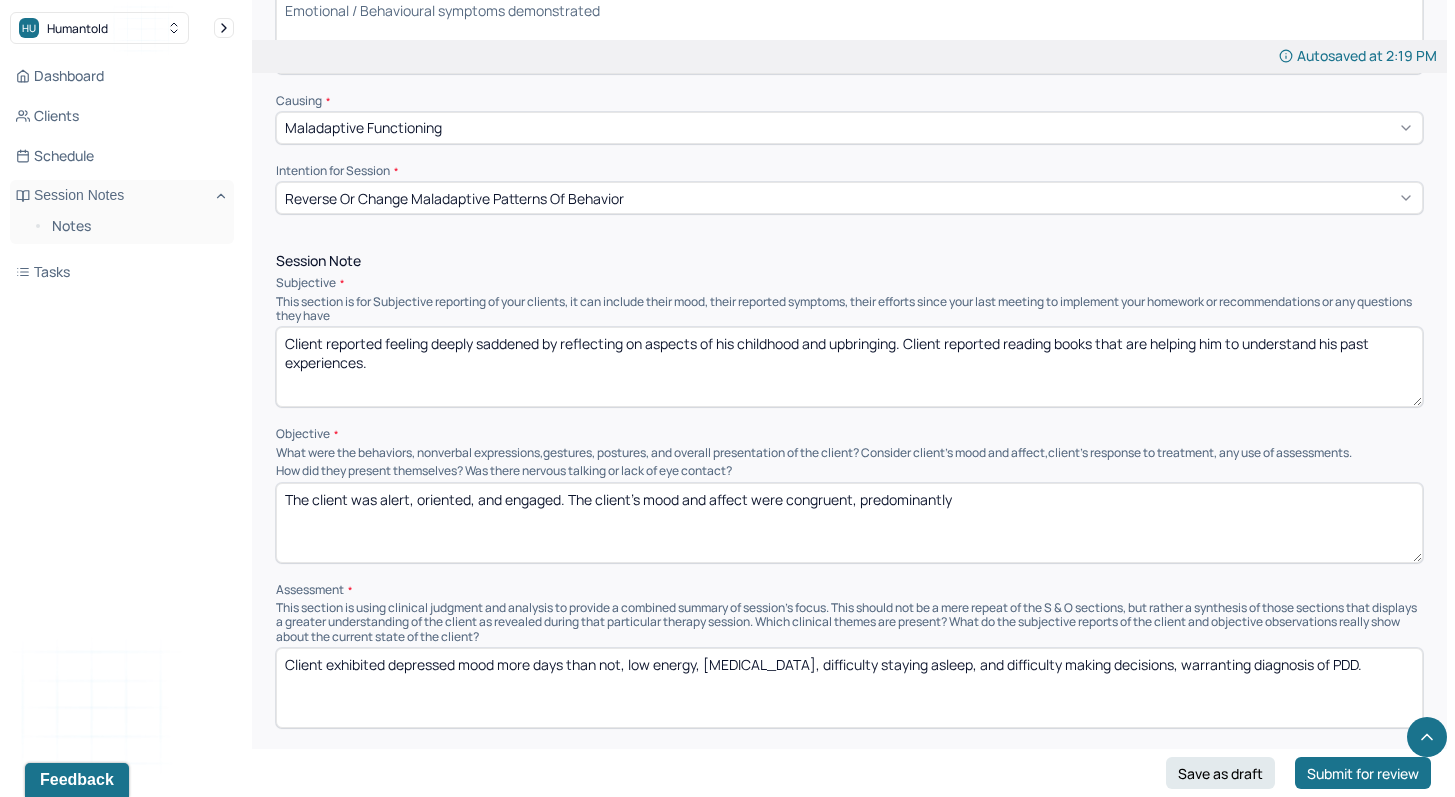 drag, startPoint x: 1011, startPoint y: 361, endPoint x: 1011, endPoint y: 347, distance: 14 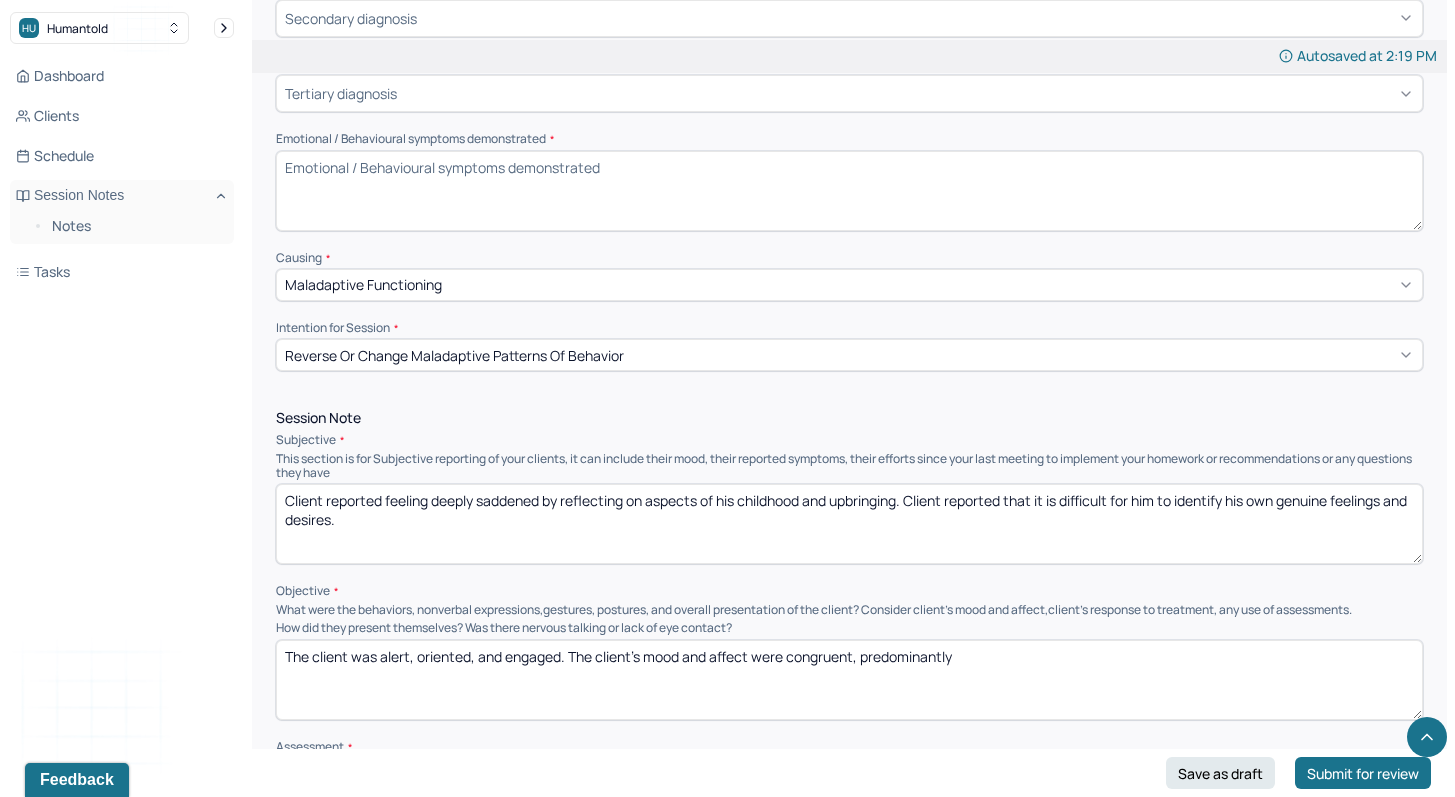 scroll, scrollTop: 603, scrollLeft: 0, axis: vertical 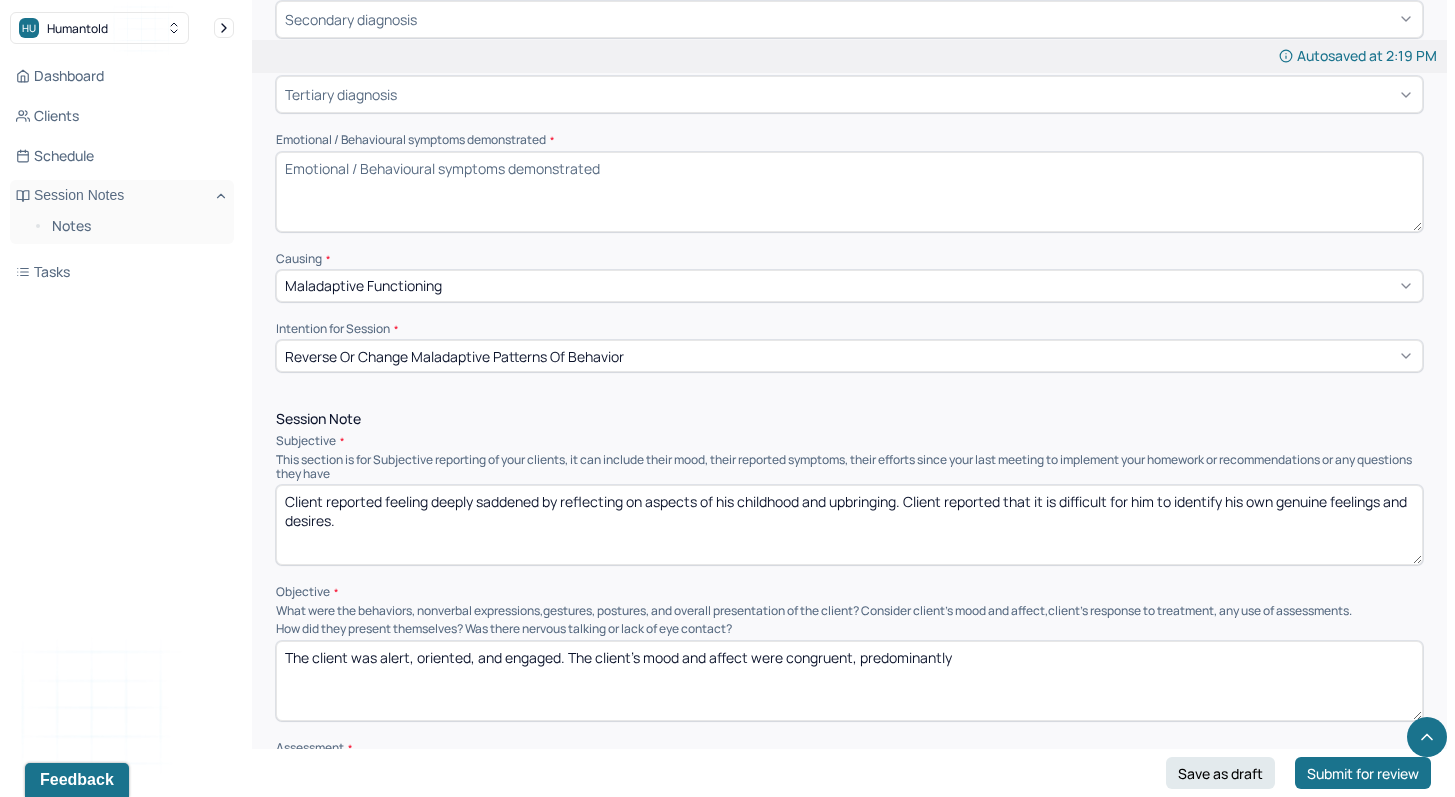 type on "Client reported feeling deeply saddened by reflecting on aspects of his childhood and upbringing. Client reported that it is difficult for him to identify his own genuine feelings and desires." 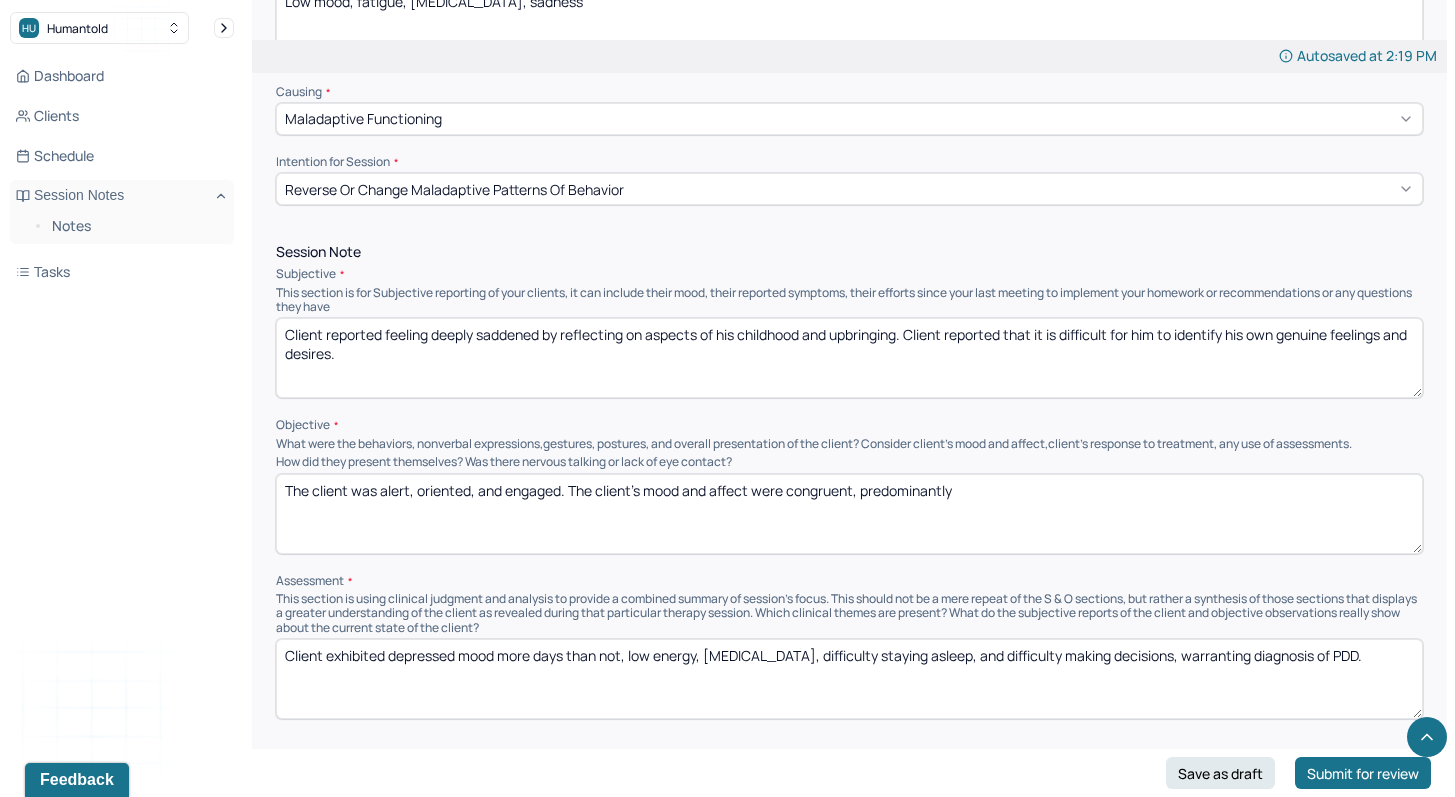 scroll, scrollTop: 795, scrollLeft: 0, axis: vertical 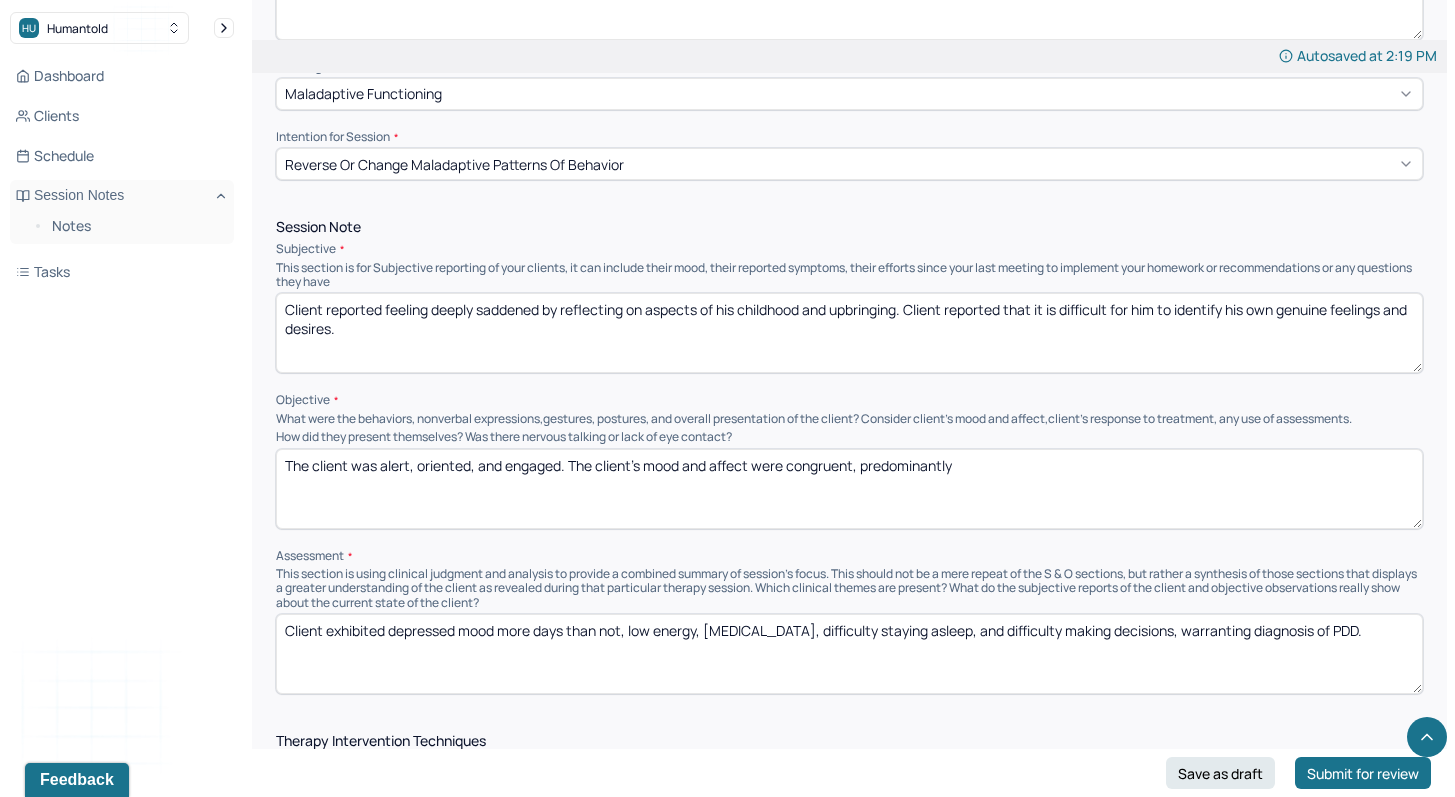type on "Low mood, fatigue, [MEDICAL_DATA], sadness" 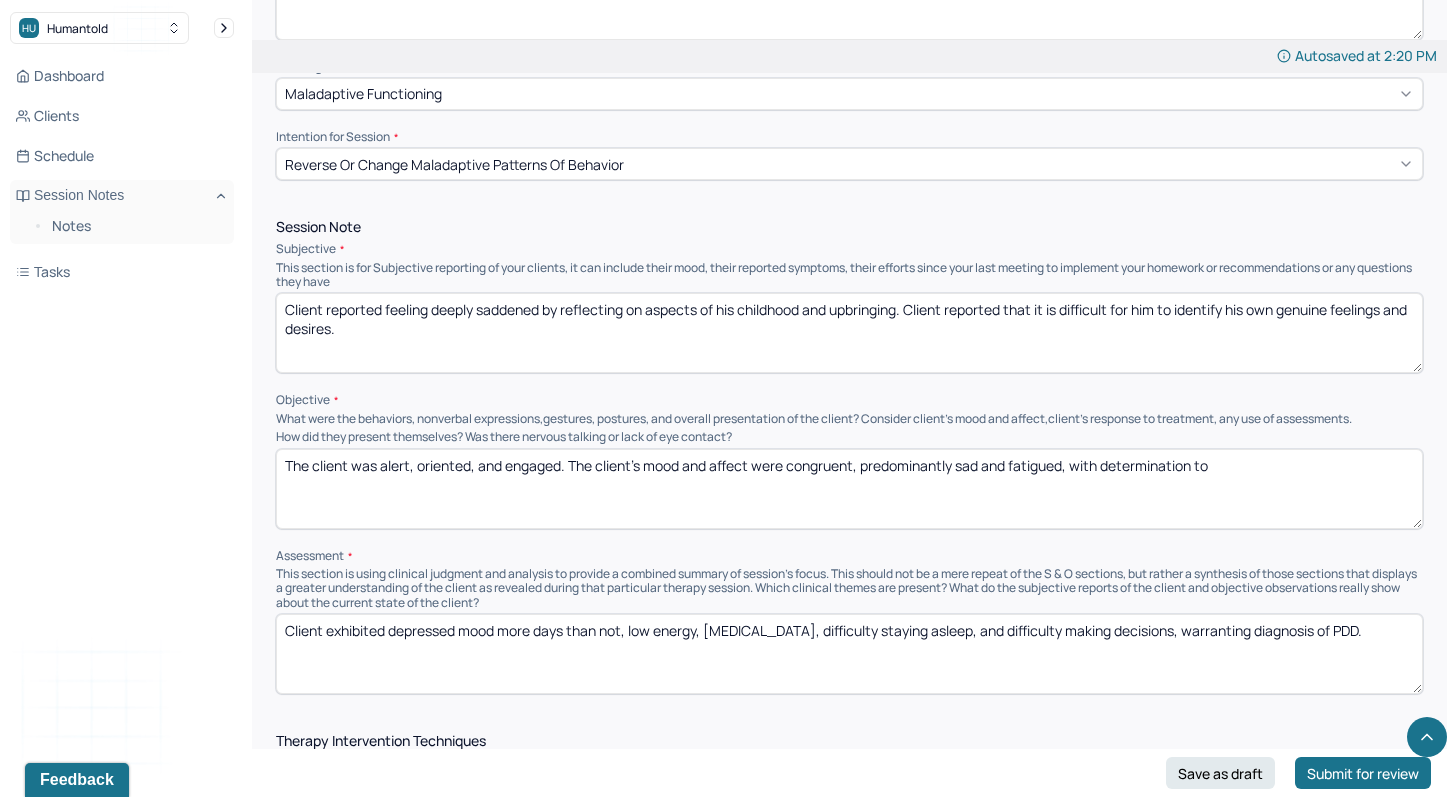 drag, startPoint x: 1267, startPoint y: 475, endPoint x: 1064, endPoint y: 468, distance: 203.12065 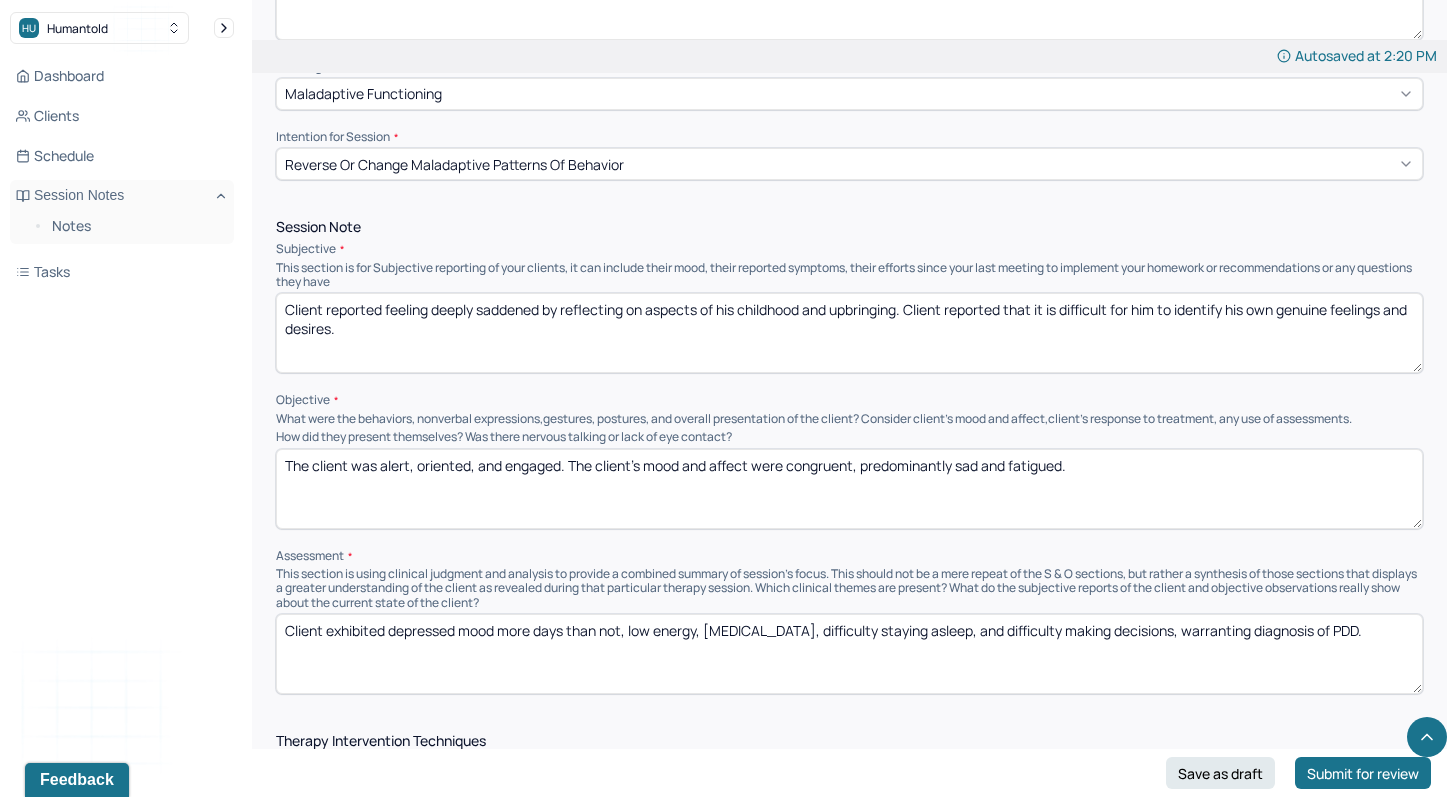 drag, startPoint x: 956, startPoint y: 461, endPoint x: 981, endPoint y: 460, distance: 25.019993 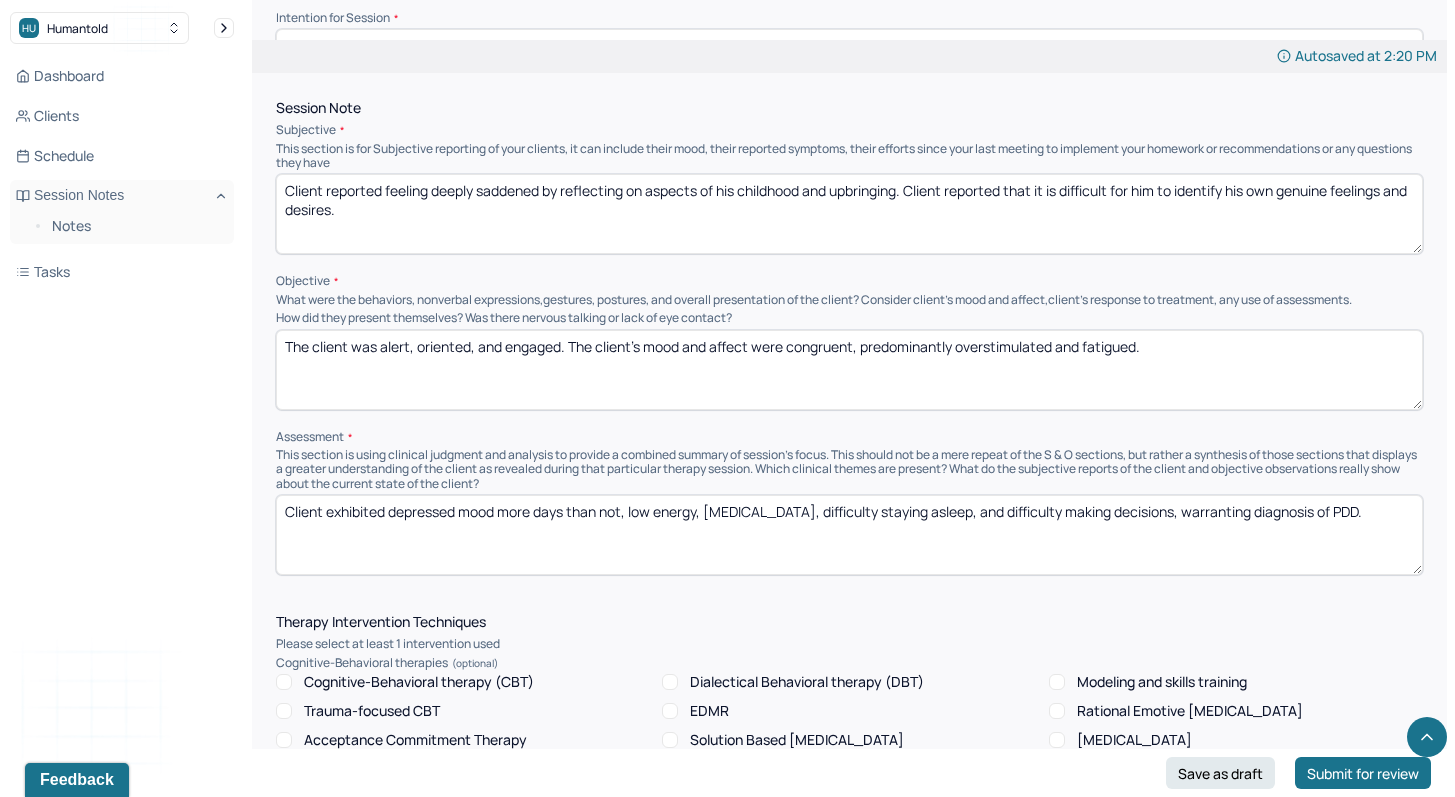 scroll, scrollTop: 914, scrollLeft: 0, axis: vertical 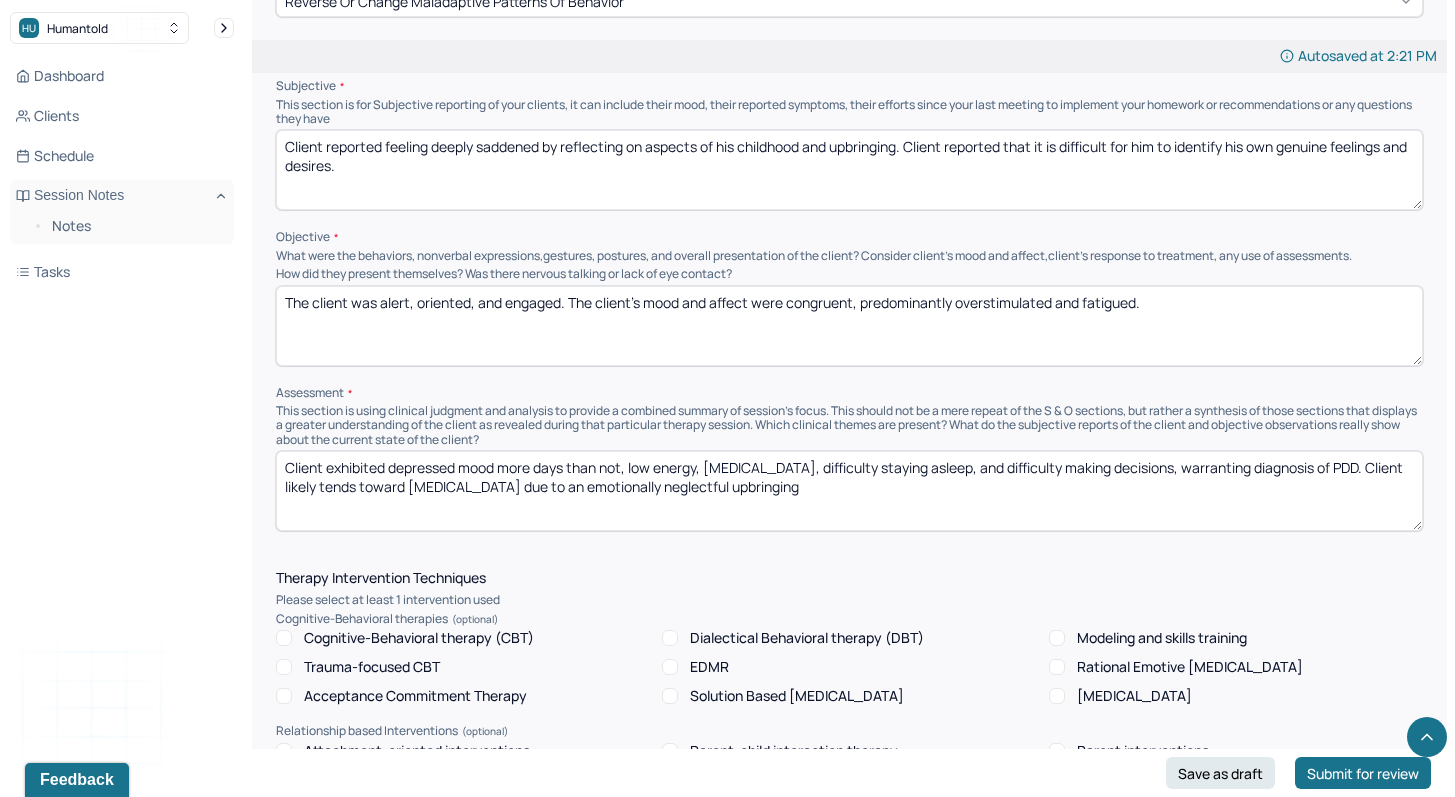 drag, startPoint x: 316, startPoint y: 482, endPoint x: 200, endPoint y: 472, distance: 116.43024 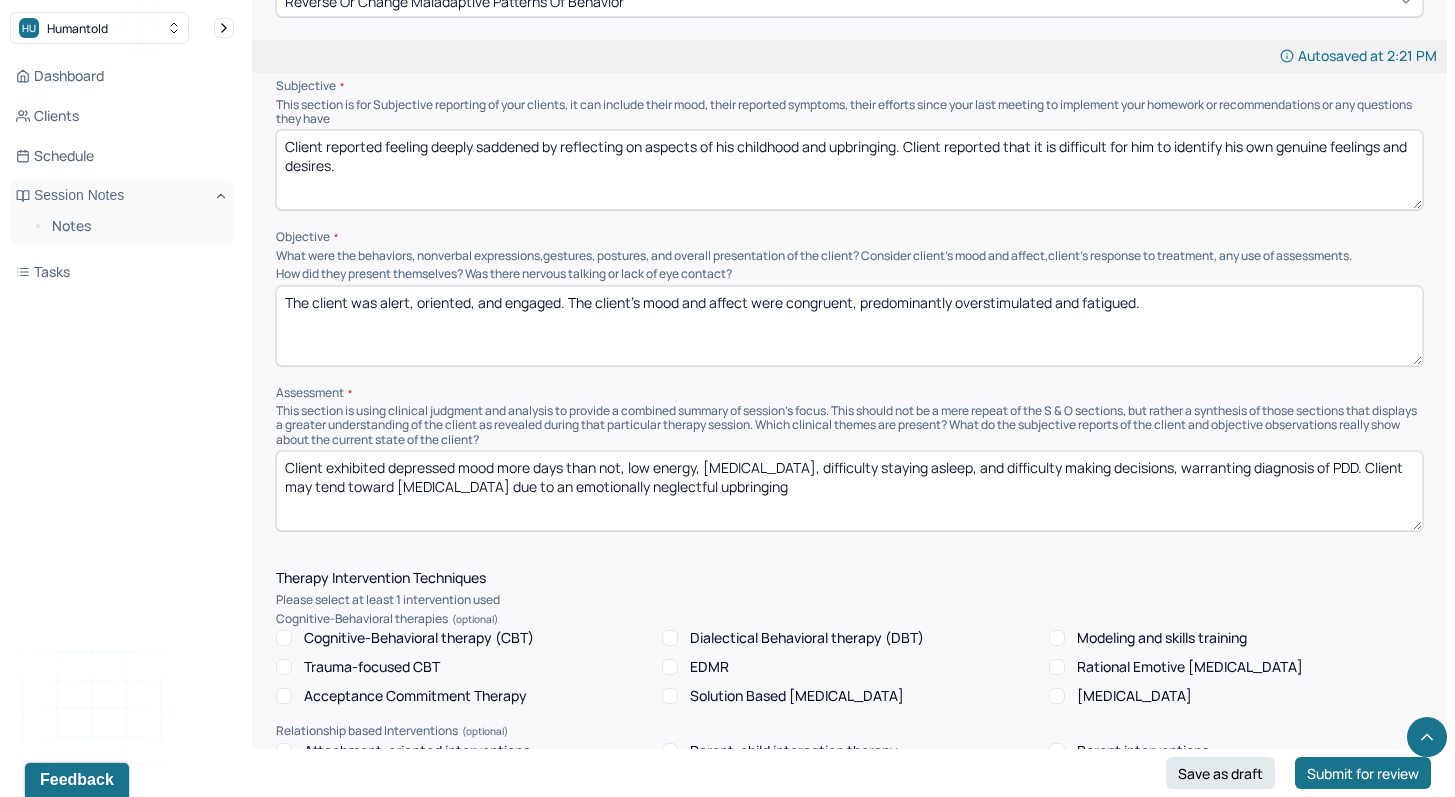 click on "Client exhibited depressed mood more days than not, low energy, [MEDICAL_DATA], difficulty staying asleep, and difficulty making decisions, warranting diagnosis of PDD. Client may tend toward [MEDICAL_DATA] due to an emotionally neglectful upbringing" at bounding box center (849, 491) 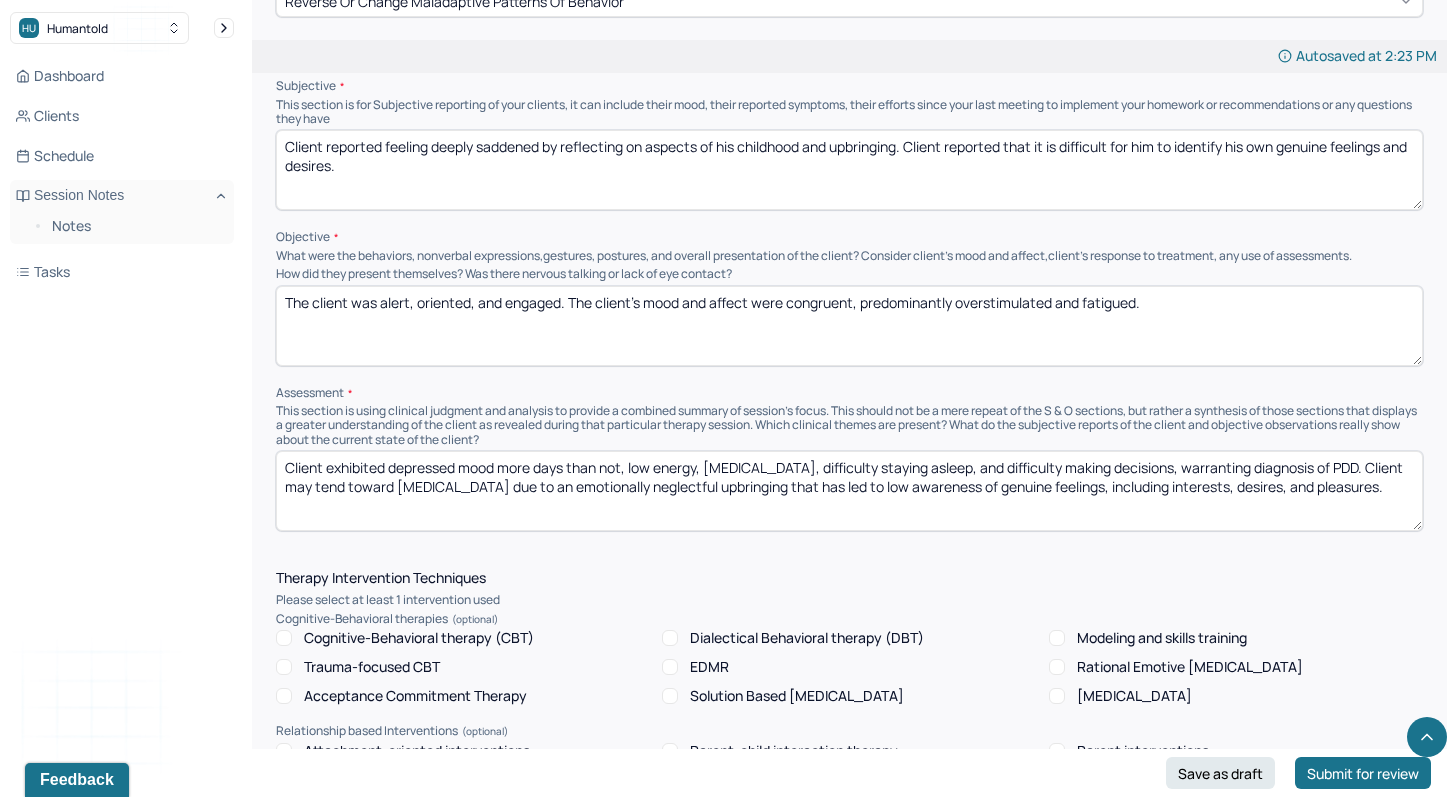 drag, startPoint x: 748, startPoint y: 487, endPoint x: 799, endPoint y: 486, distance: 51.009804 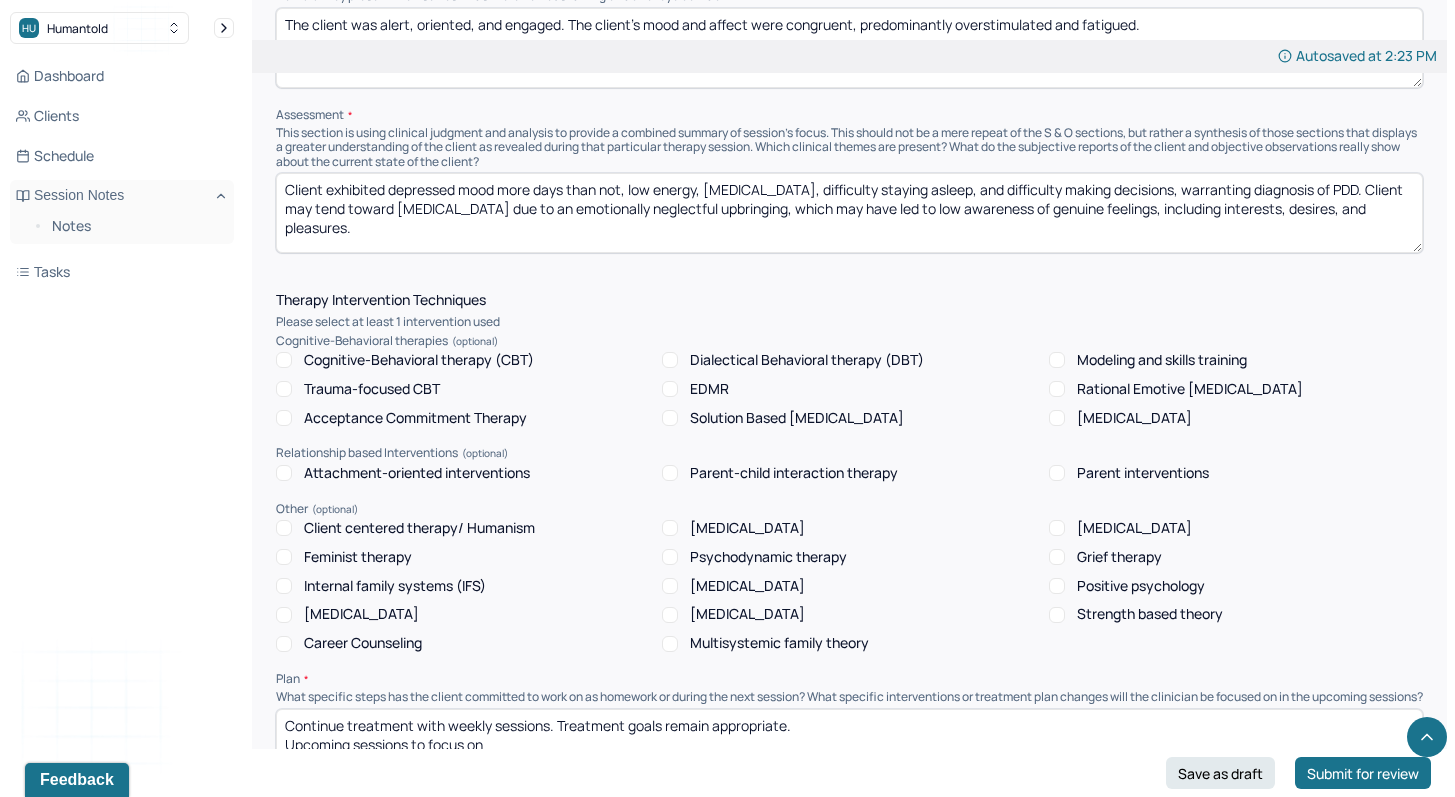 scroll, scrollTop: 1277, scrollLeft: 0, axis: vertical 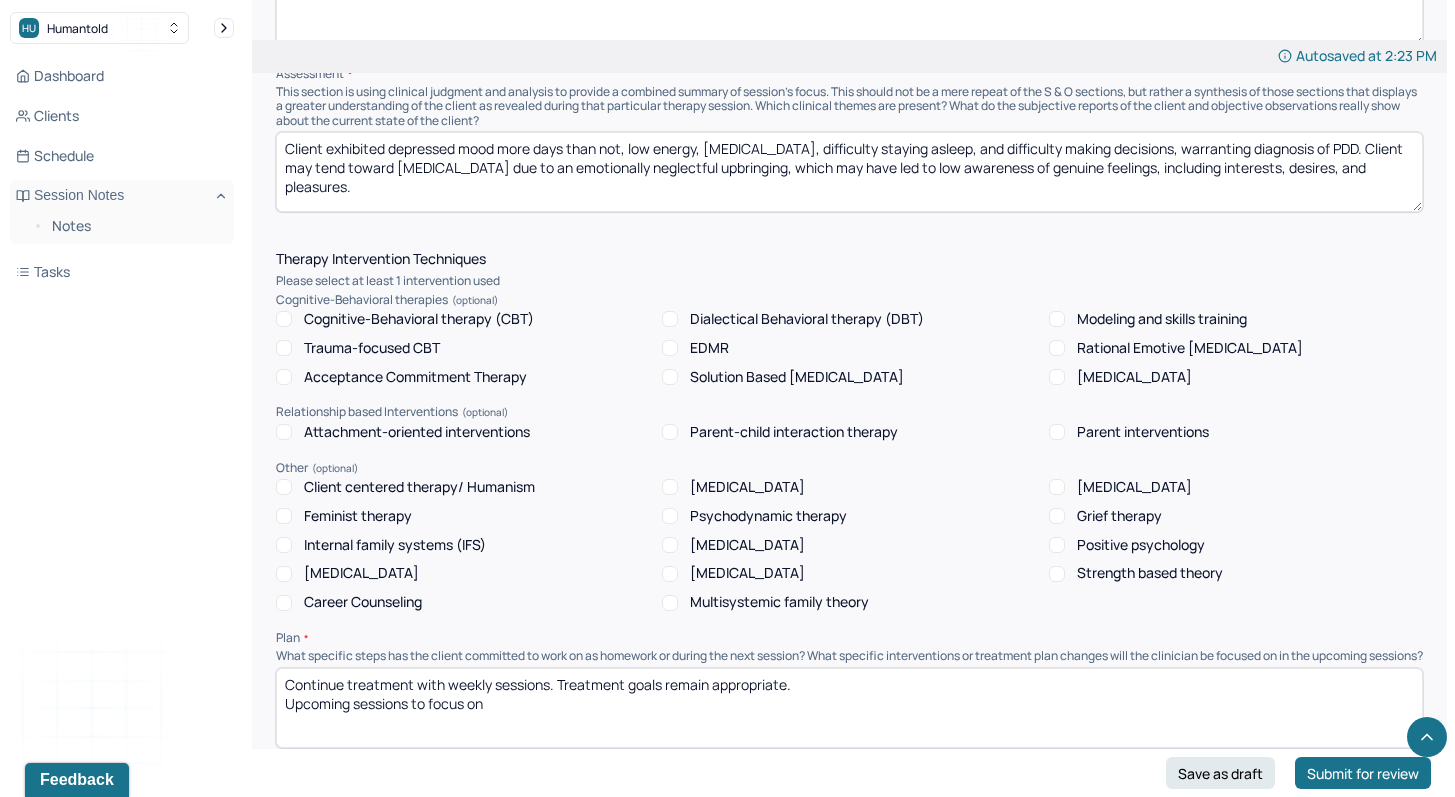 type on "Client exhibited depressed mood more days than not, low energy, [MEDICAL_DATA], difficulty staying asleep, and difficulty making decisions, warranting diagnosis of PDD. Client may tend toward [MEDICAL_DATA] due to an emotionally neglectful upbringing, which may have led to low awareness of genuine feelings, including interests, desires, and pleasures." 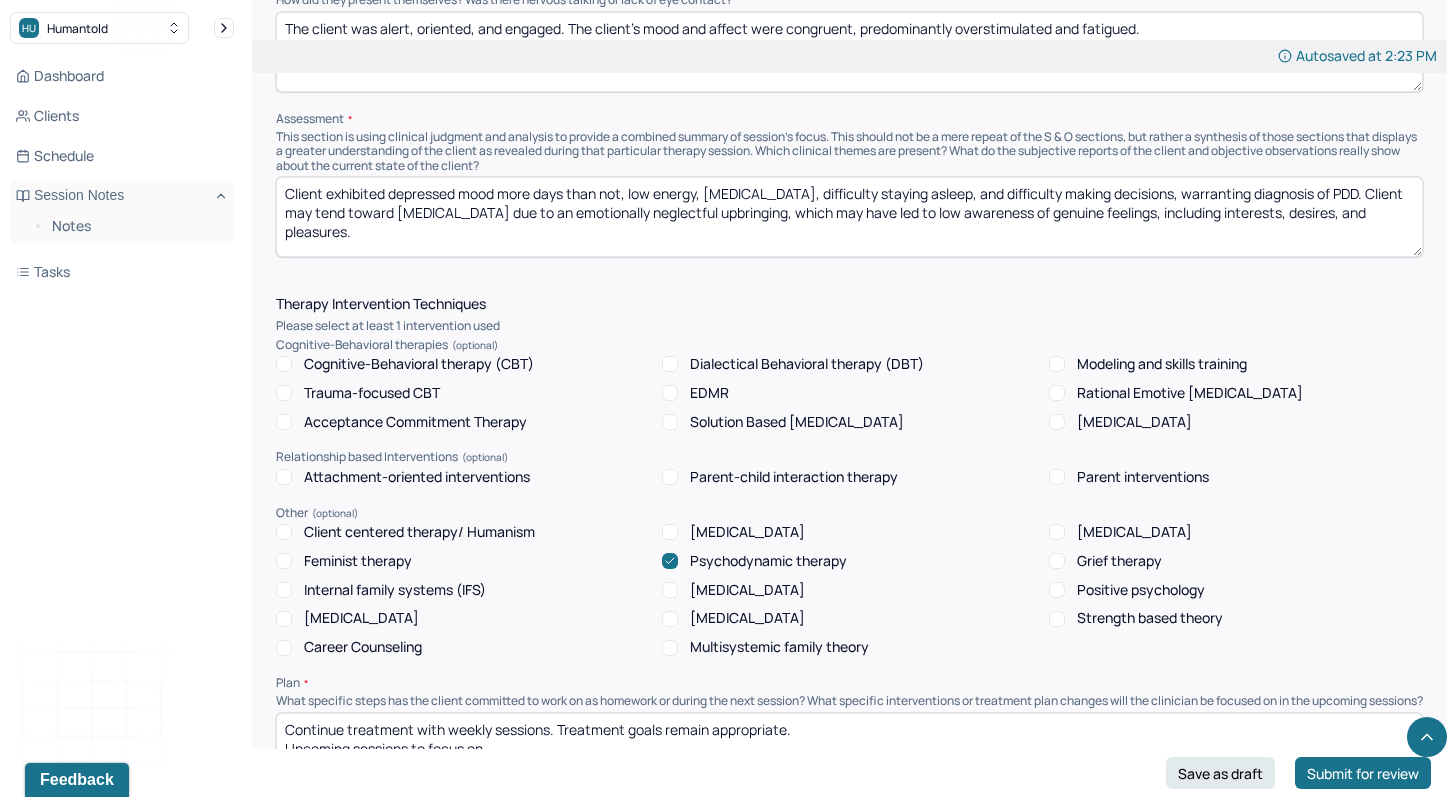 scroll, scrollTop: 1187, scrollLeft: 0, axis: vertical 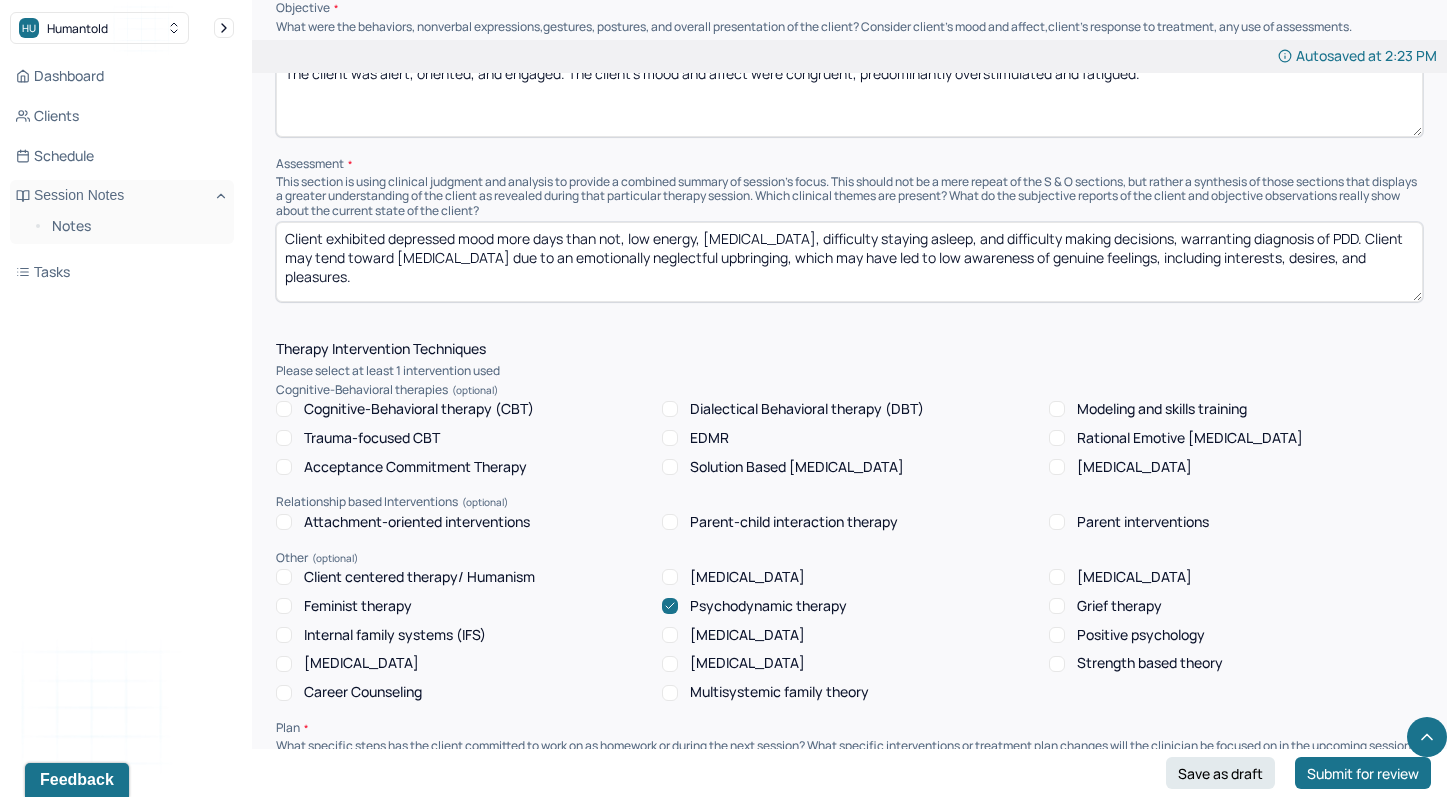 click on "Client exhibited depressed mood more days than not, low energy, [MEDICAL_DATA], difficulty staying asleep, and difficulty making decisions, warranting diagnosis of PDD. Client may tend toward [MEDICAL_DATA] due to an emotionally neglectful upbringing, which may have led to low awareness of genuine feelings, including interests, desires, and pleasures." at bounding box center [849, 262] 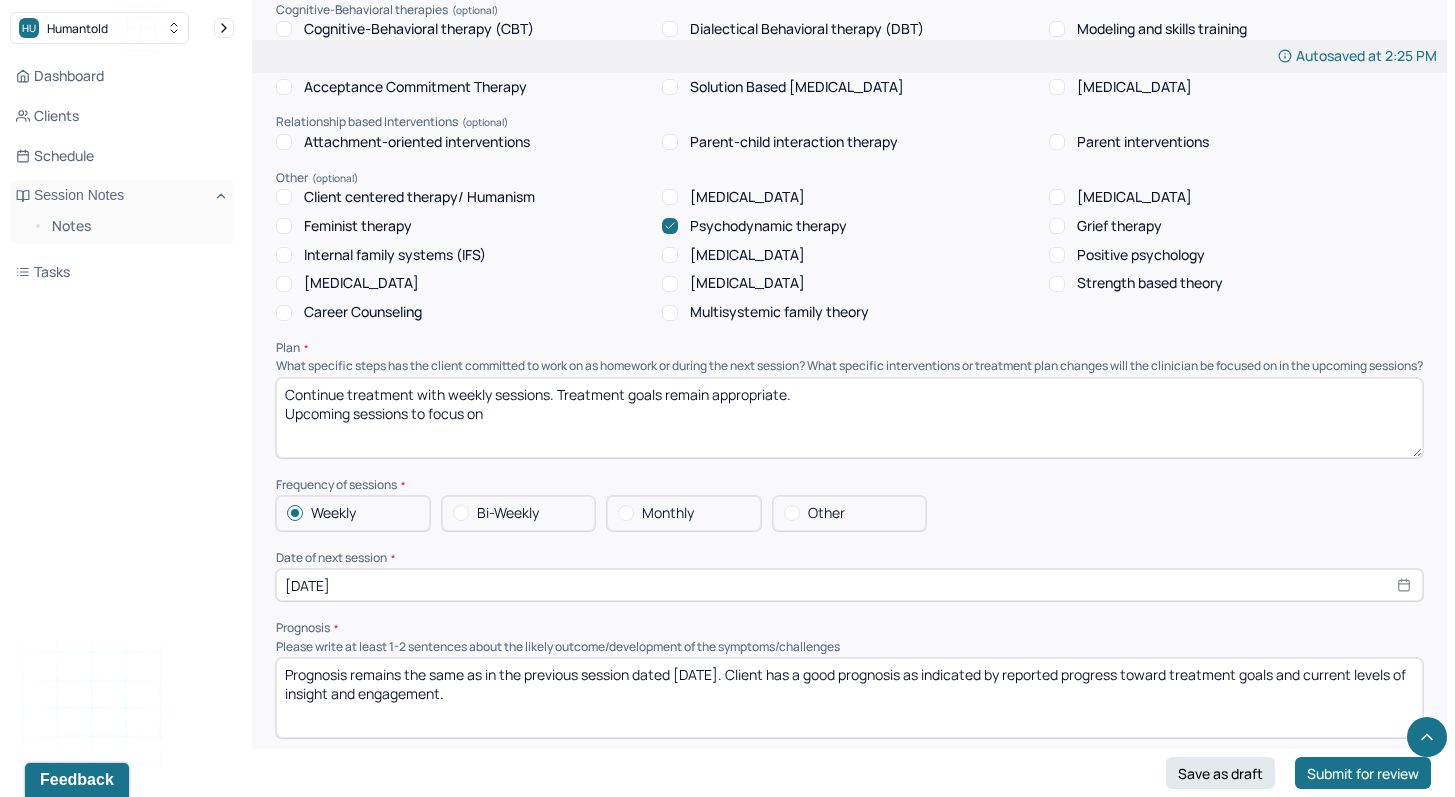 scroll, scrollTop: 1581, scrollLeft: 0, axis: vertical 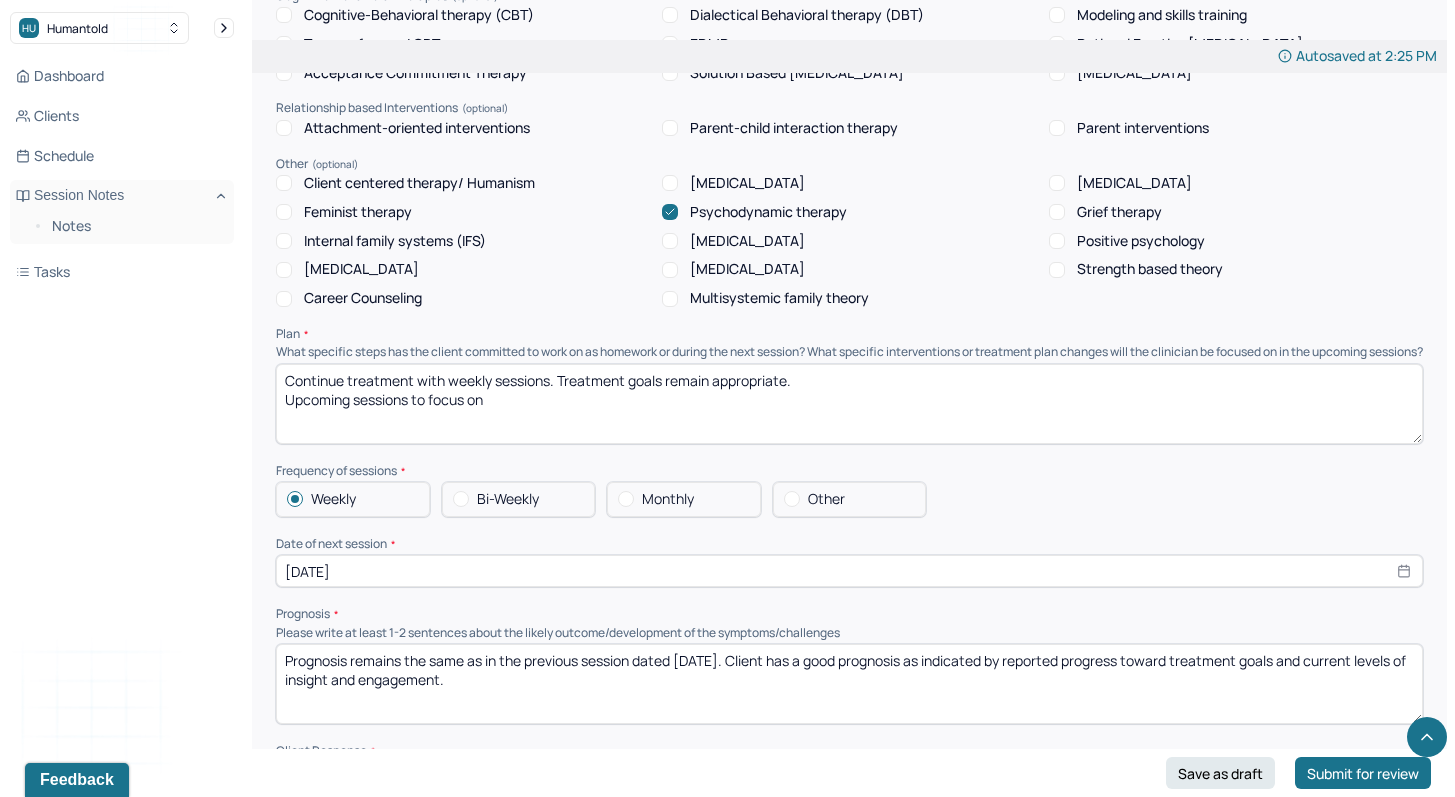 type on "Client exhibited depressed mood more days than not, low energy, [MEDICAL_DATA], difficulty staying asleep, and difficulty making decisions, warranting diagnosis of PDD. Client may tend toward [MEDICAL_DATA] due to an emotionally neglectful upbringing, which may have led to low awareness of genuine feelings, including interests, desires, and pleasures. Psychodynamic therapy was used to relate present difficulties to early life developmental trauma and to facilitate mourning." 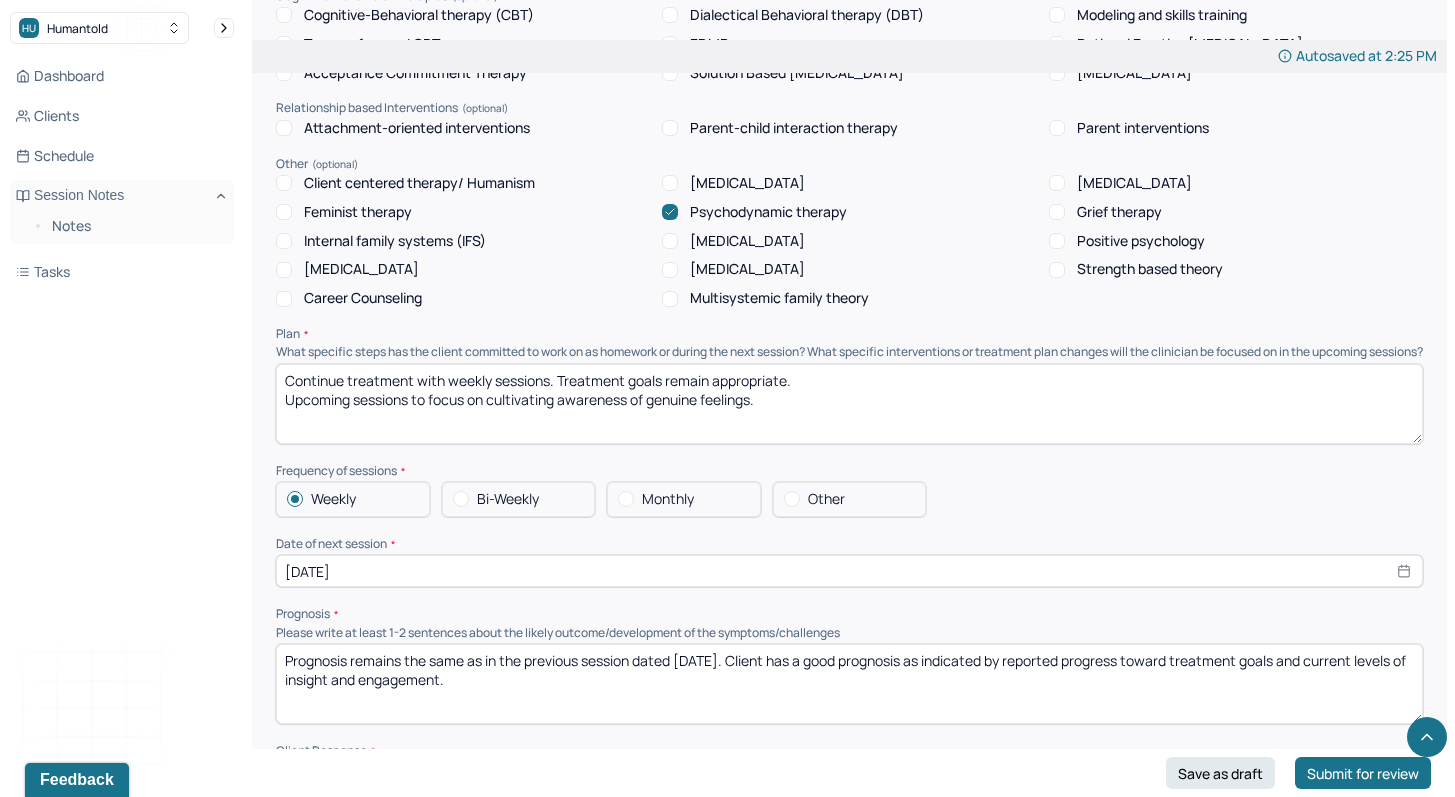 click on "Continue treatment with weekly sessions. Treatment goals remain appropriate.
Upcoming sessions to focus on cultivating awareness of genuine feelings." at bounding box center [849, 404] 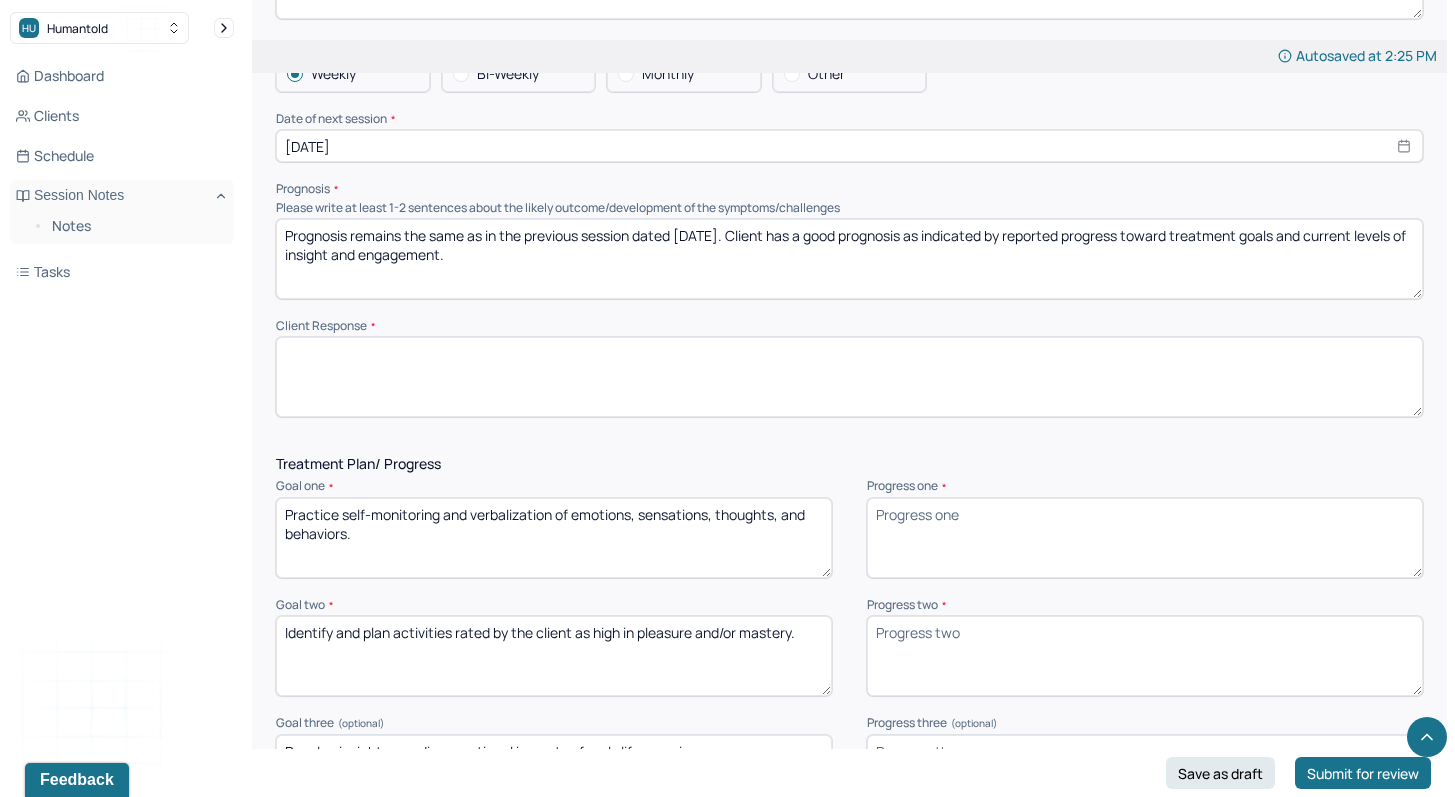 scroll, scrollTop: 2084, scrollLeft: 0, axis: vertical 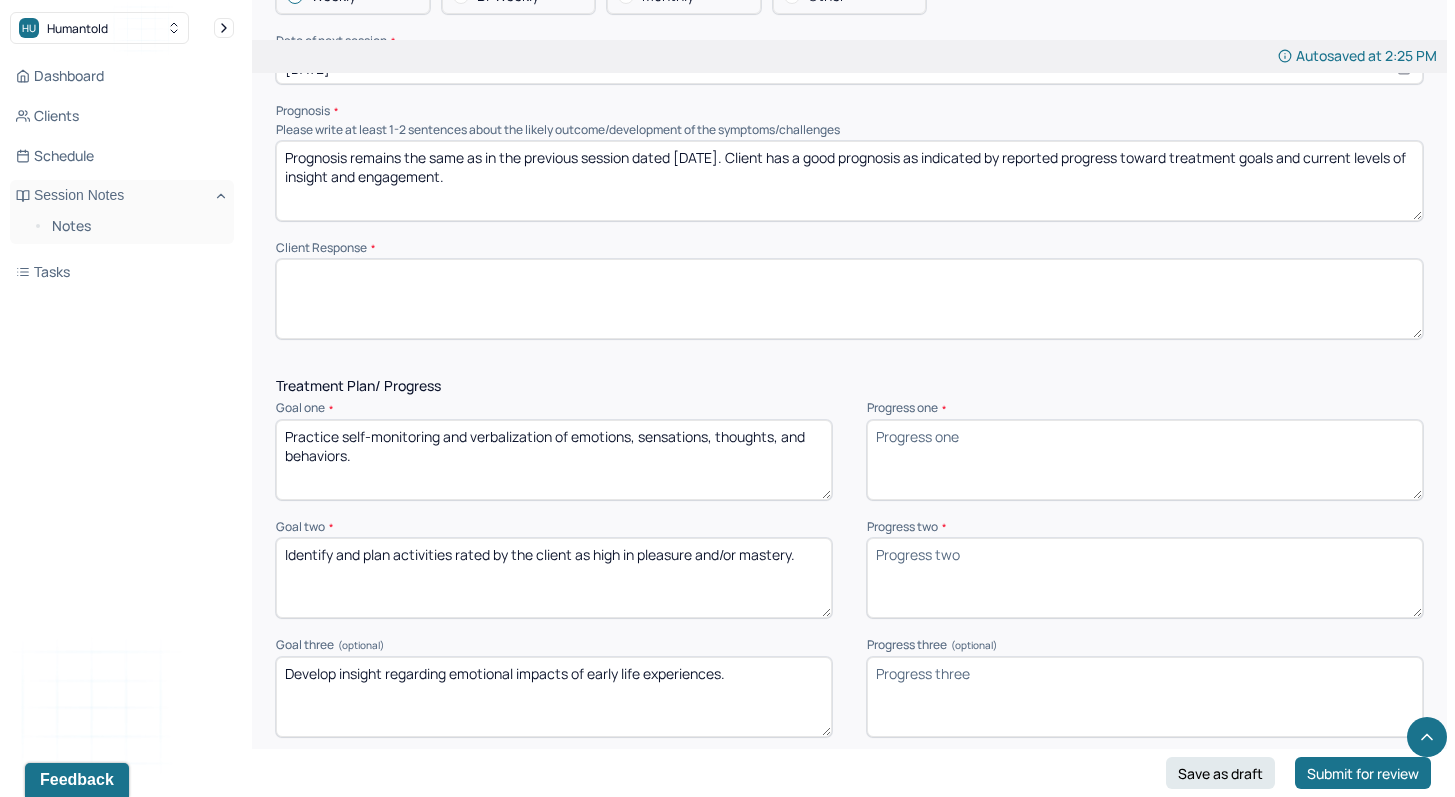 type on "Continue treatment with weekly sessions. Treatment goals remain appropriate.
Upcoming sessions to focus on cultivating awareness of genuine feelings." 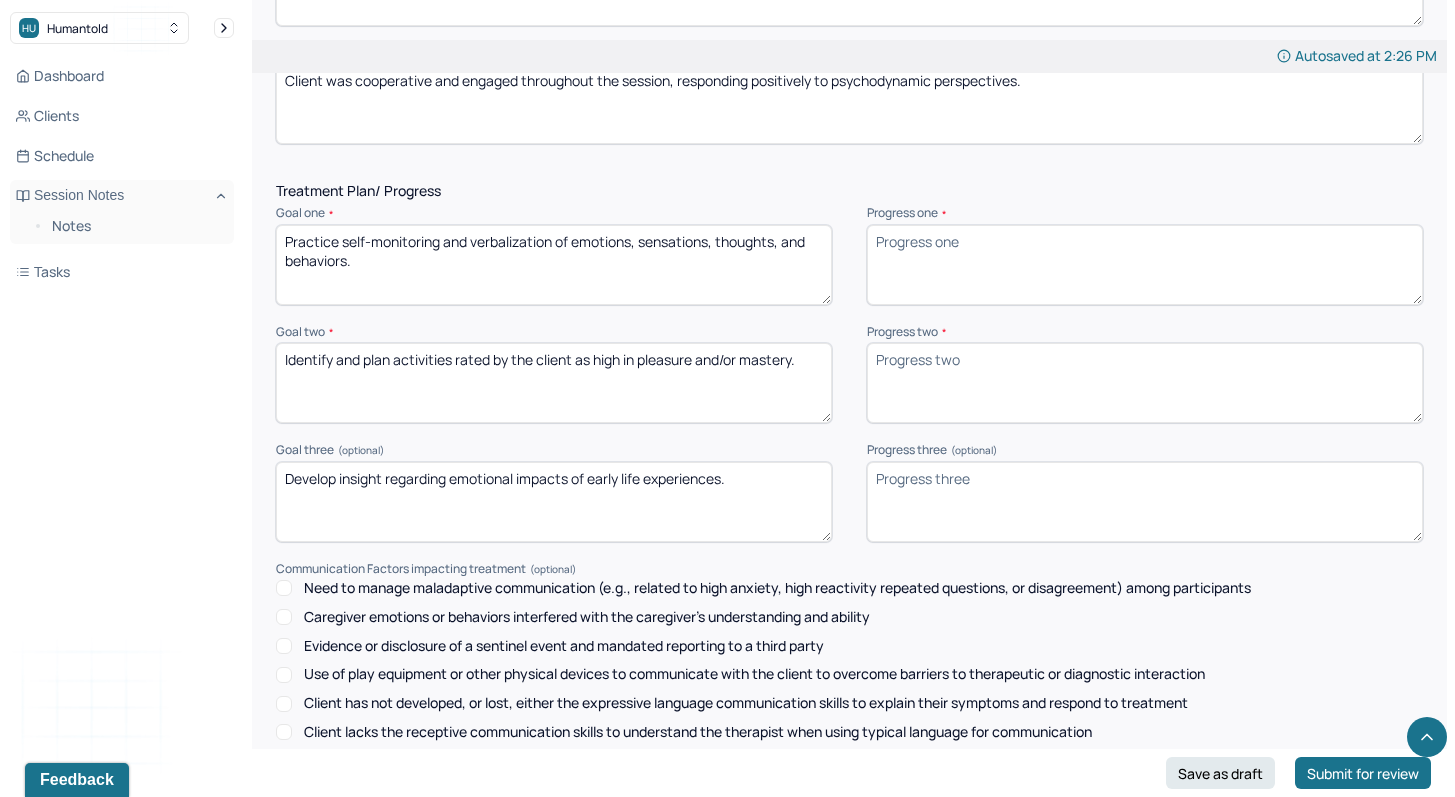 scroll, scrollTop: 2295, scrollLeft: 0, axis: vertical 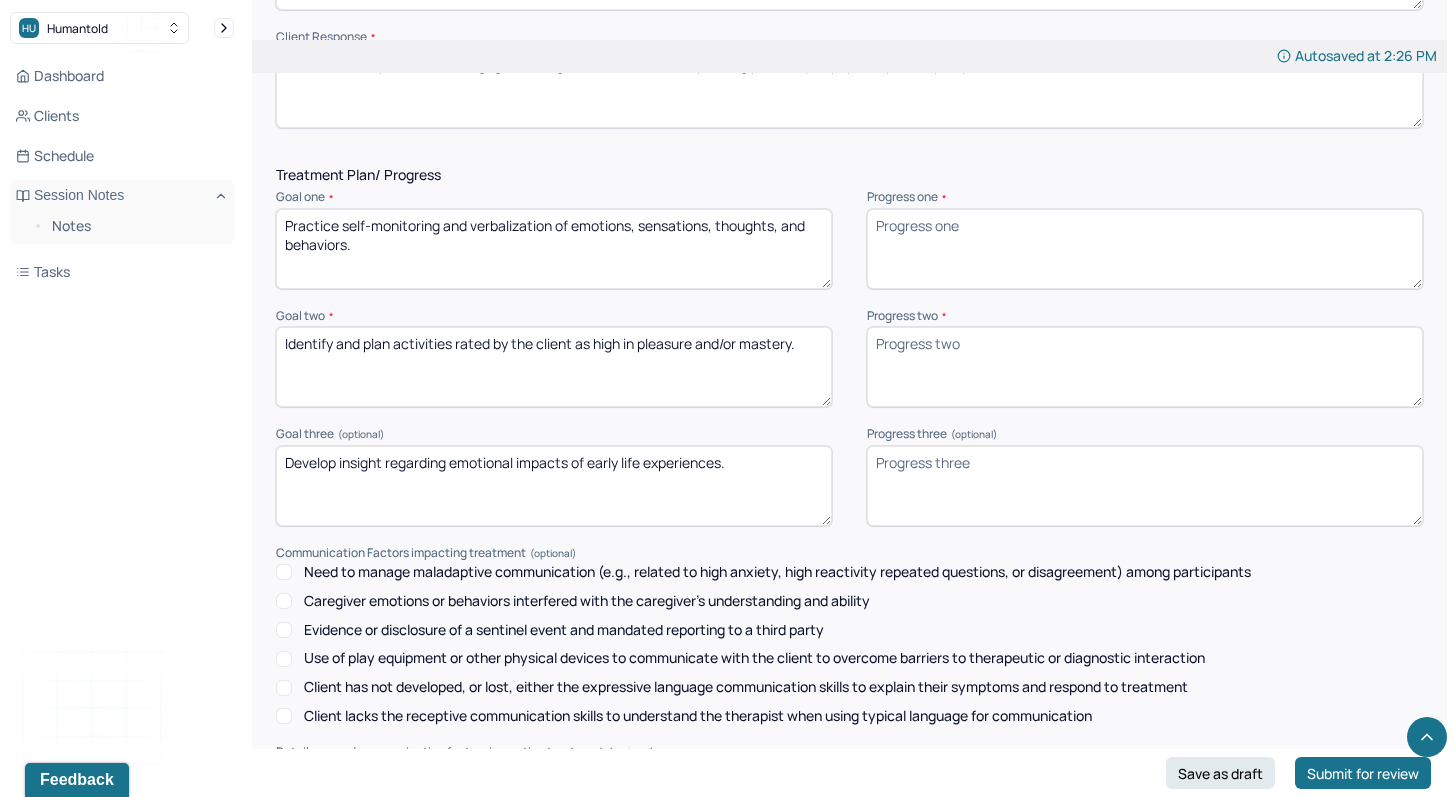 type on "Client was cooperative and engaged throughout the session, responding positively to psychodynamic perspectives." 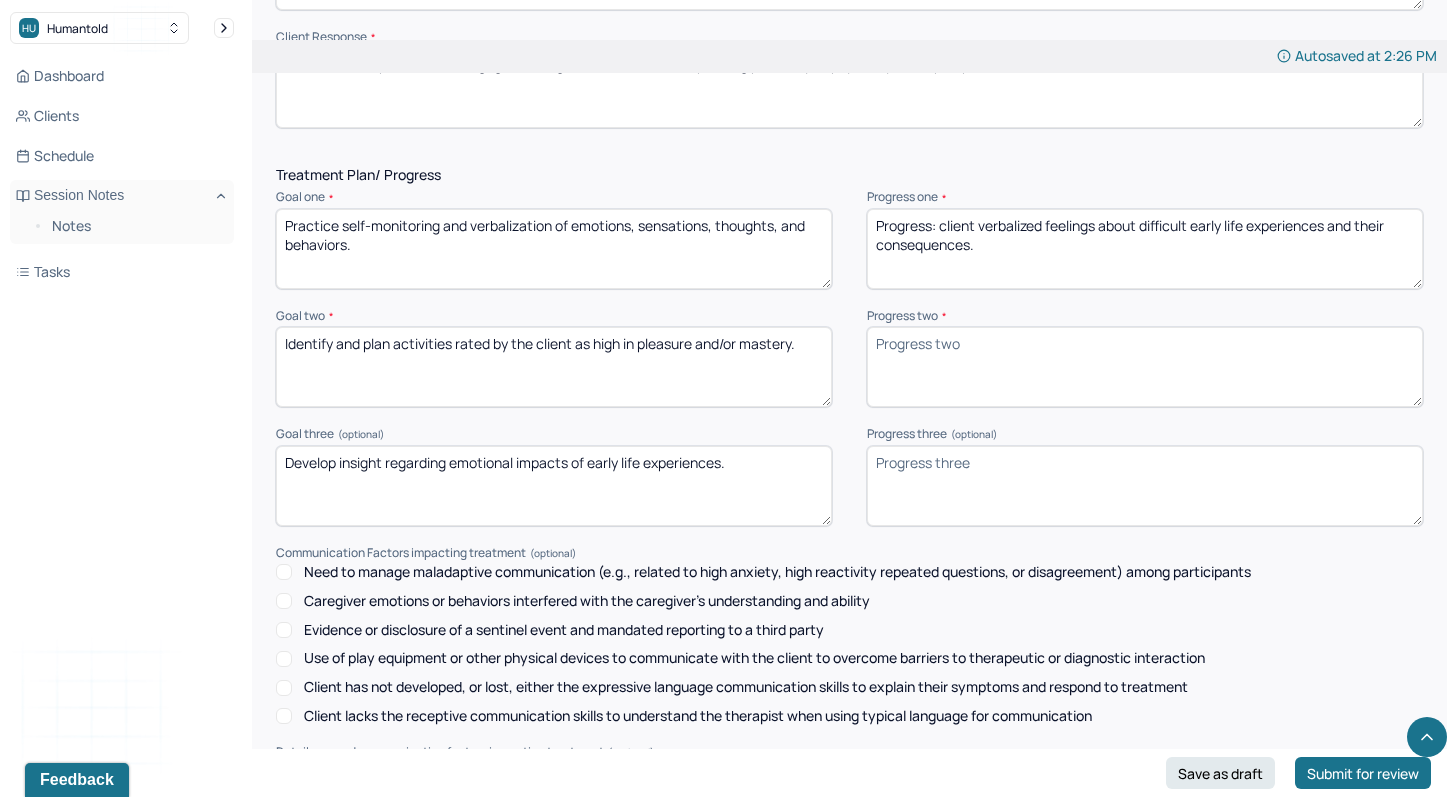 click on "Progress two *" at bounding box center [1145, 367] 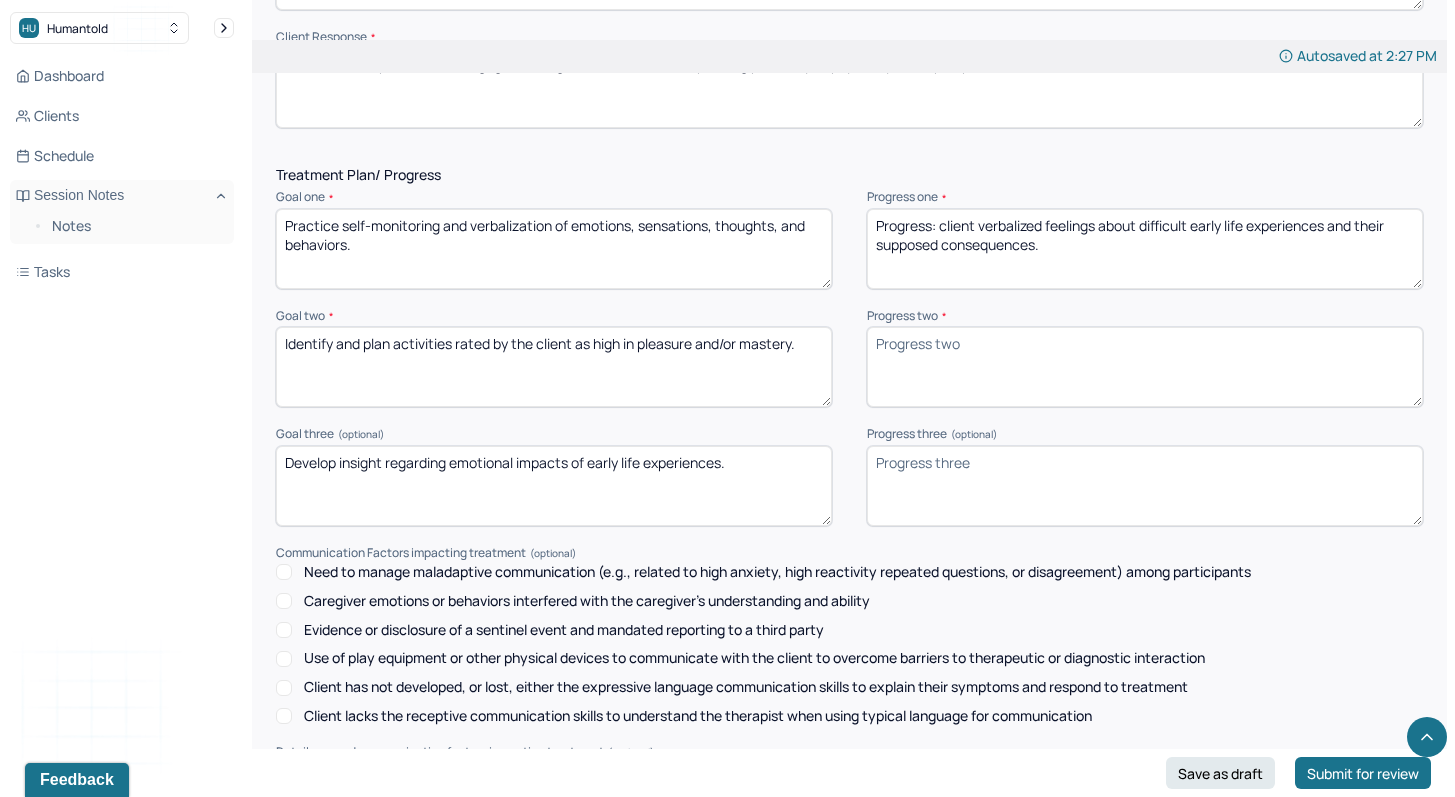 type on "Progress: client verbalized feelings about difficult early life experiences and their supposed consequences." 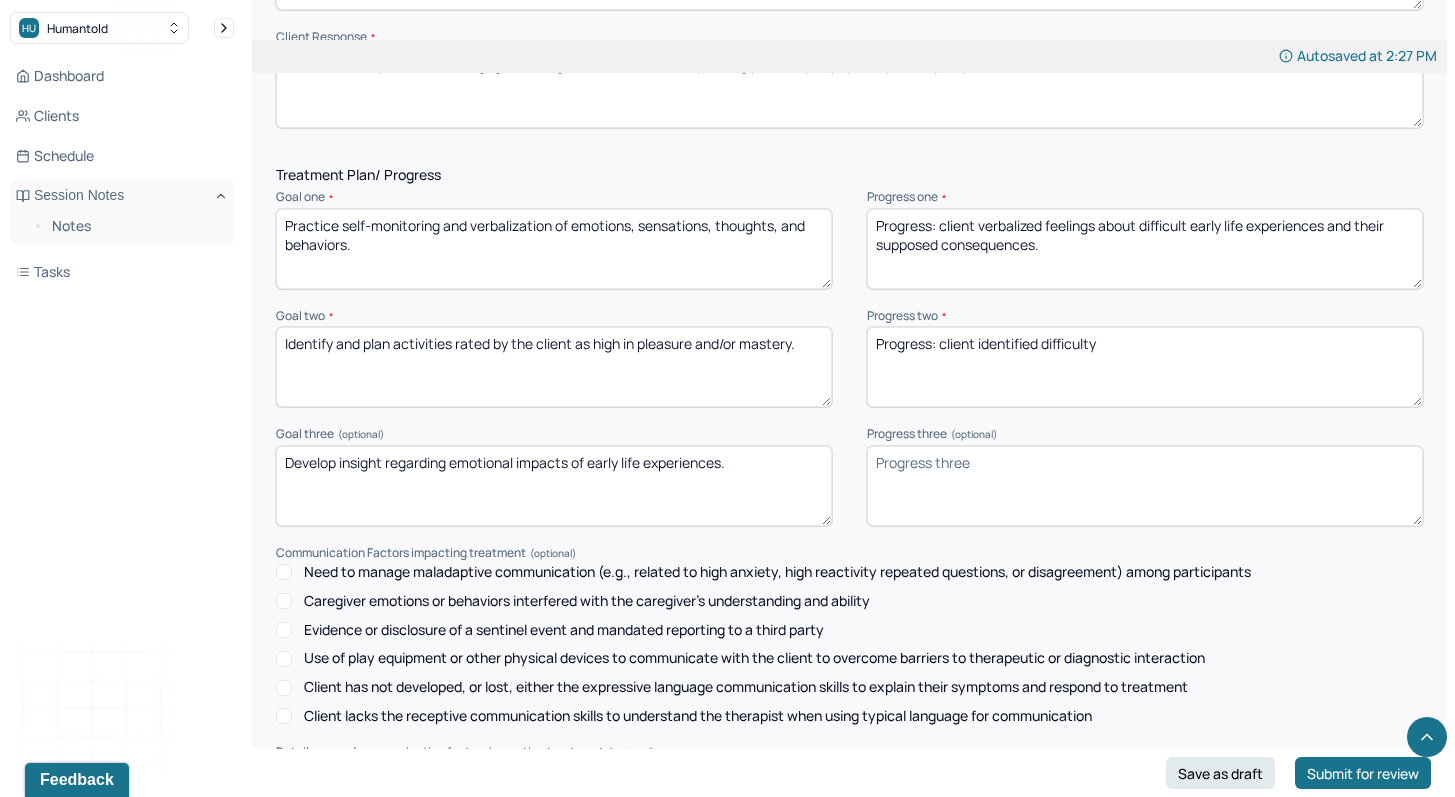 drag, startPoint x: 1041, startPoint y: 347, endPoint x: 979, endPoint y: 354, distance: 62.39391 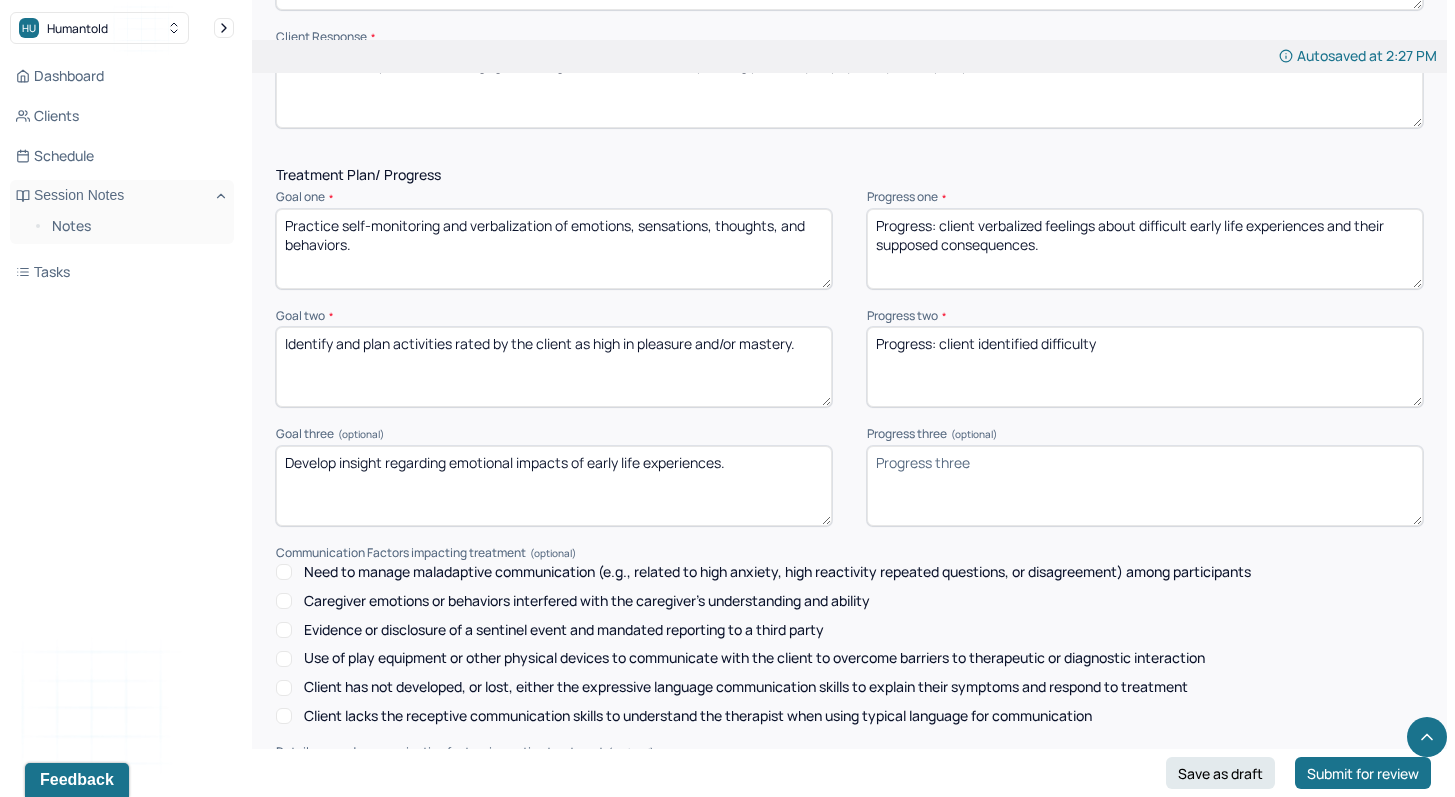 click on "Progress: client identified difficulty" at bounding box center [1145, 367] 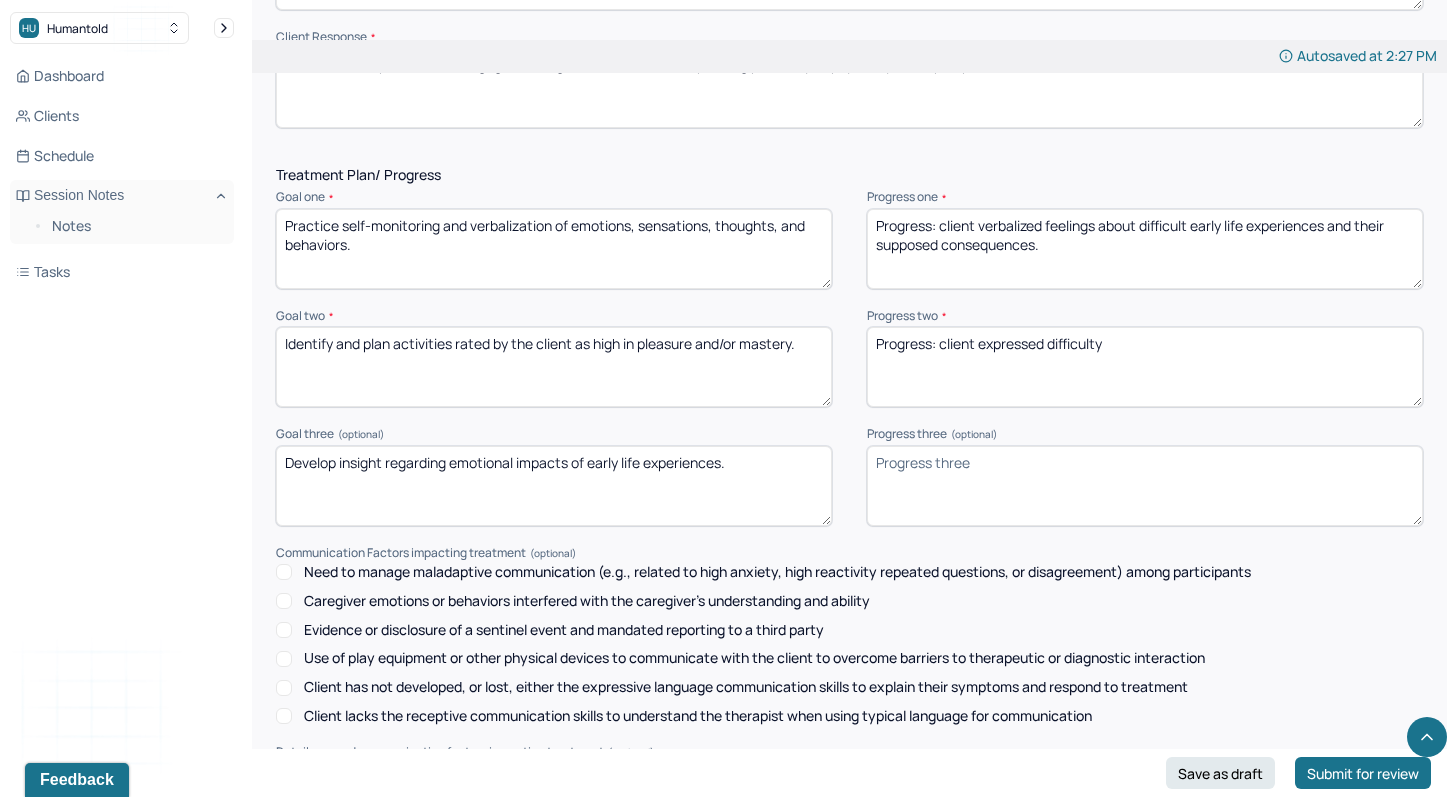 click on "Progress: client identified difficulty" at bounding box center [1145, 367] 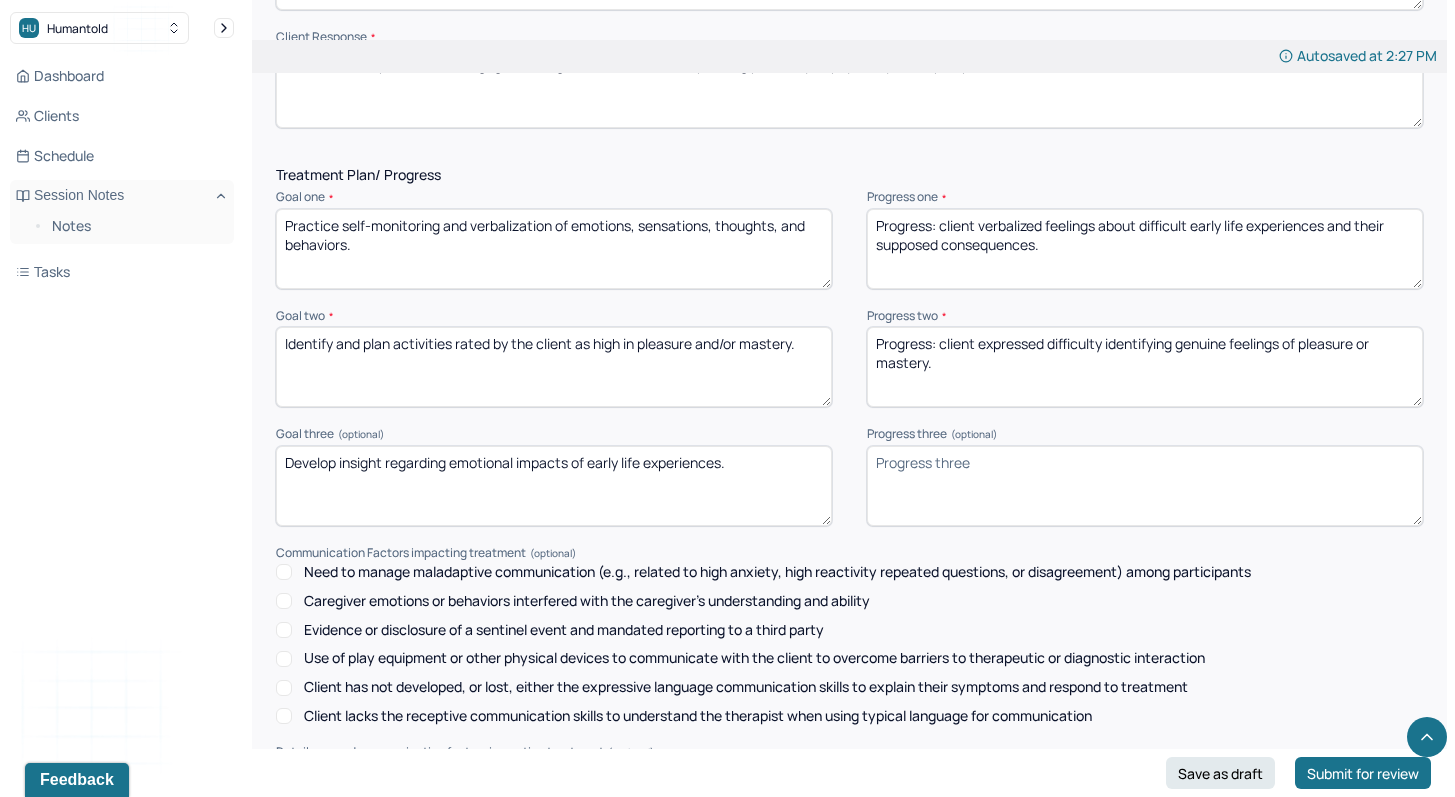 drag, startPoint x: 941, startPoint y: 353, endPoint x: 1047, endPoint y: 359, distance: 106.16968 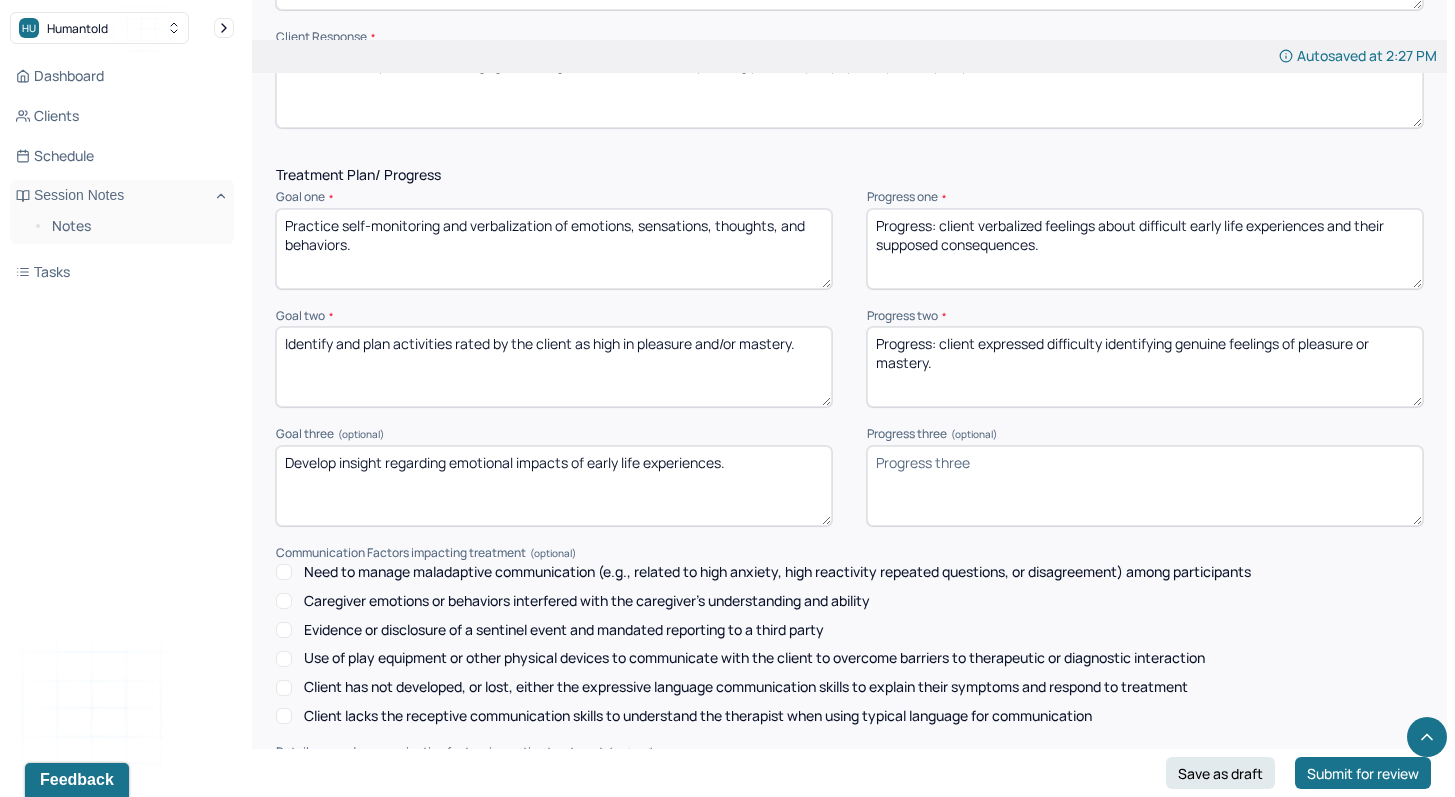 click on "Progress: client expressed difficulty identifying genuine feelings of pleasure or mastery." at bounding box center (1145, 367) 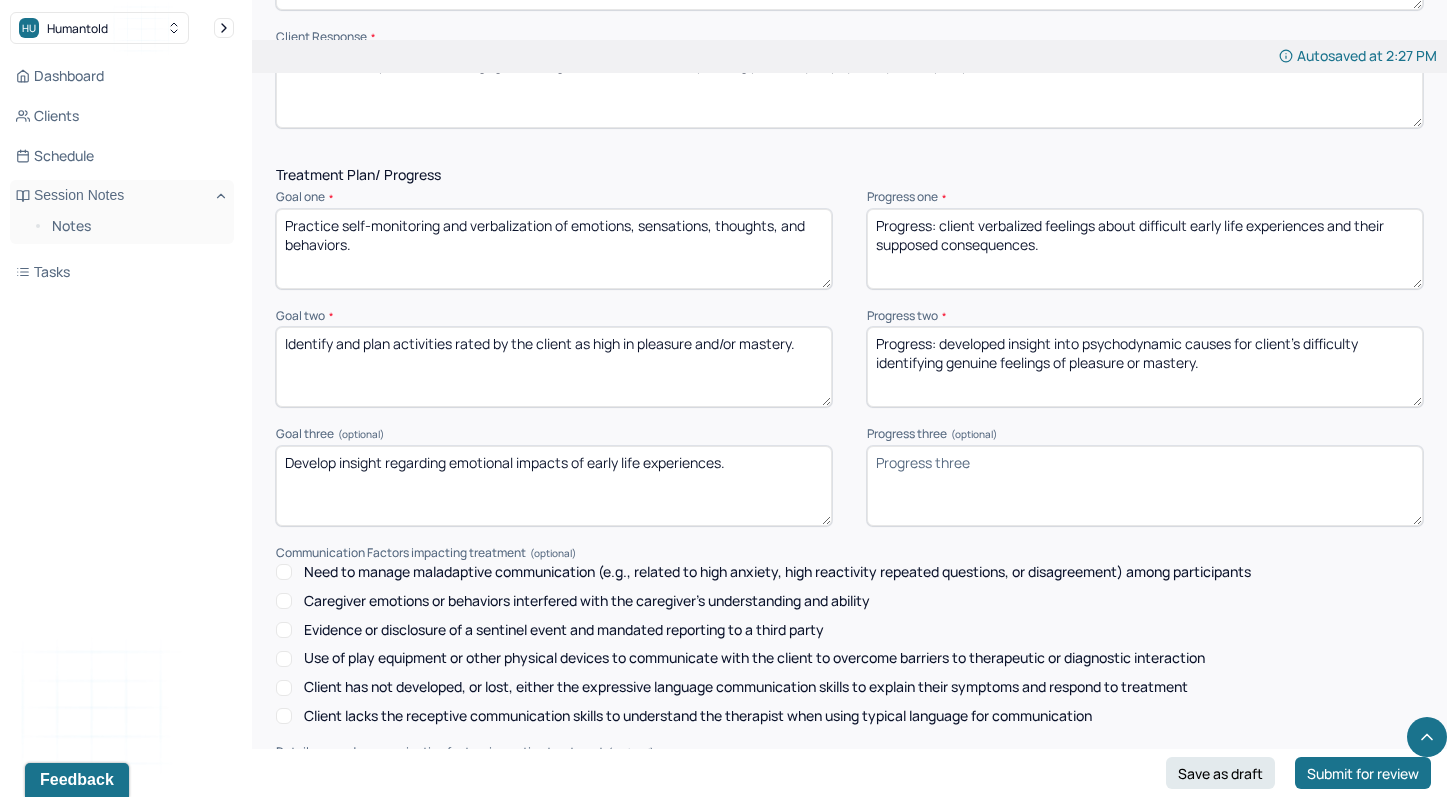 type on "Progress: developed insight into psychodynamic causes for client's difficulty identifying genuine feelings of pleasure or mastery." 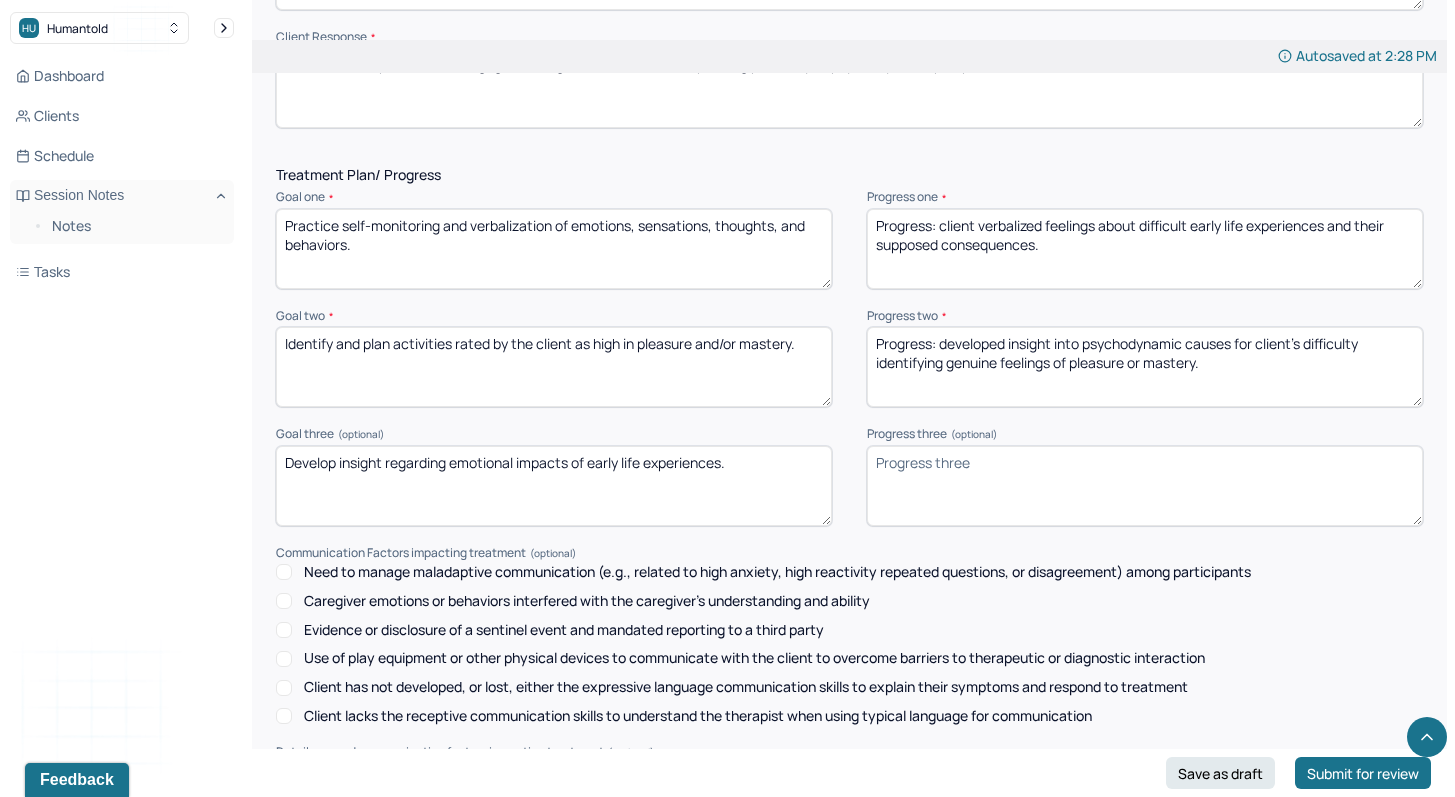 click on "Progress three (optional)" at bounding box center [1145, 486] 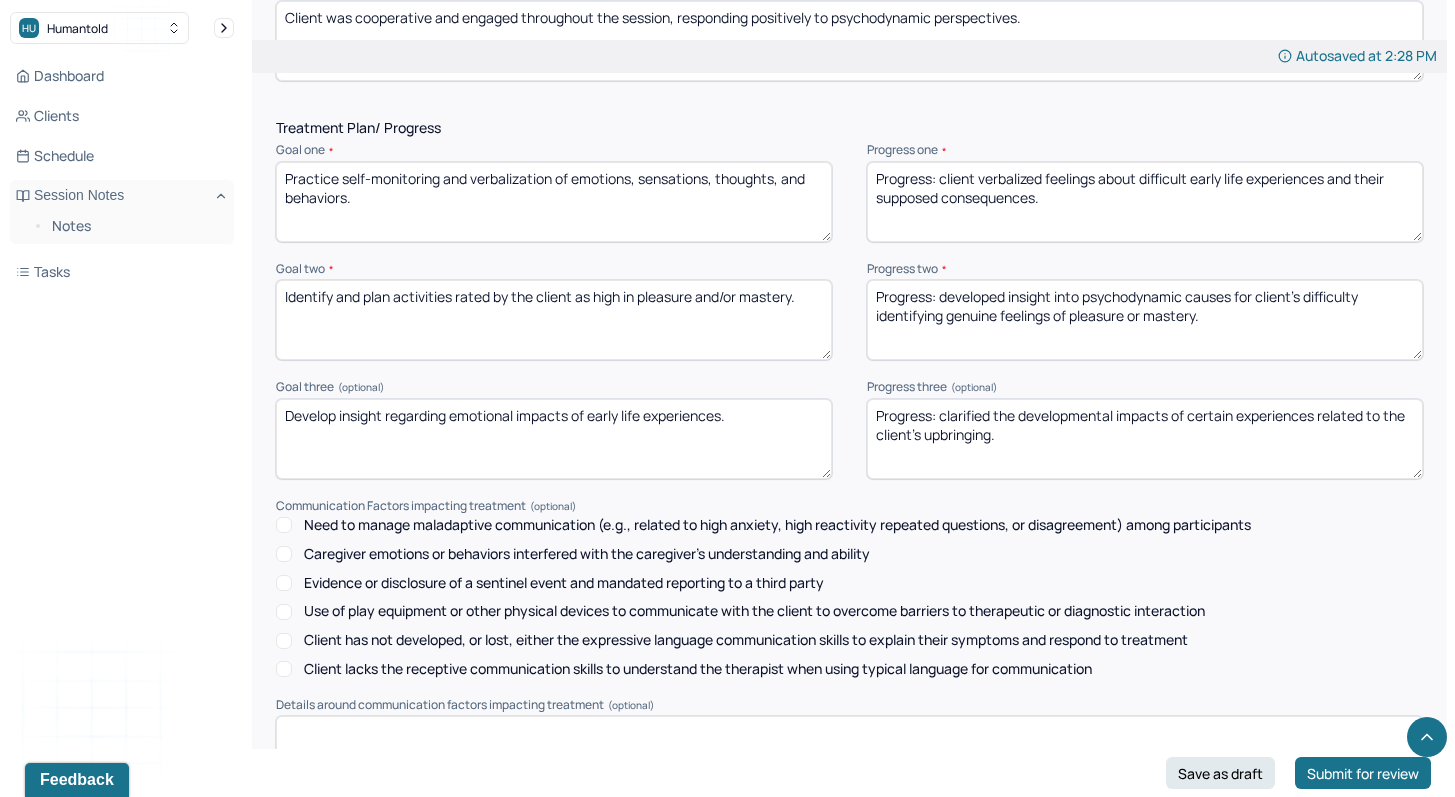 scroll, scrollTop: 2566, scrollLeft: 0, axis: vertical 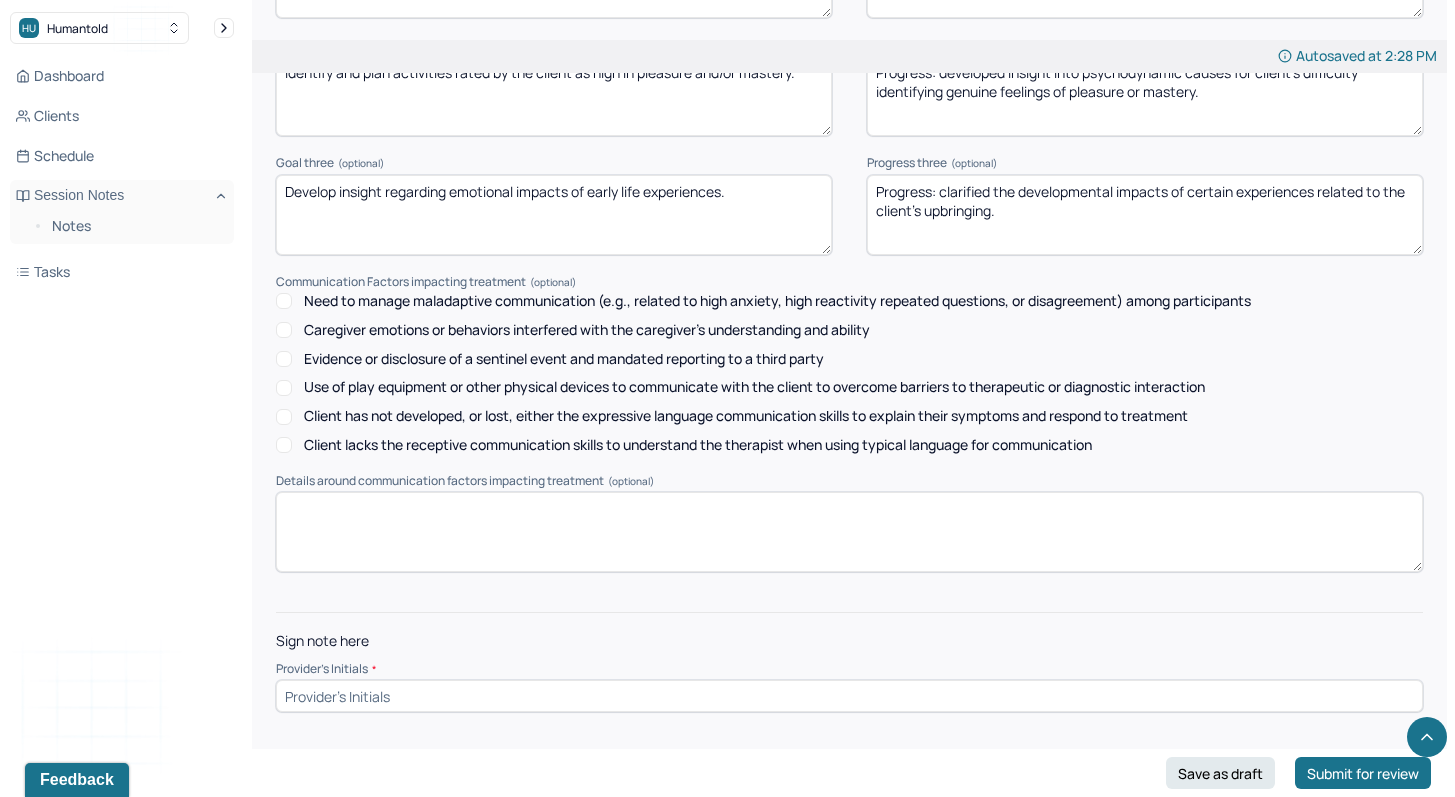 type on "Progress: clarified the developmental impacts of certain experiences related to the client's upbringing." 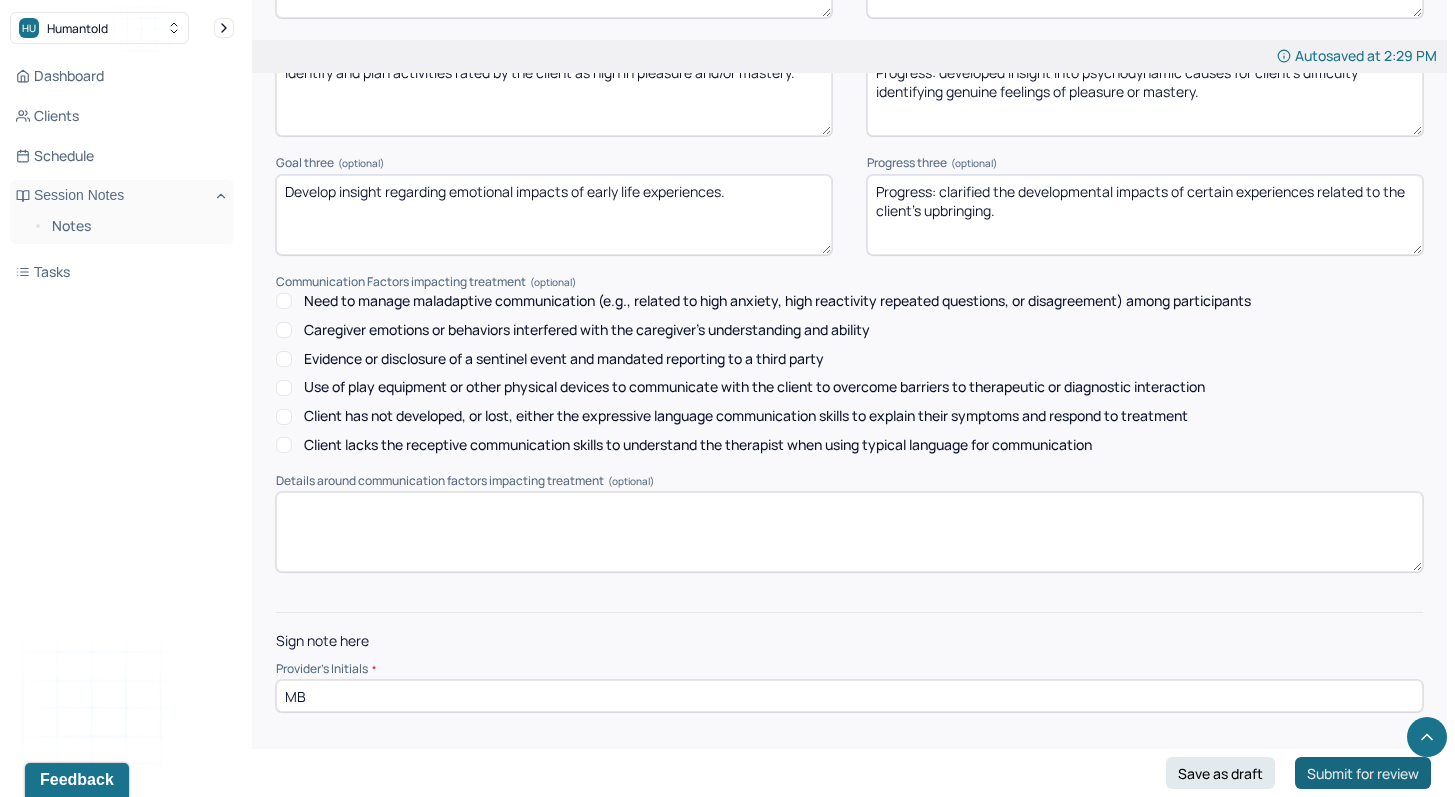 type on "MB" 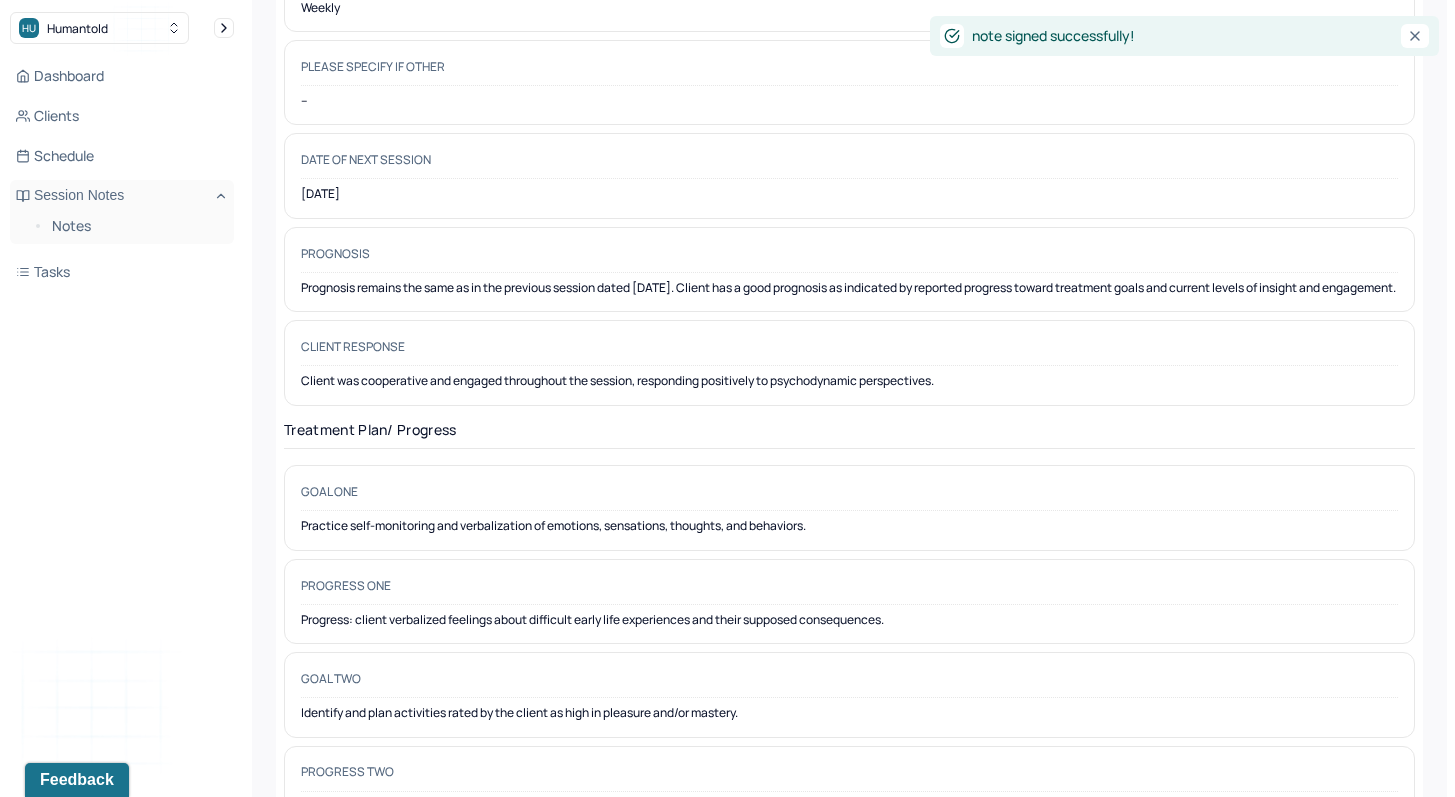 scroll, scrollTop: 0, scrollLeft: 0, axis: both 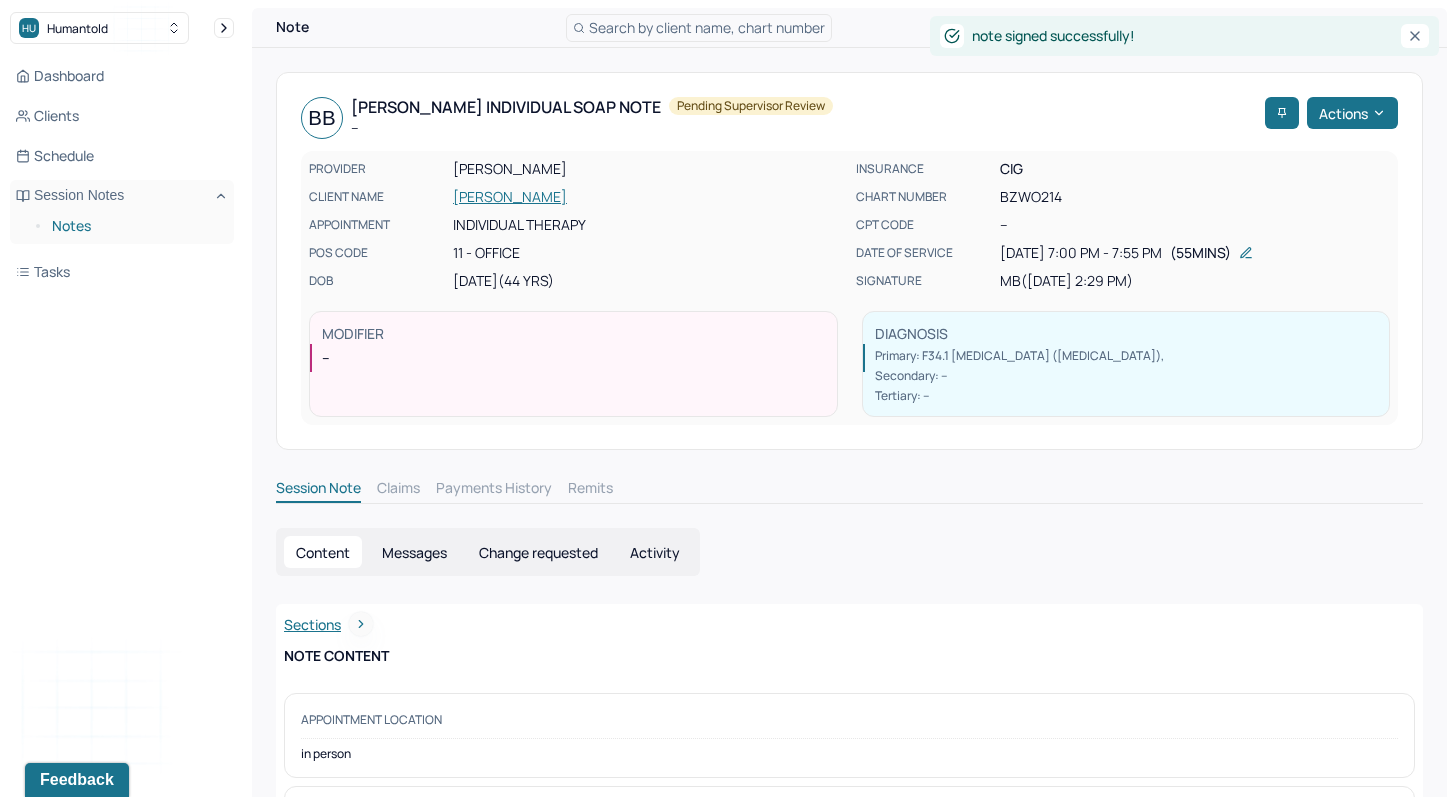 click on "Notes" at bounding box center (135, 226) 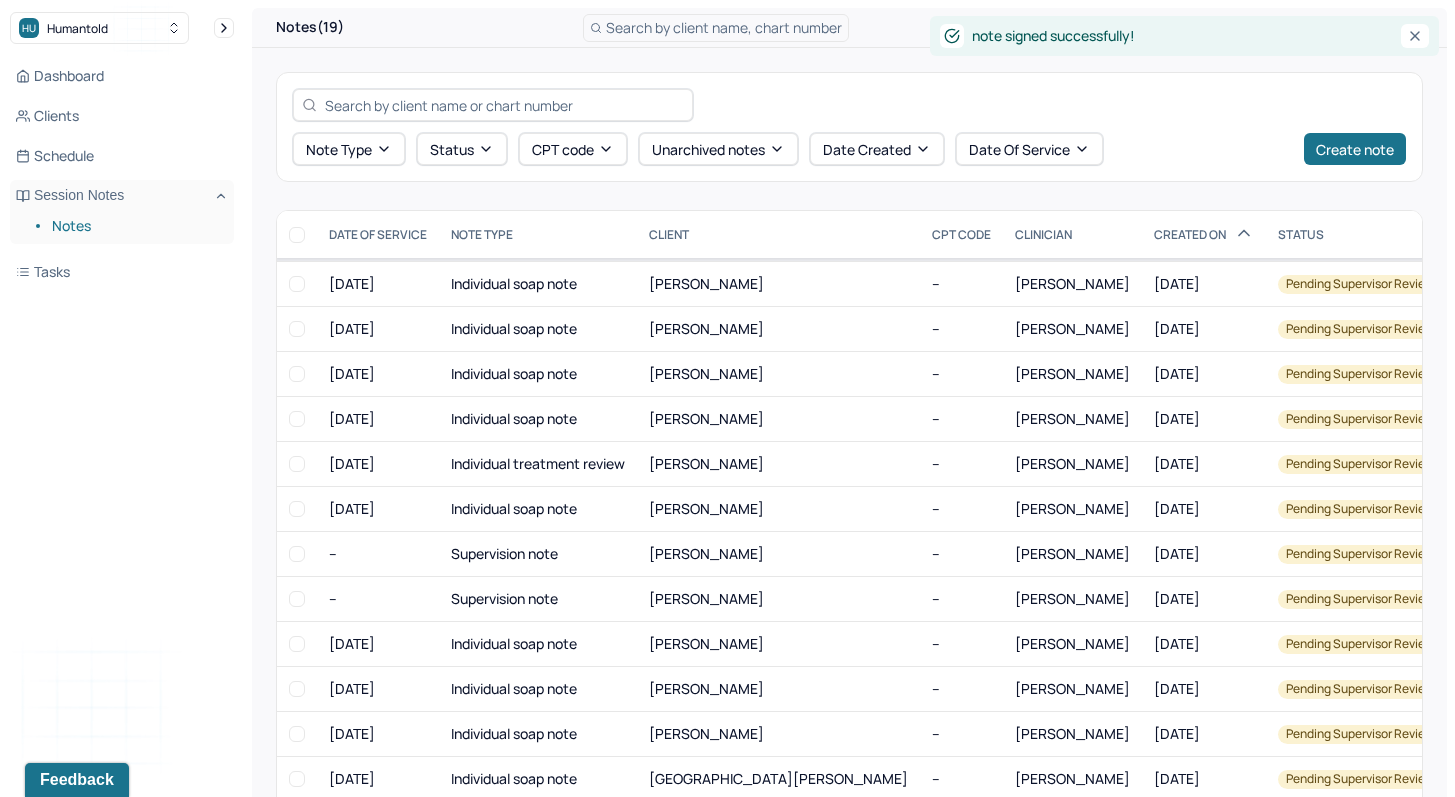 scroll, scrollTop: 280, scrollLeft: 0, axis: vertical 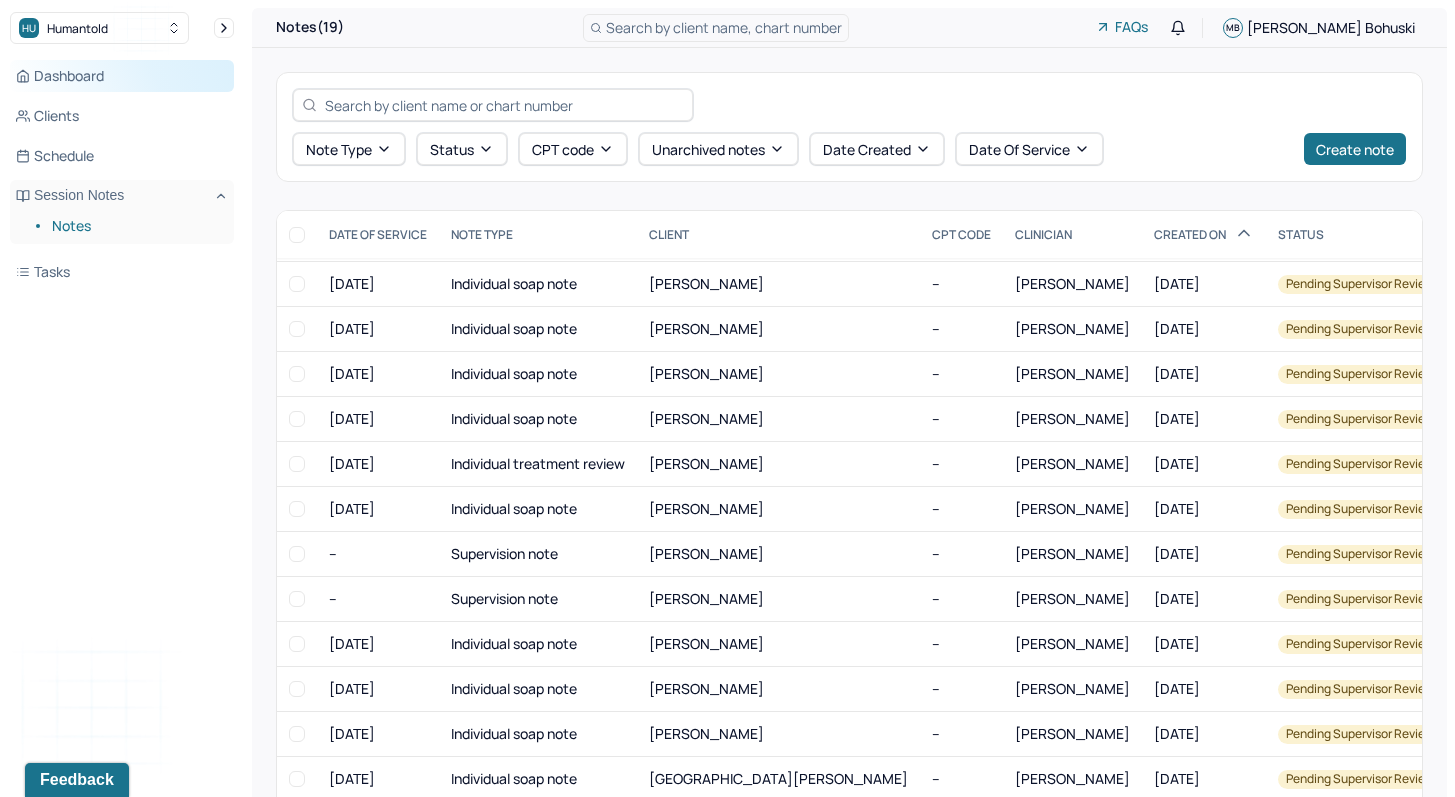 click on "Dashboard" at bounding box center (122, 76) 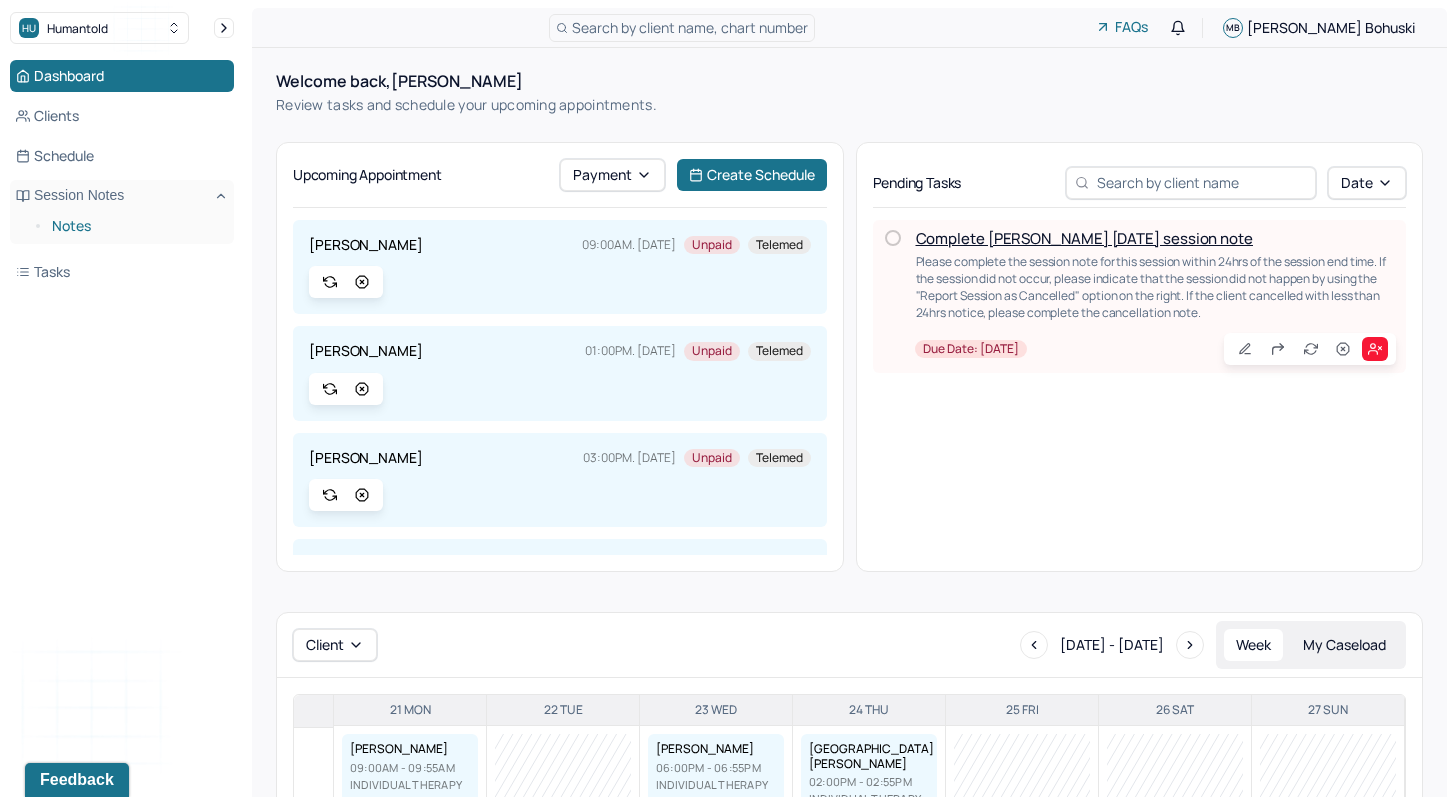click on "Notes" at bounding box center (135, 226) 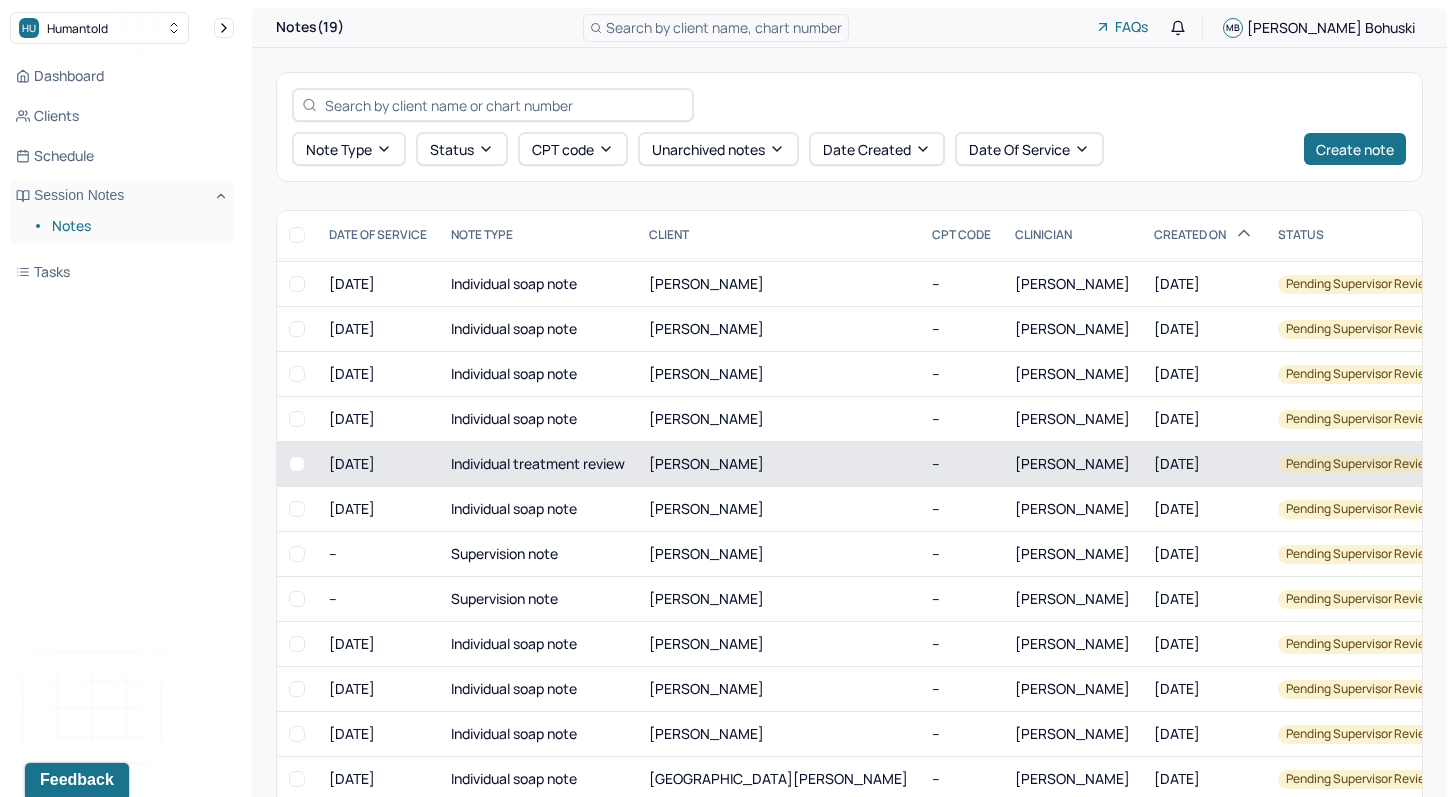 scroll, scrollTop: 280, scrollLeft: 0, axis: vertical 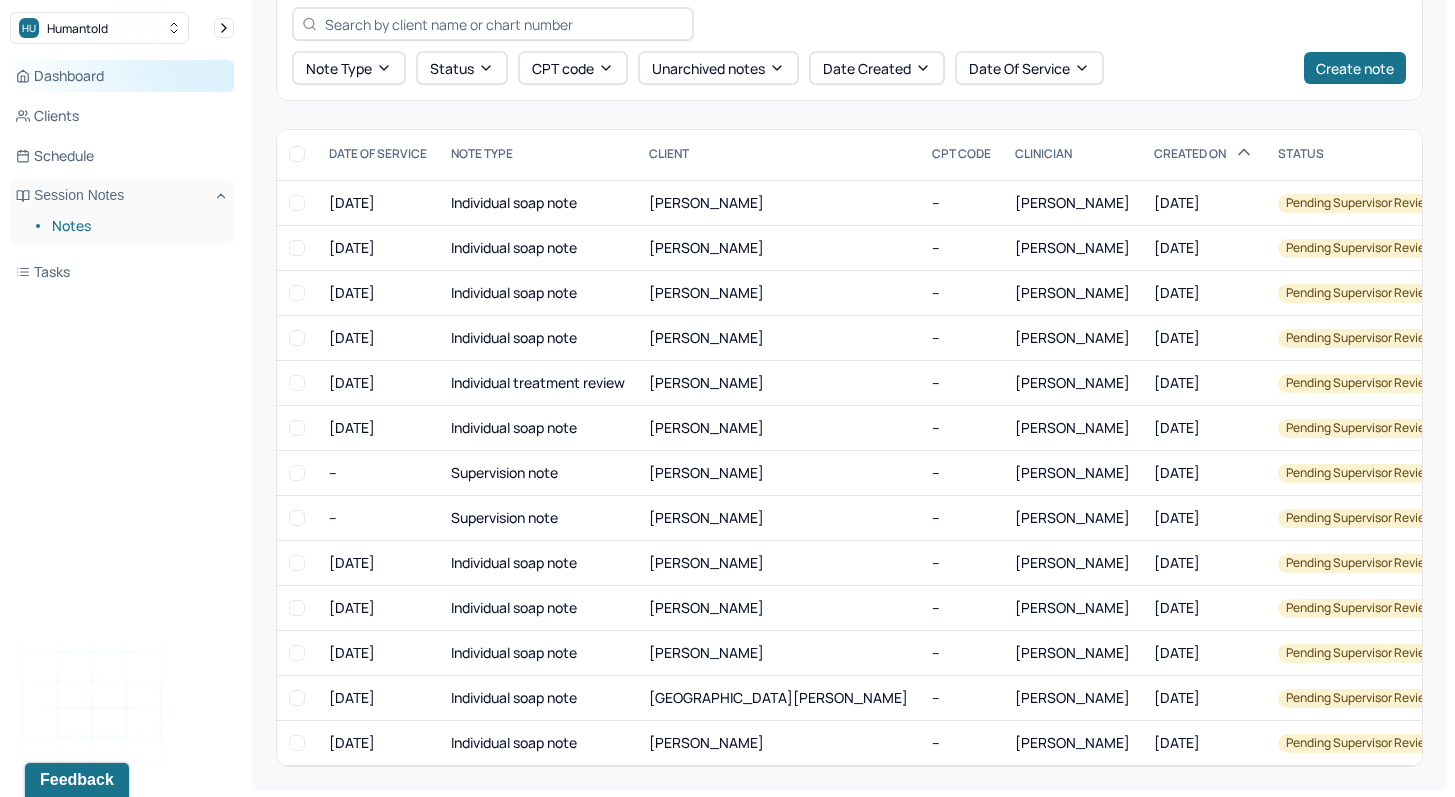 click on "Dashboard" at bounding box center [122, 76] 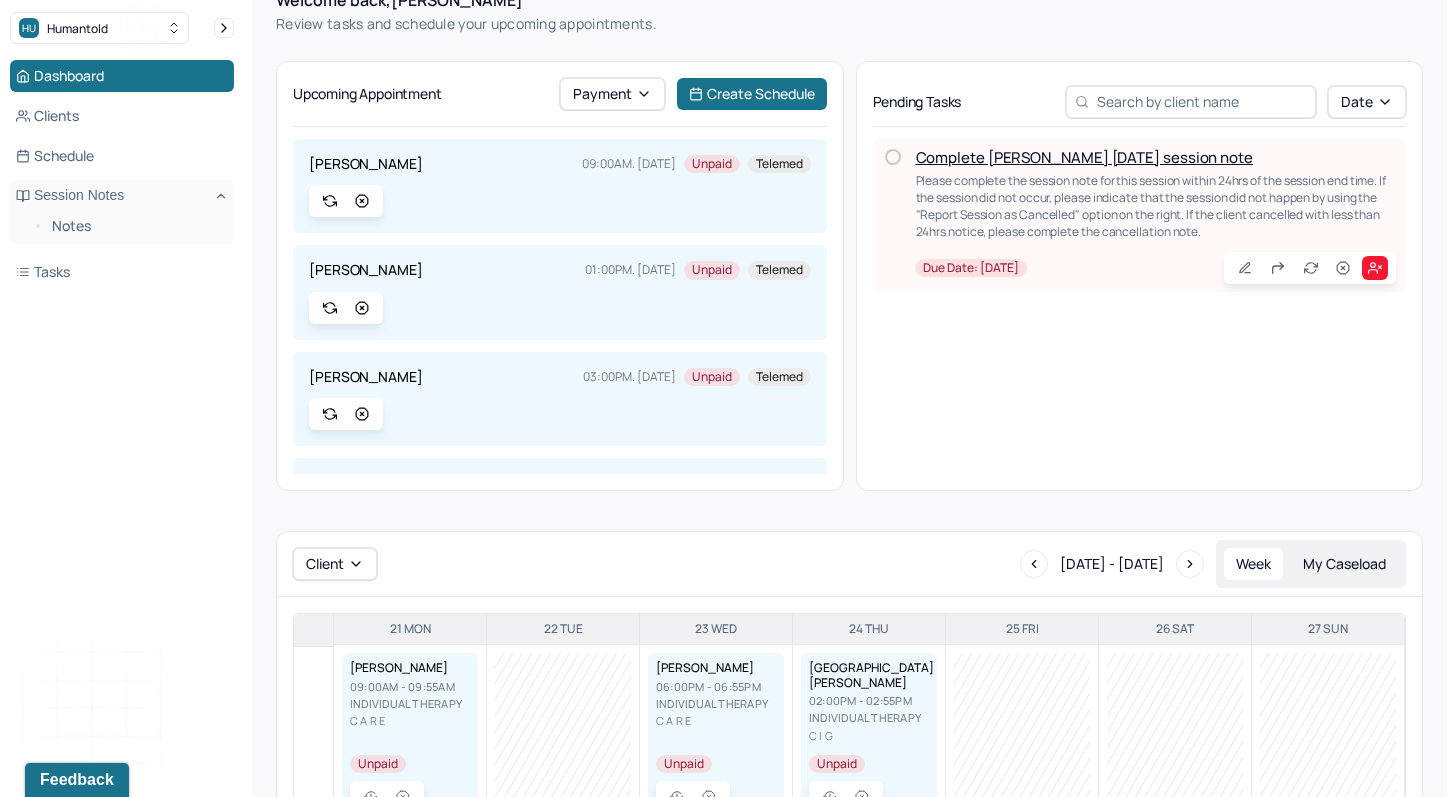 click at bounding box center (893, 157) 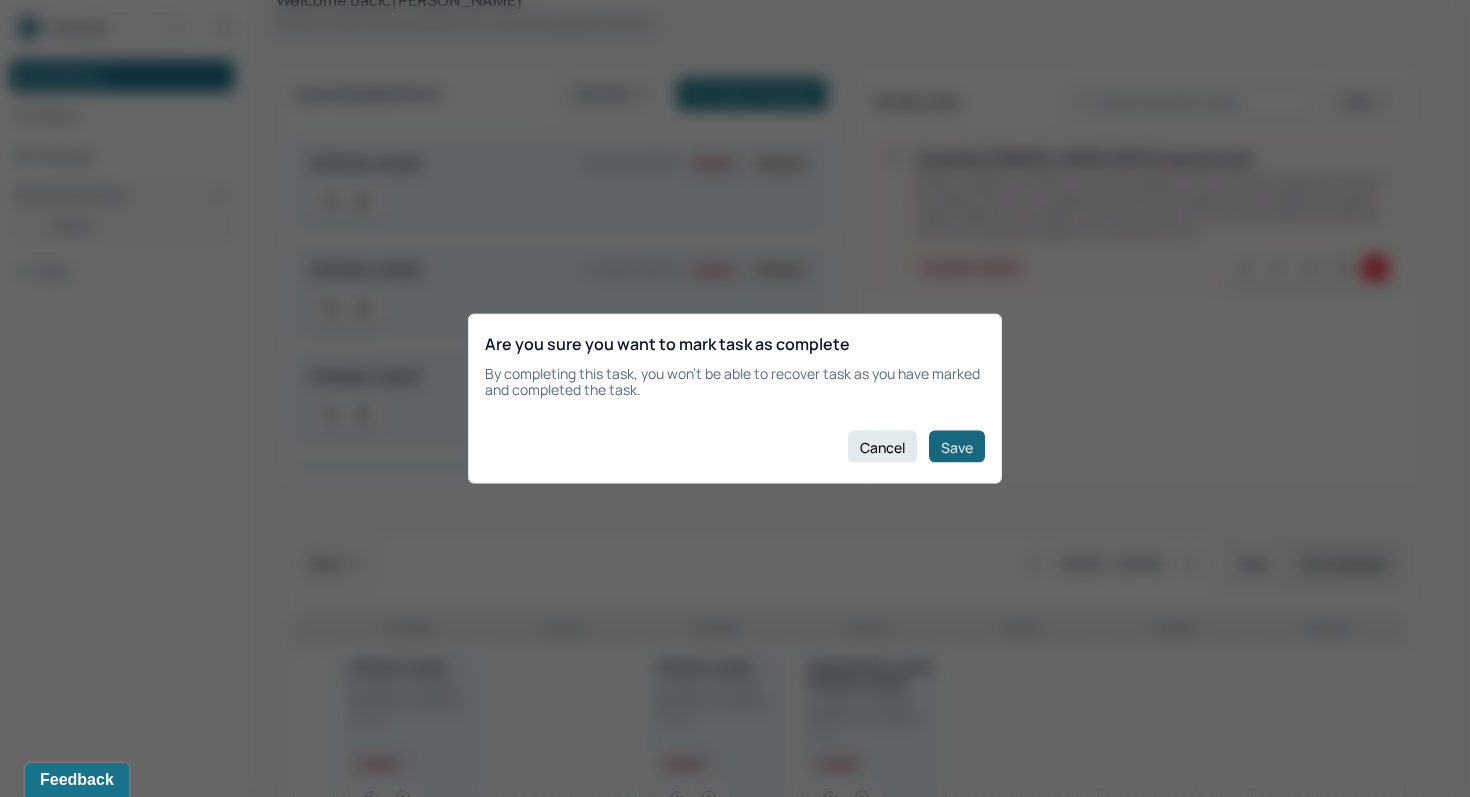 click on "Save" at bounding box center [957, 447] 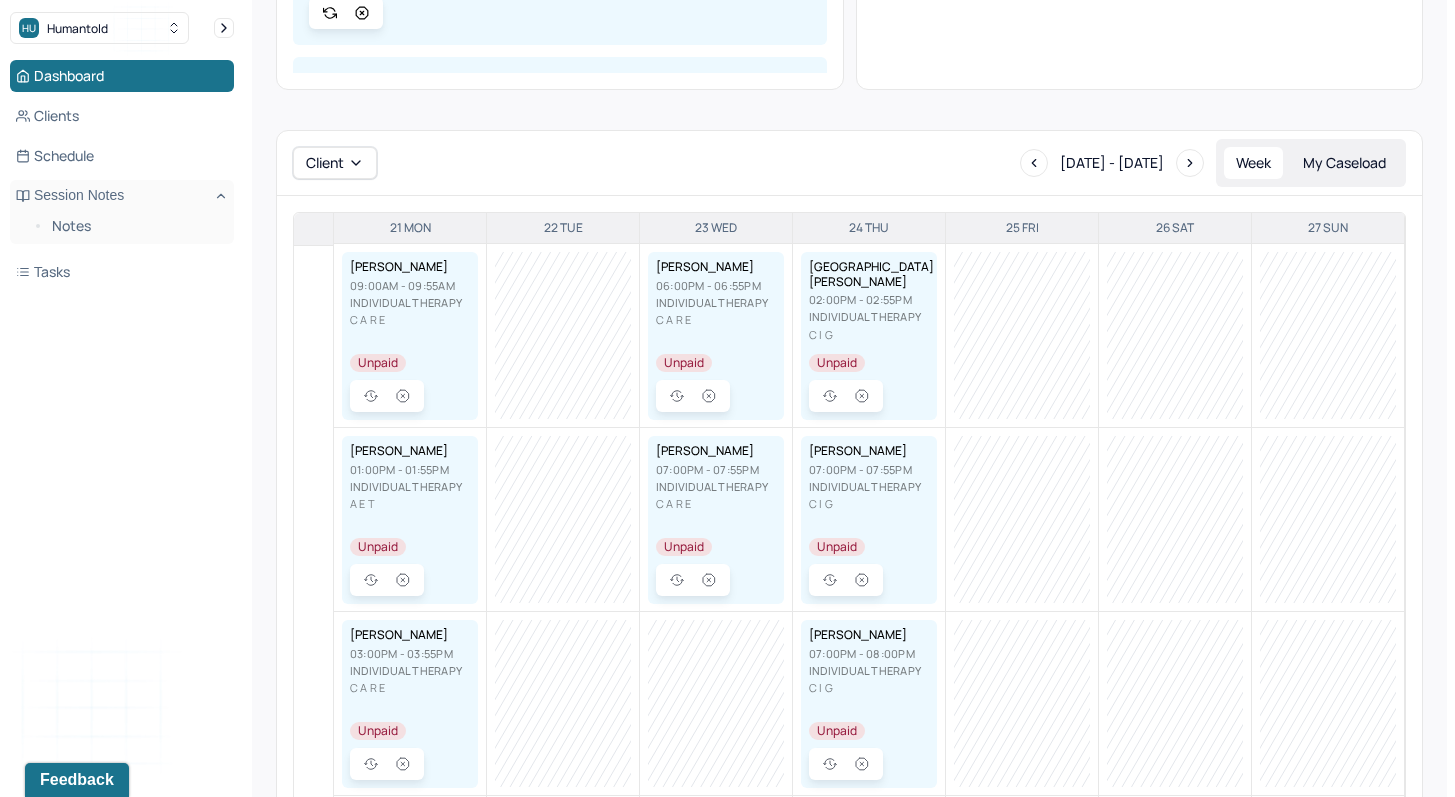 scroll, scrollTop: 589, scrollLeft: 0, axis: vertical 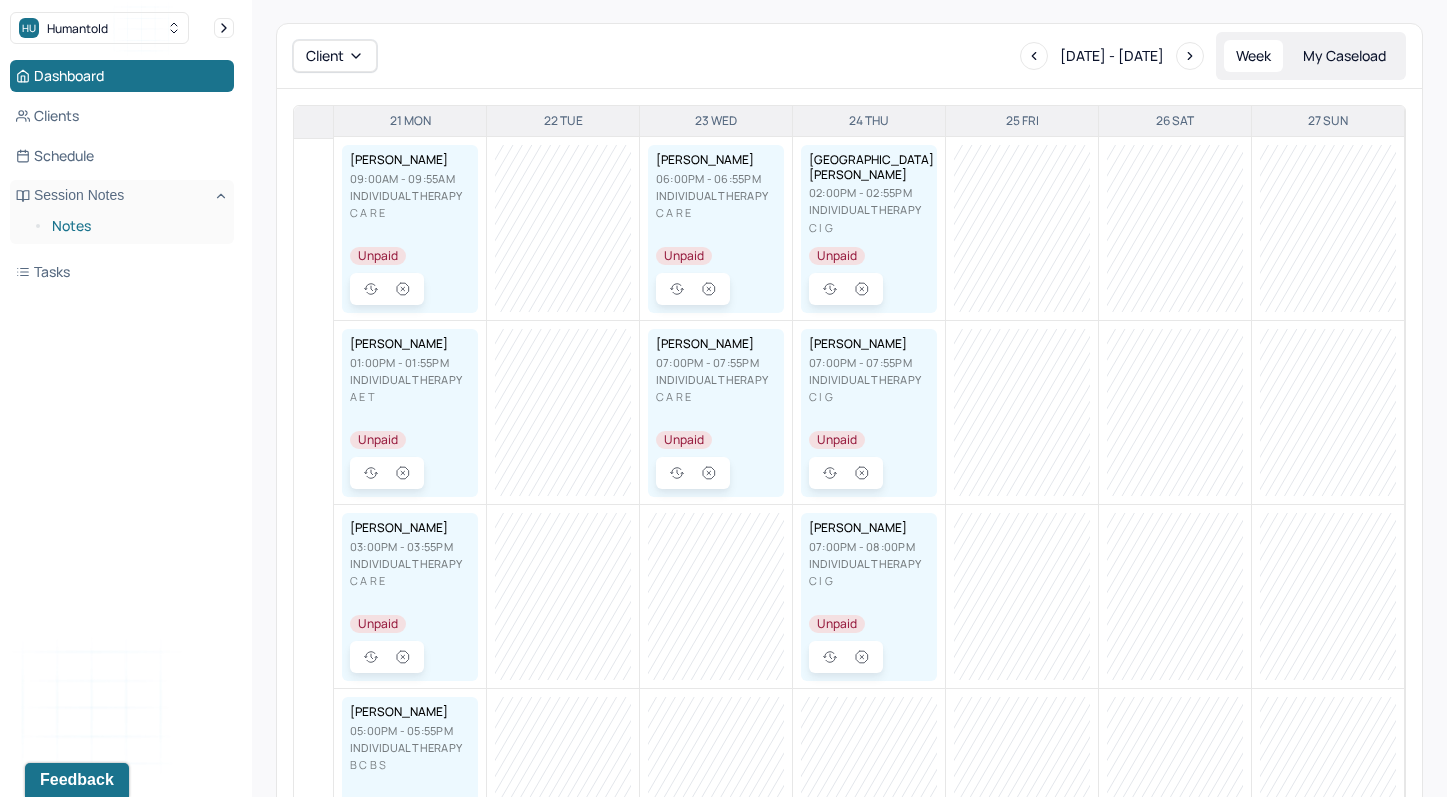 click on "Notes" at bounding box center [135, 226] 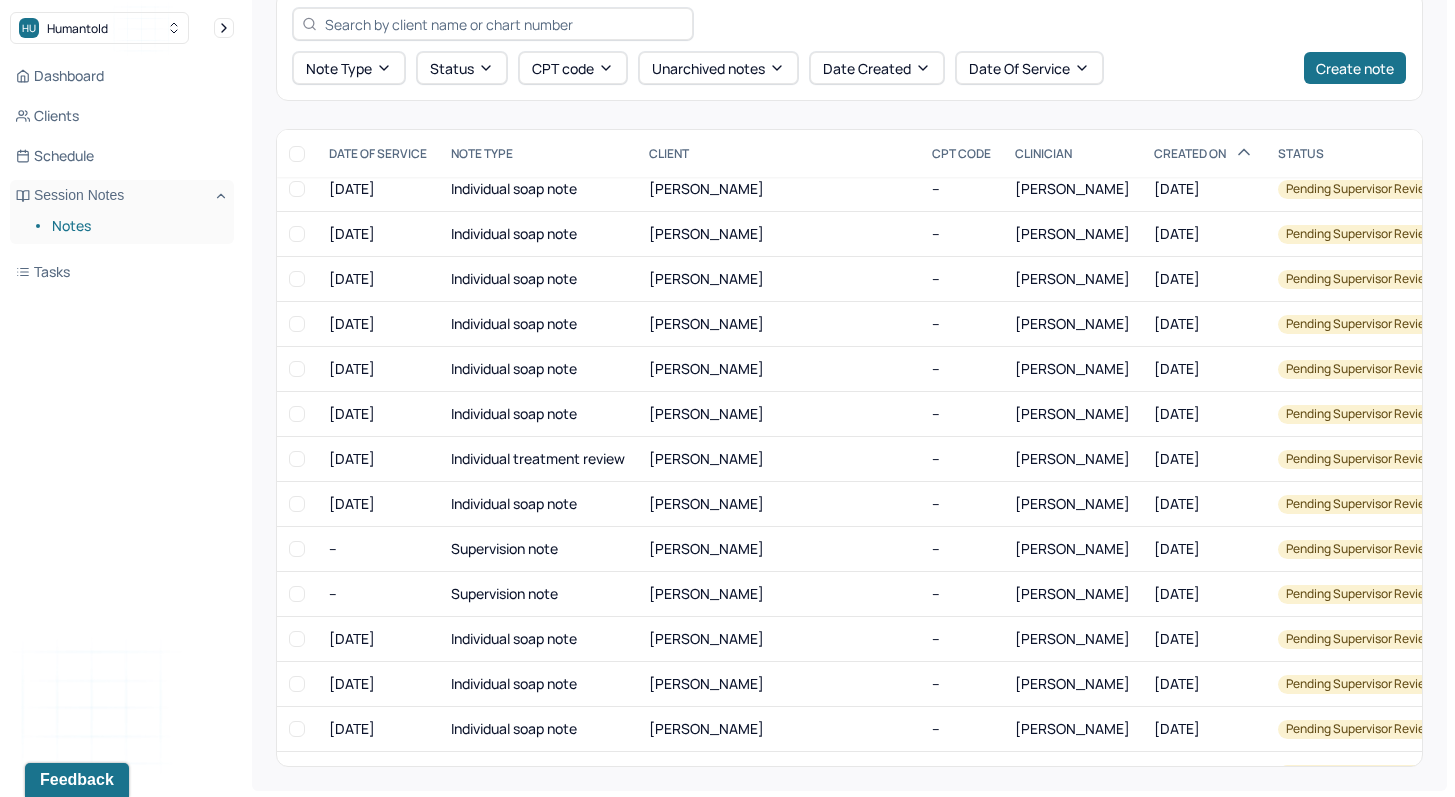 scroll, scrollTop: 280, scrollLeft: 0, axis: vertical 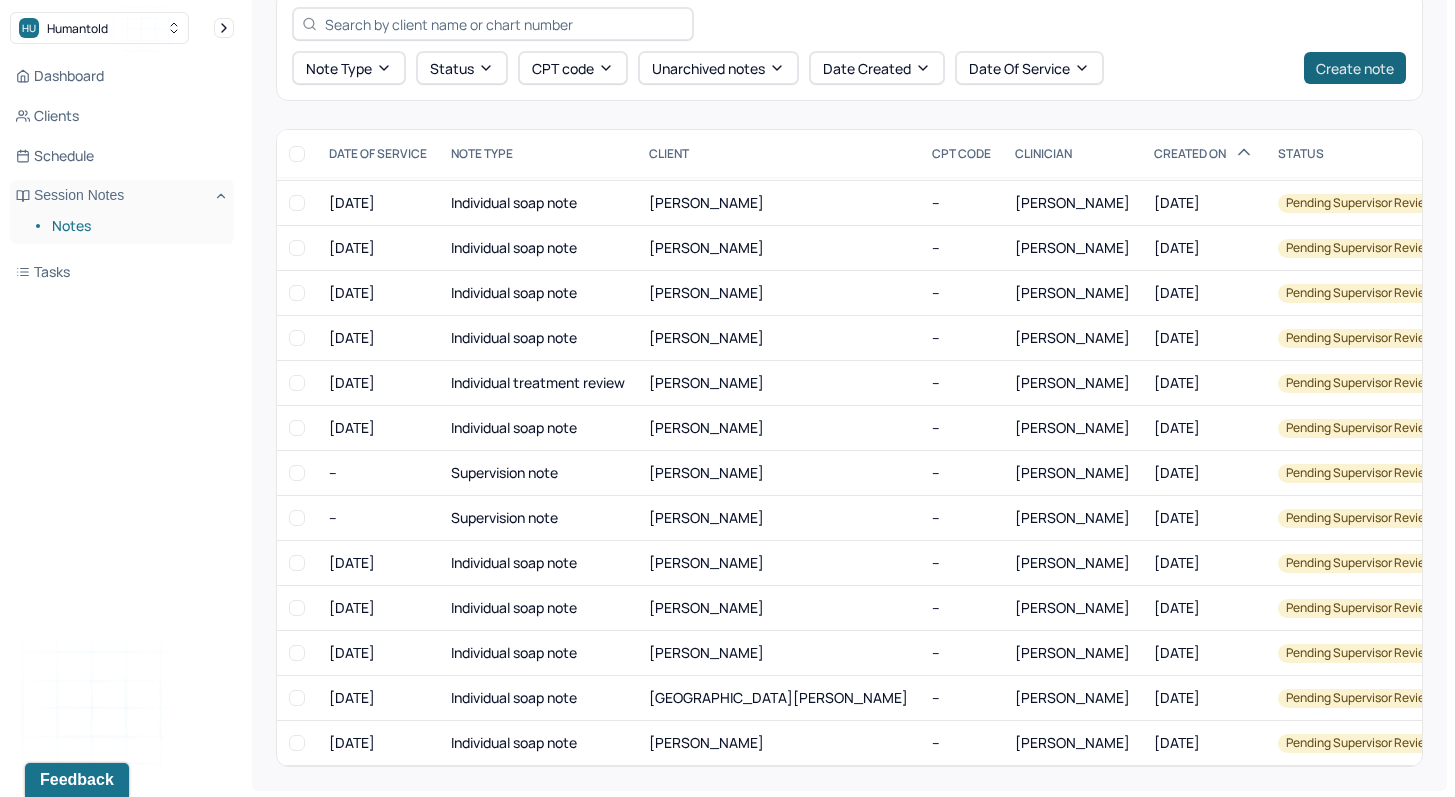 click on "Create note" at bounding box center [1355, 68] 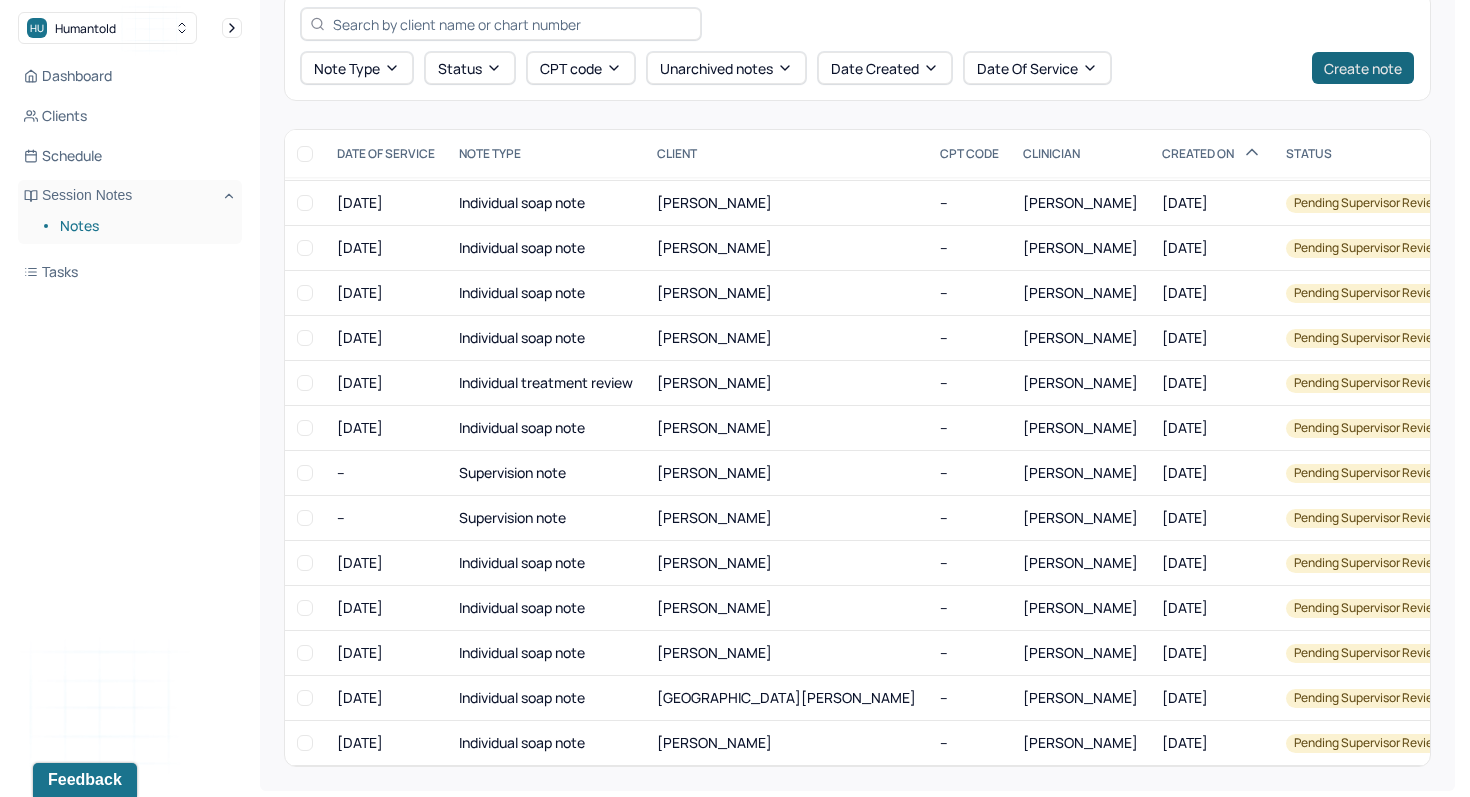scroll, scrollTop: 0, scrollLeft: 0, axis: both 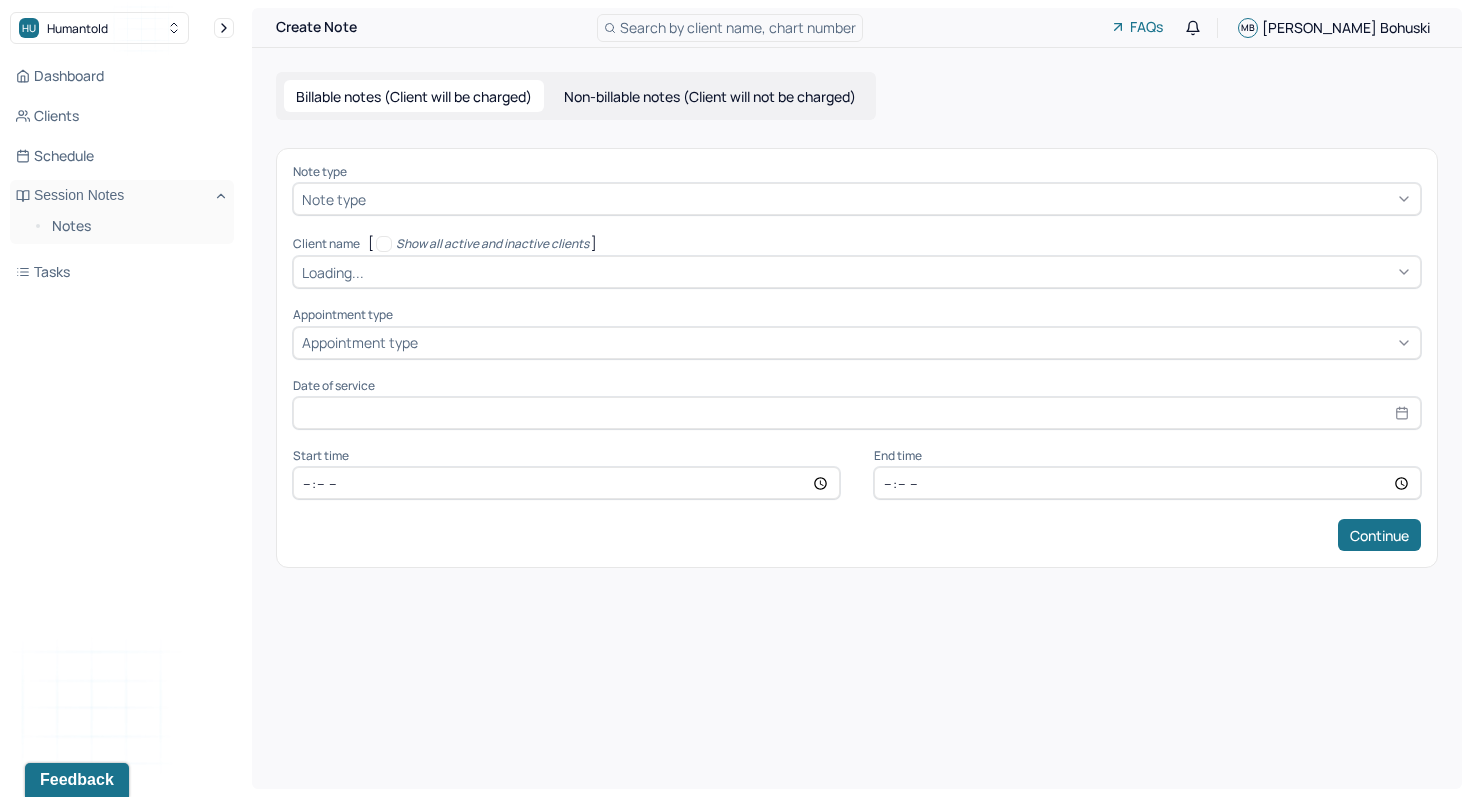 click on "Billable notes (Client will be charged) Non-billable notes (Client will not be charged)" at bounding box center (576, 96) 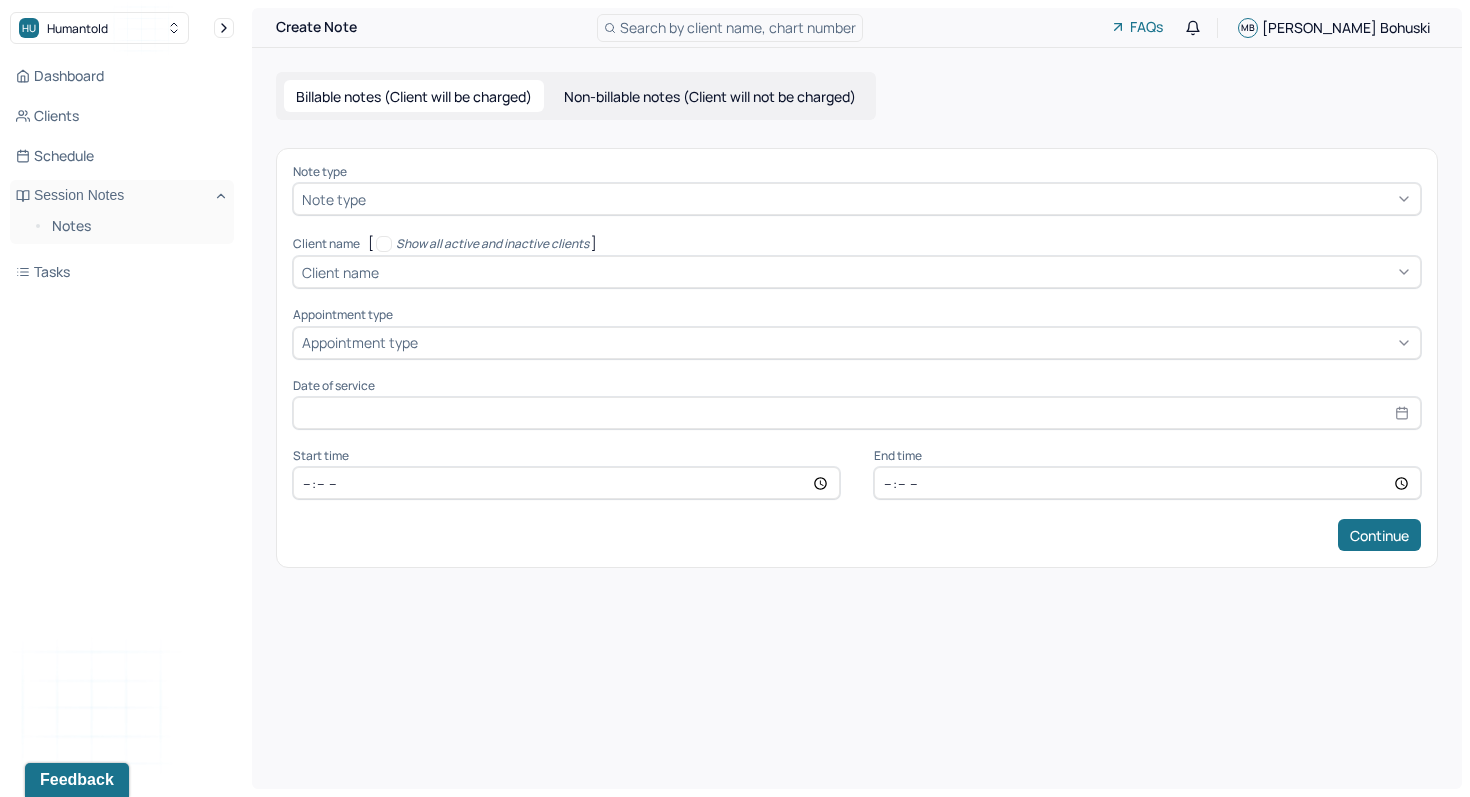 click on "Non-billable notes (Client will not be charged)" at bounding box center (710, 96) 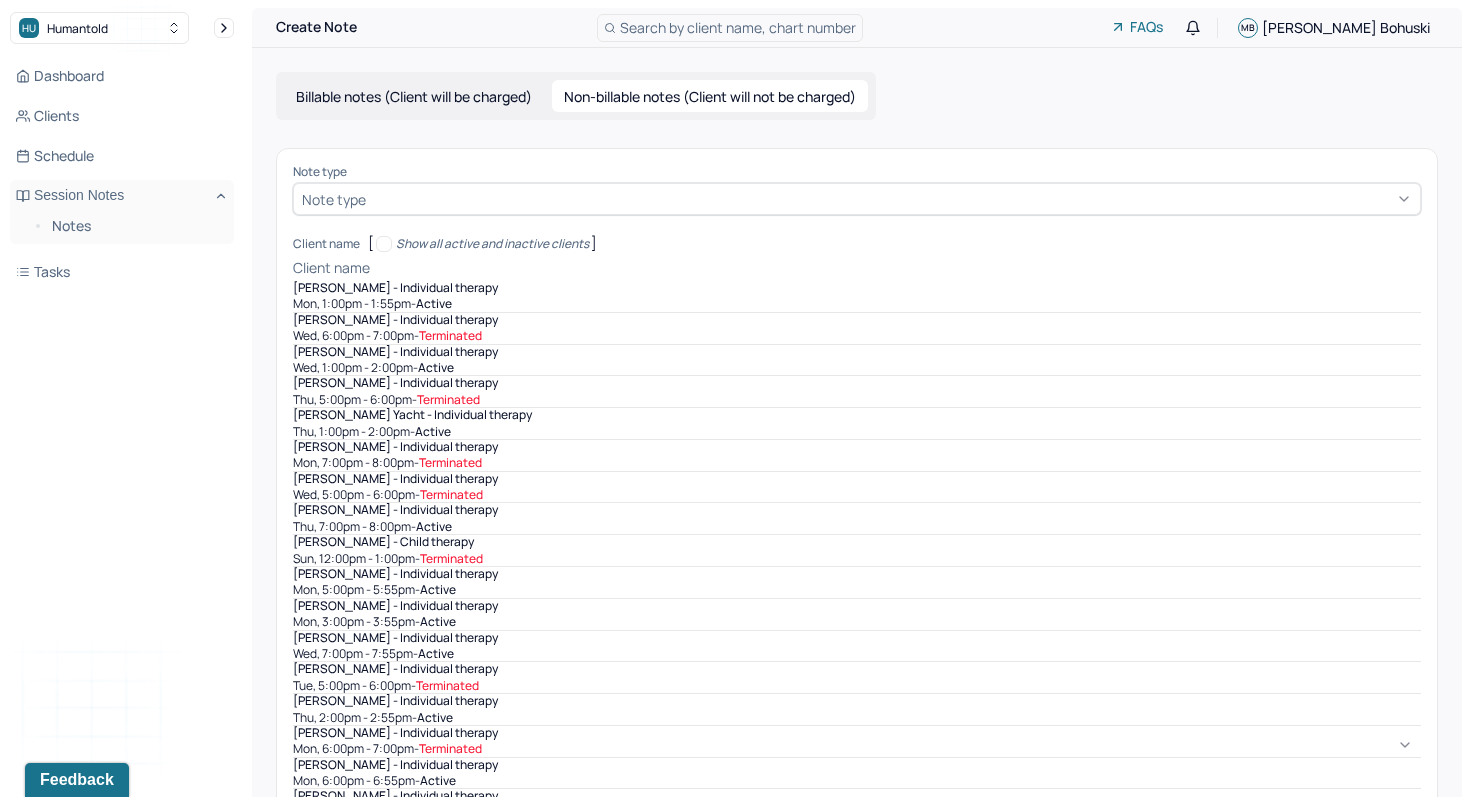 click on "Client name" at bounding box center [331, 268] 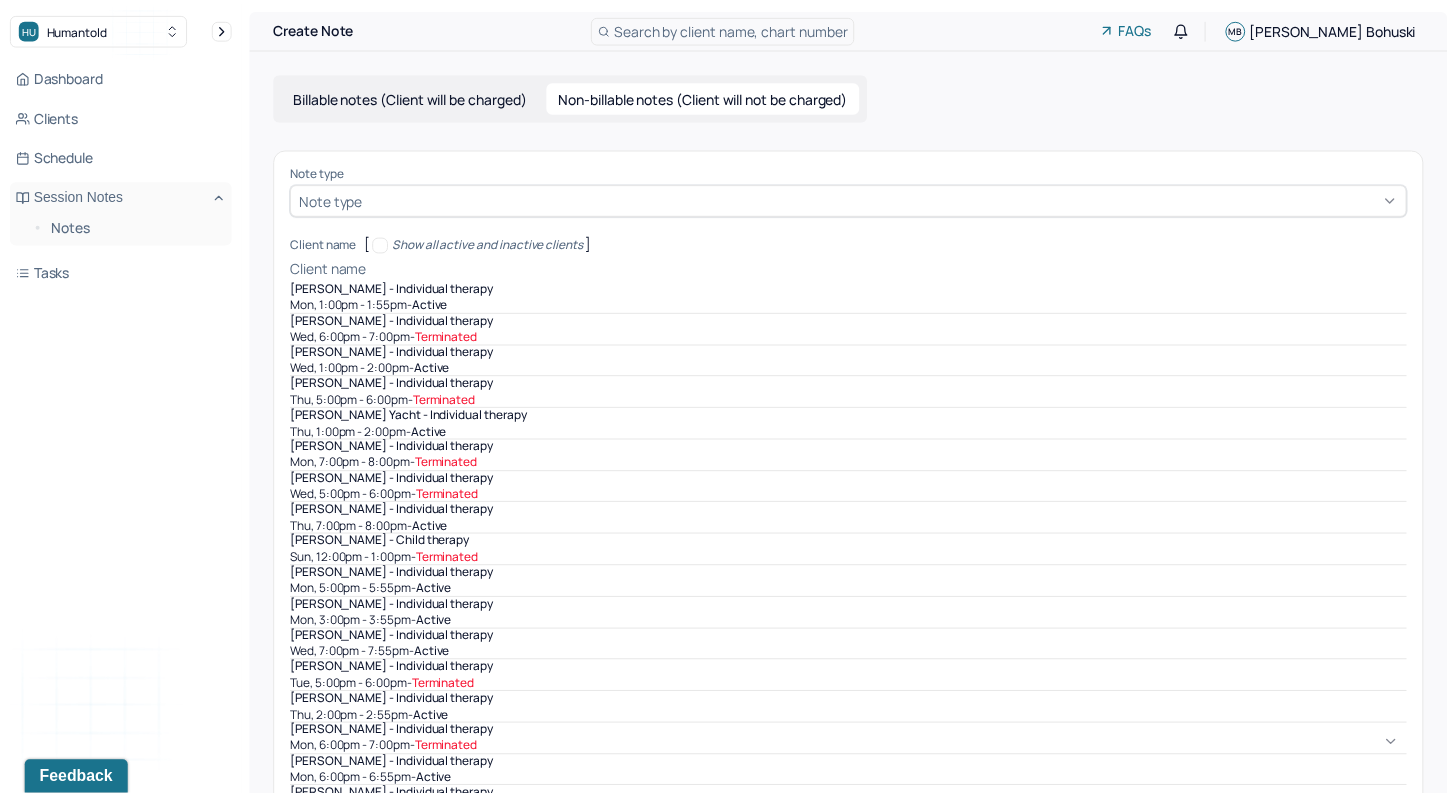 scroll, scrollTop: 1026, scrollLeft: 0, axis: vertical 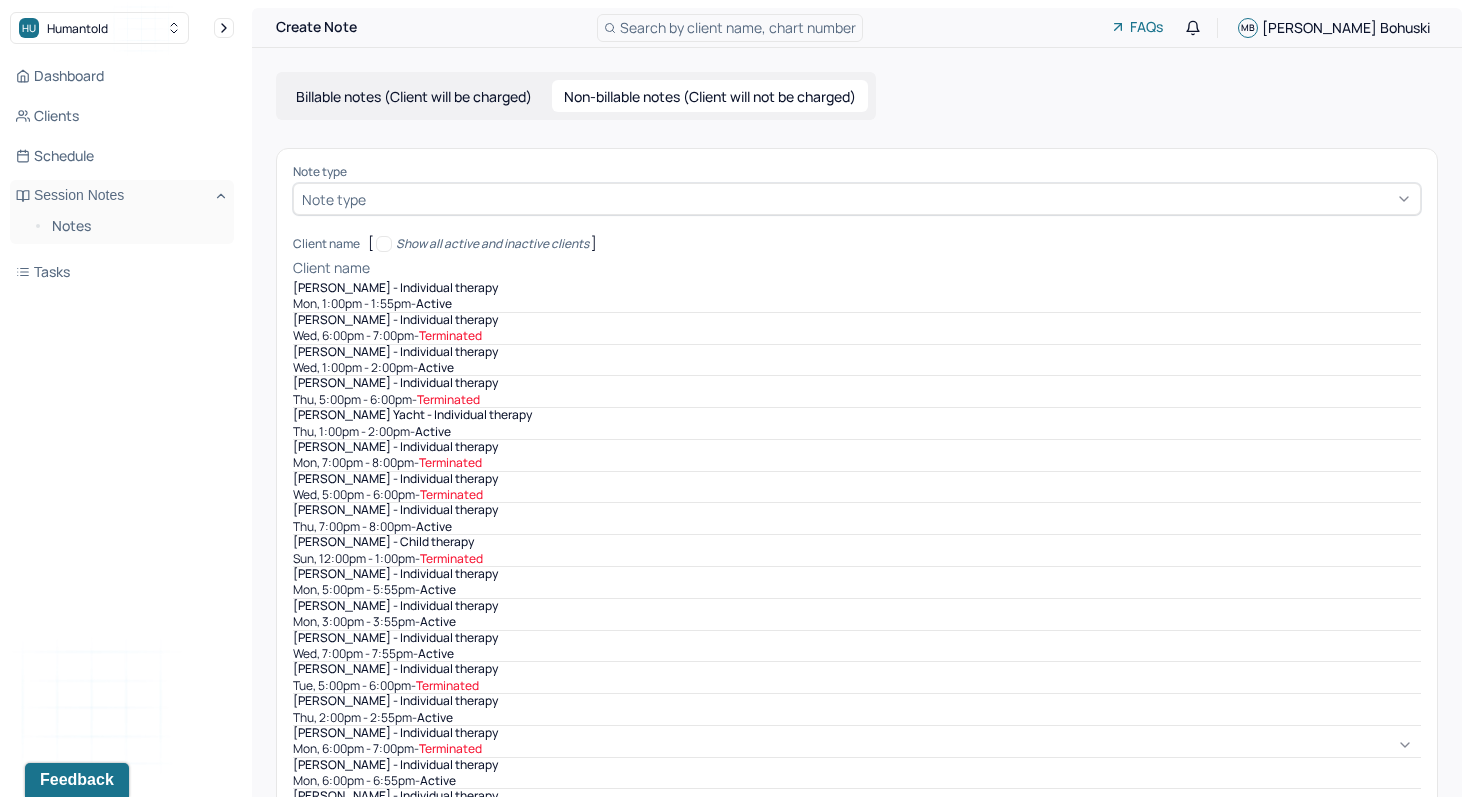 click on "[PERSON_NAME] - Individual therapy" at bounding box center [395, 1051] 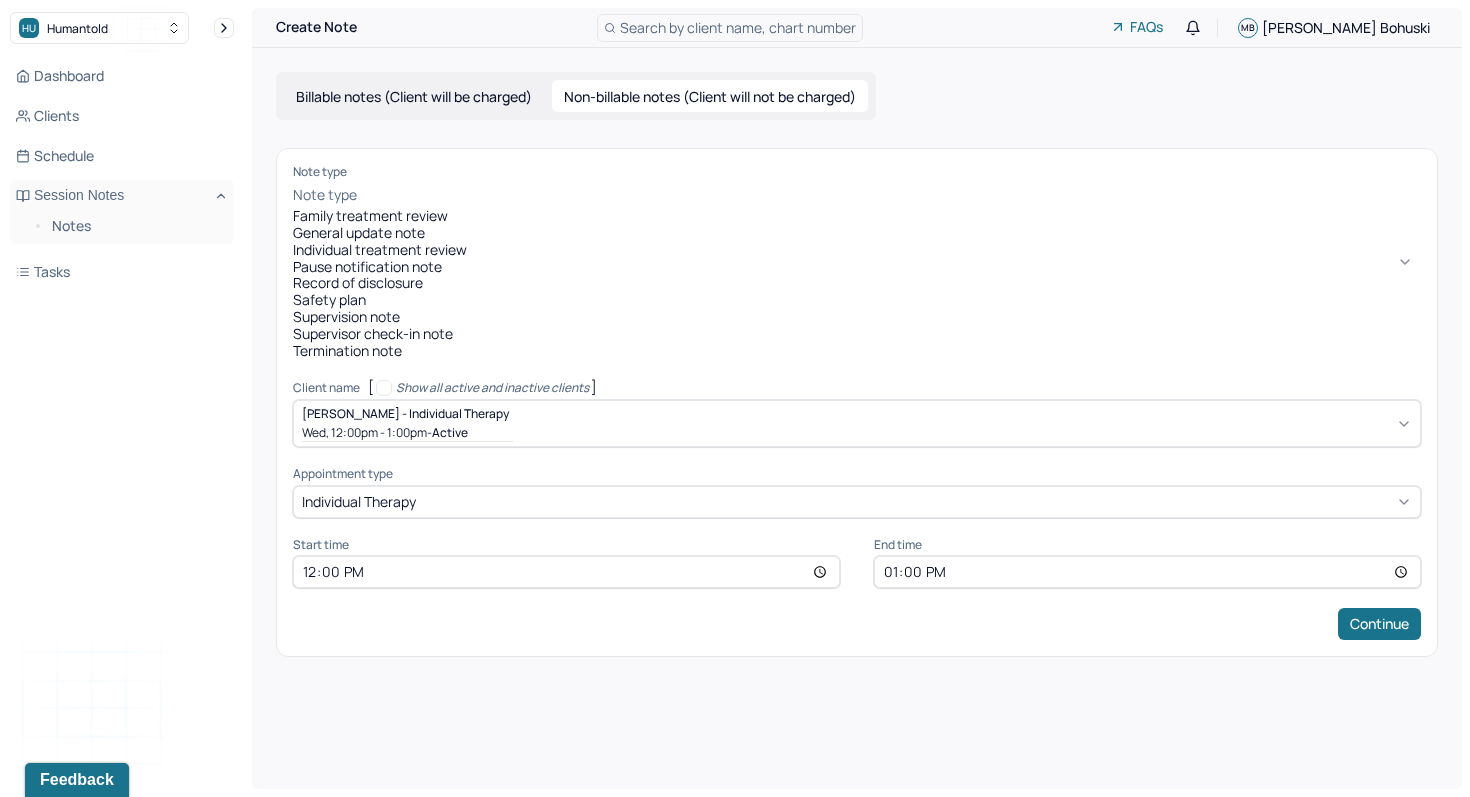 click at bounding box center [891, 195] 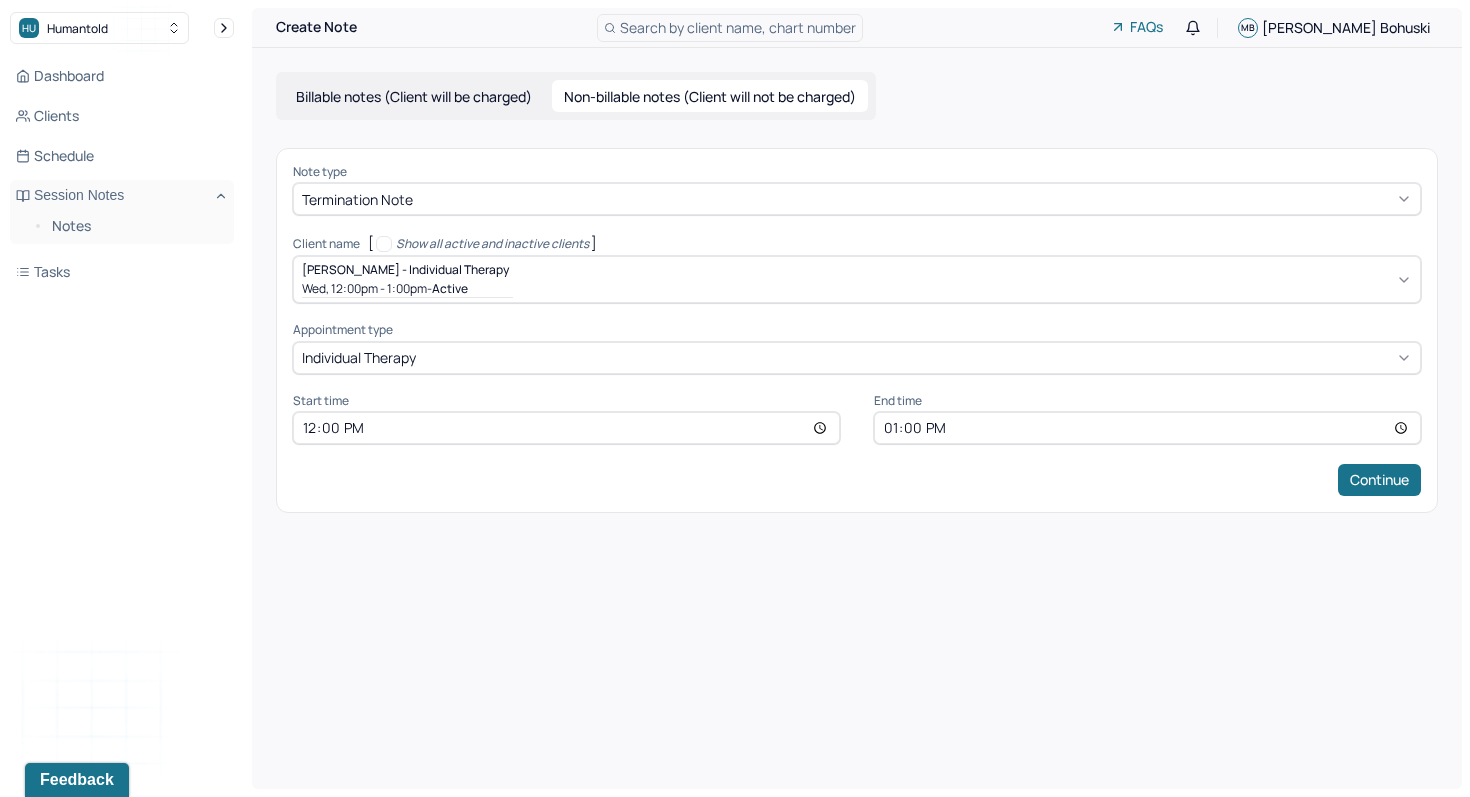 click on "13:00" at bounding box center (1147, 428) 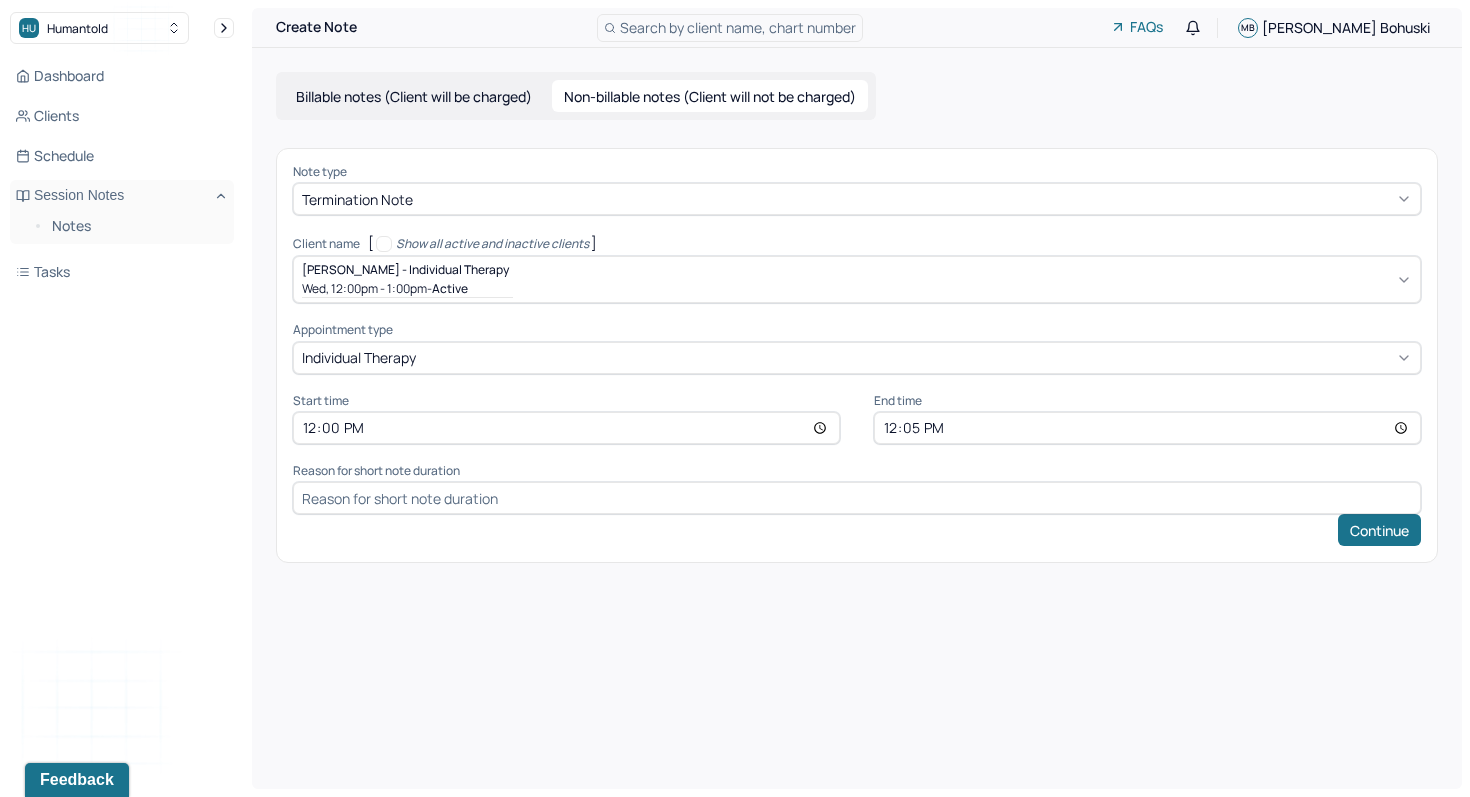 type on "12:55" 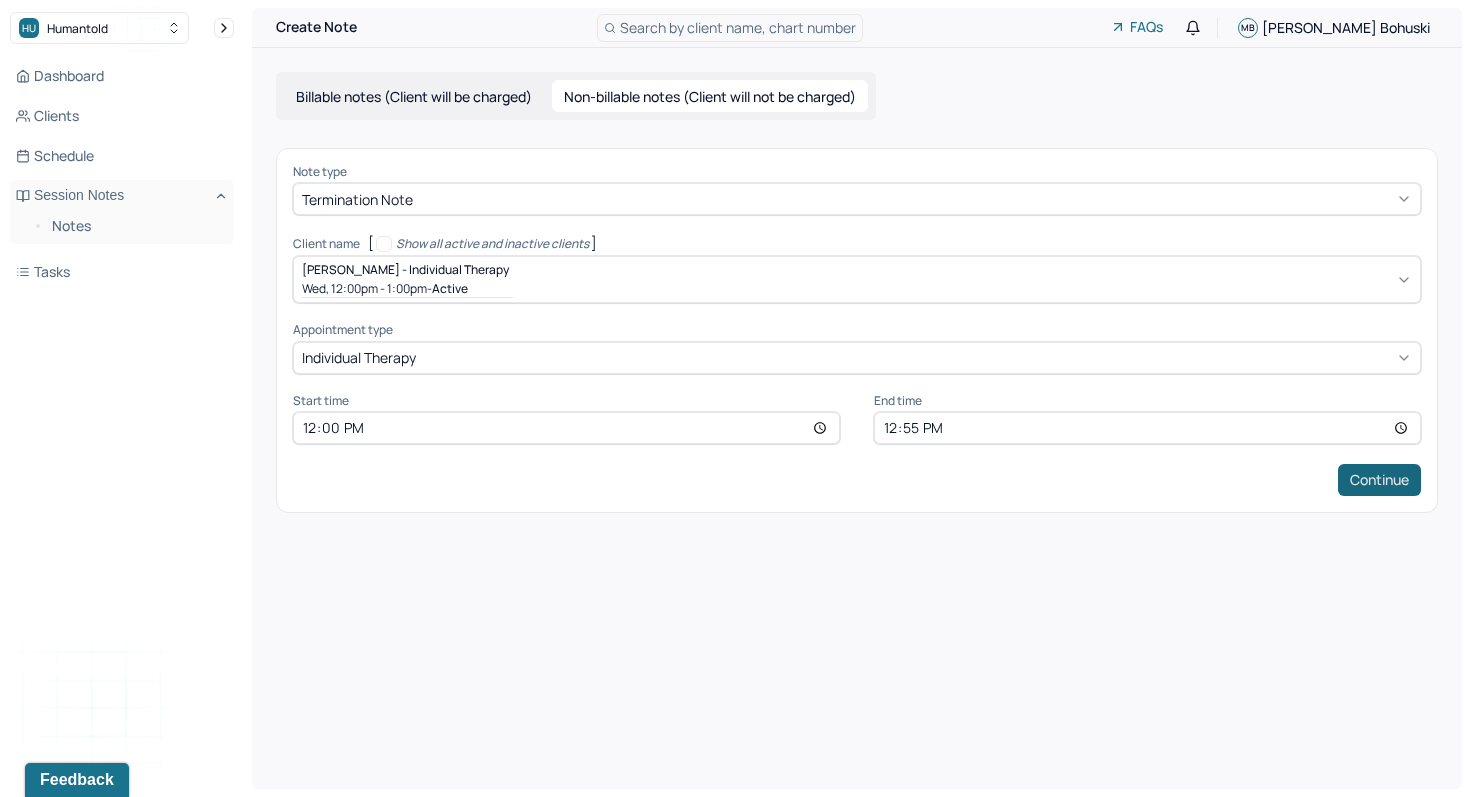 click on "Continue" at bounding box center (1379, 480) 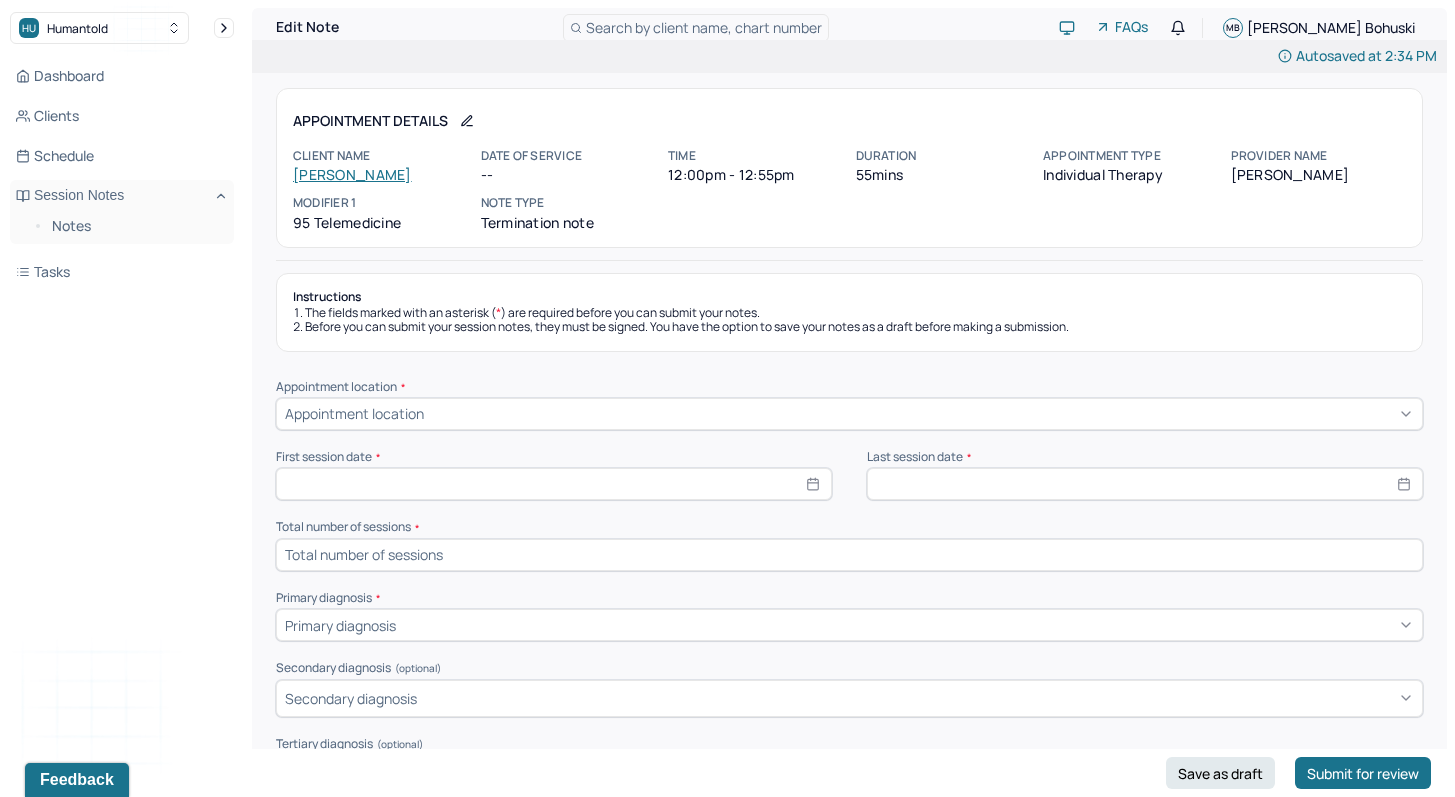 click at bounding box center (849, 555) 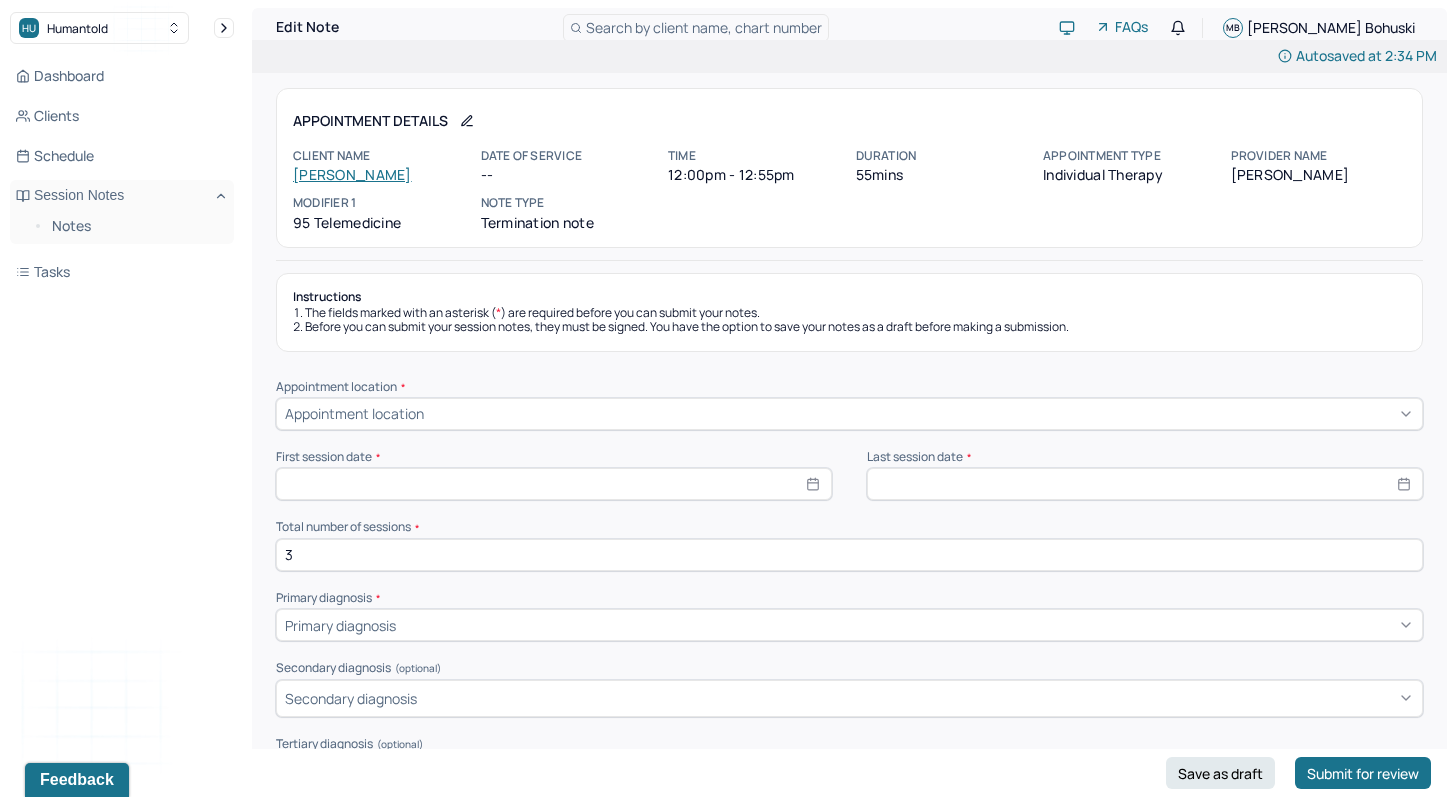 type on "3" 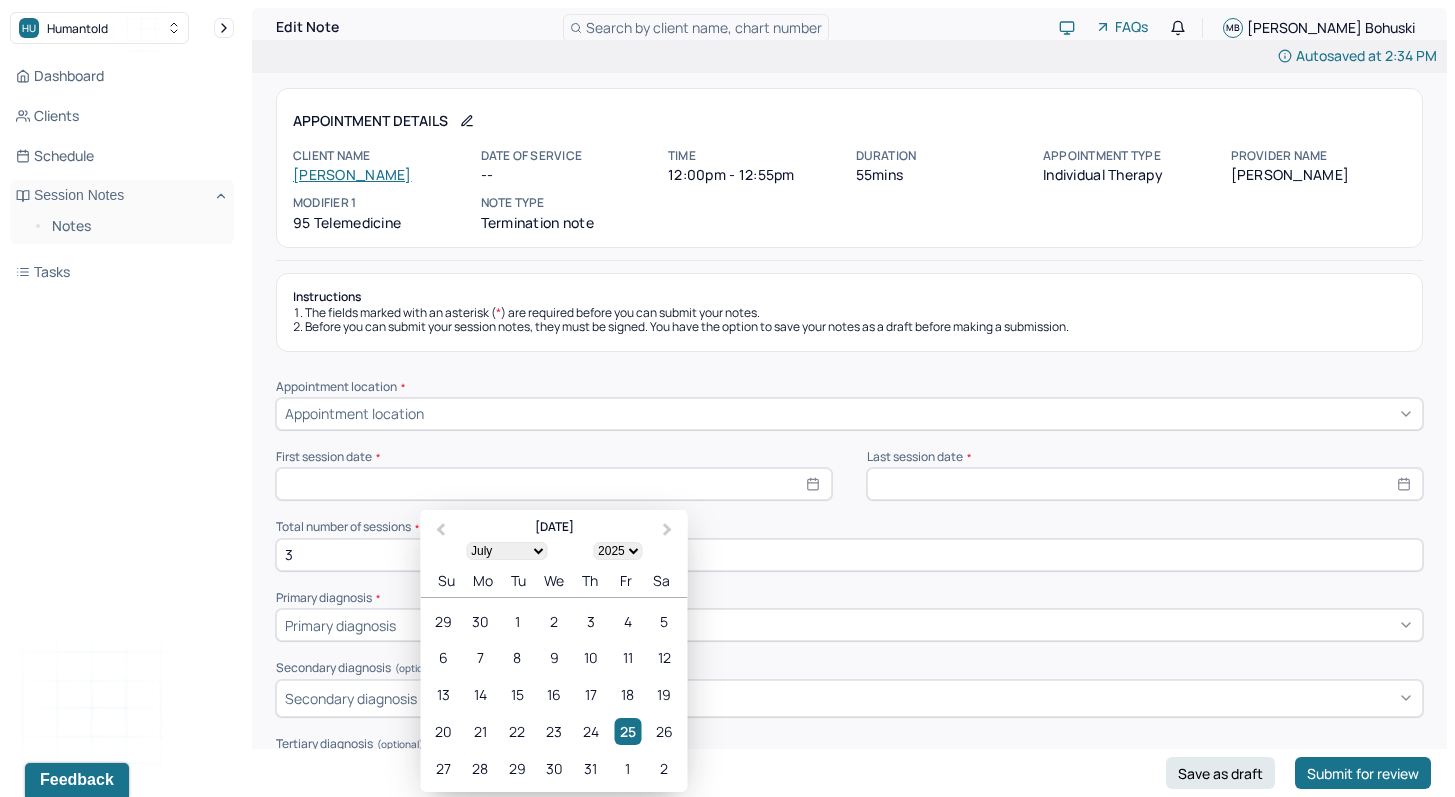 click at bounding box center [554, 484] 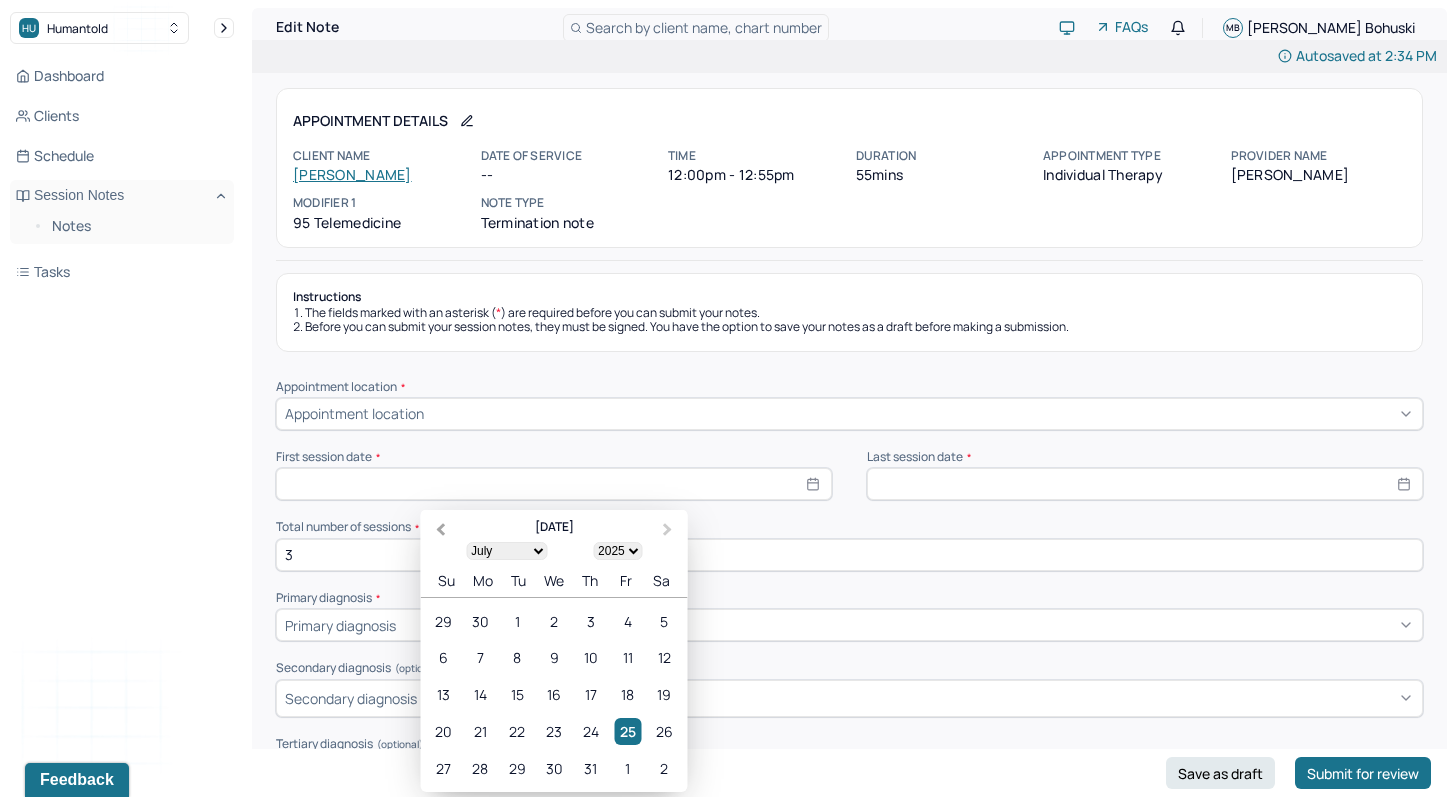 click on "Previous Month" at bounding box center (441, 530) 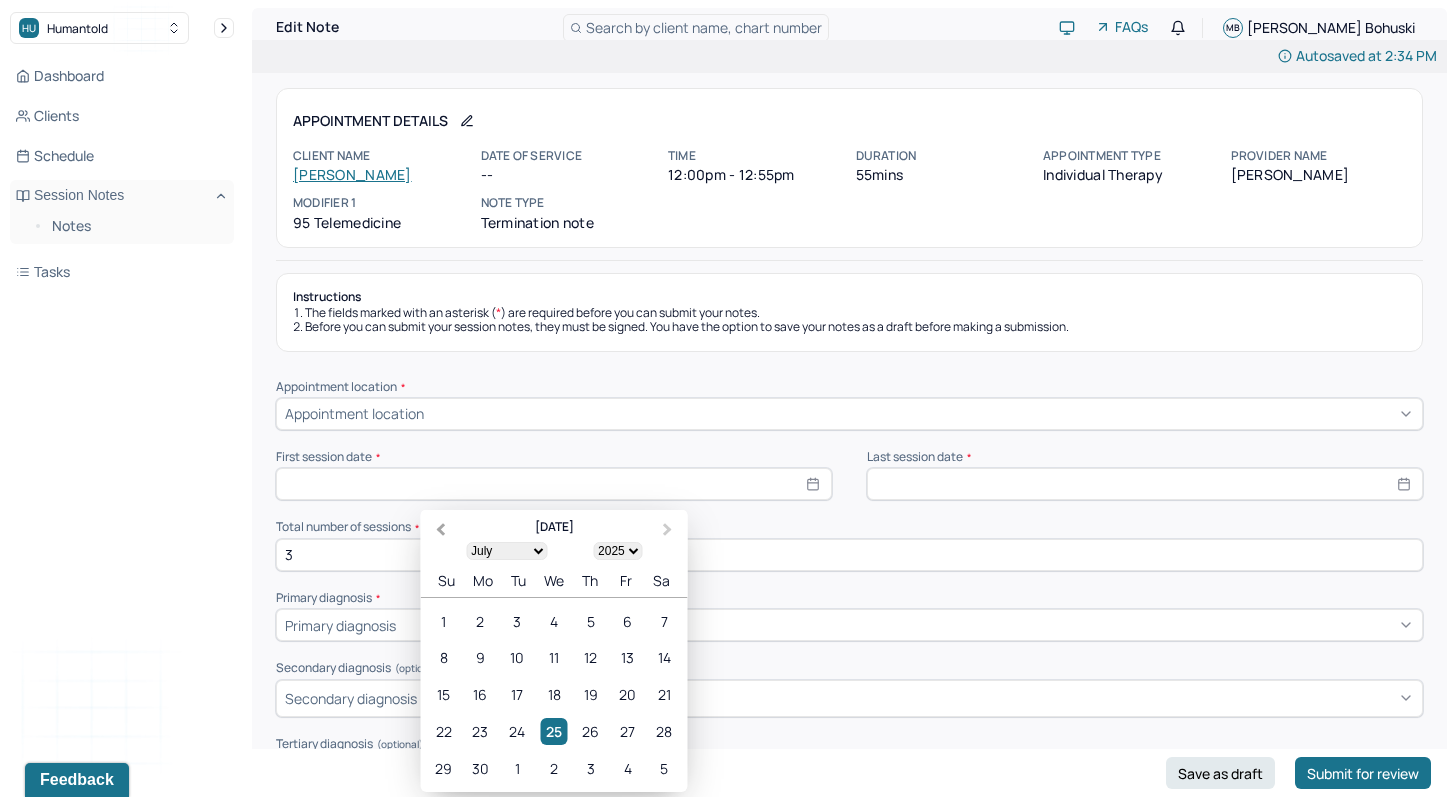 click on "Previous Month" at bounding box center (441, 530) 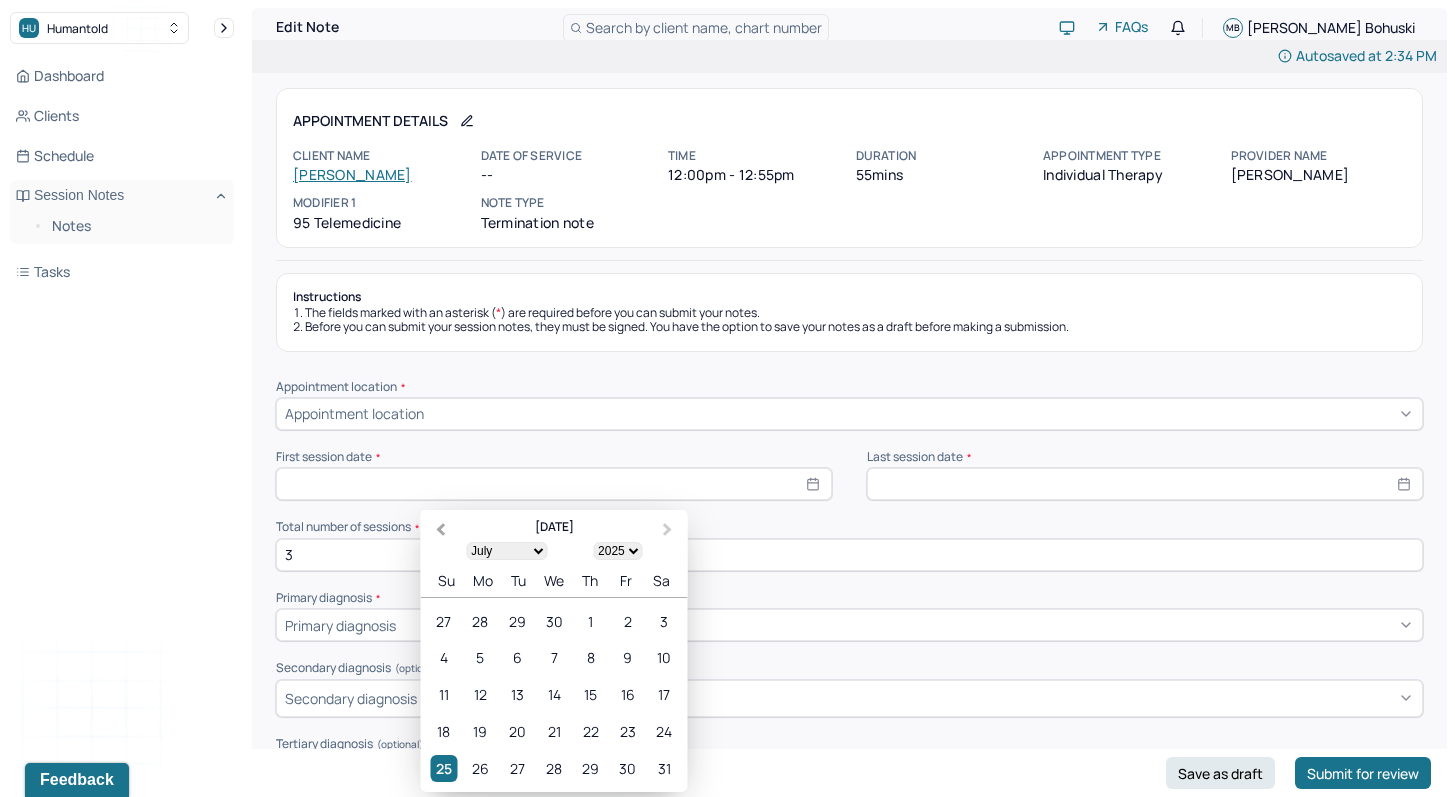 click on "Previous Month" at bounding box center [441, 530] 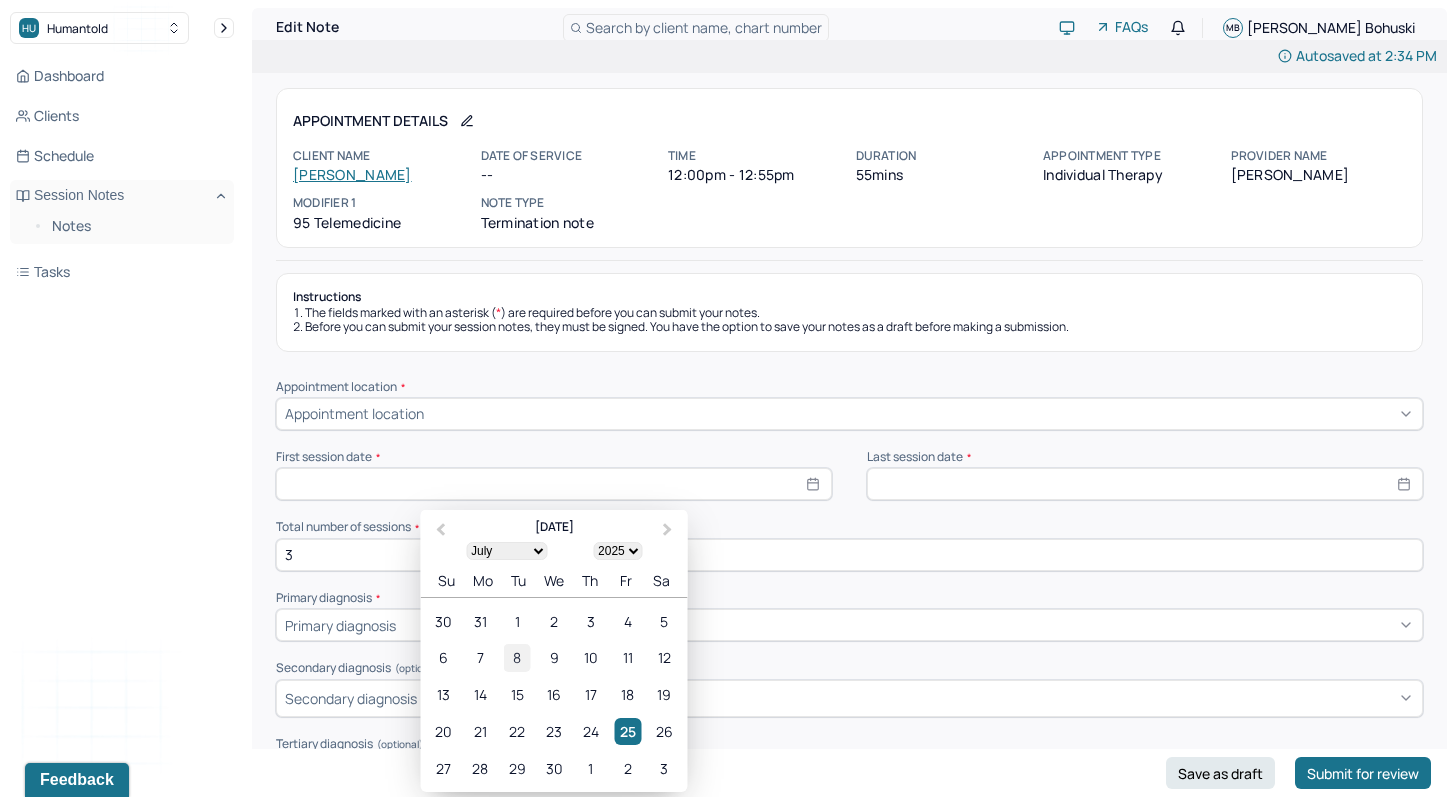 click on "8" at bounding box center [517, 658] 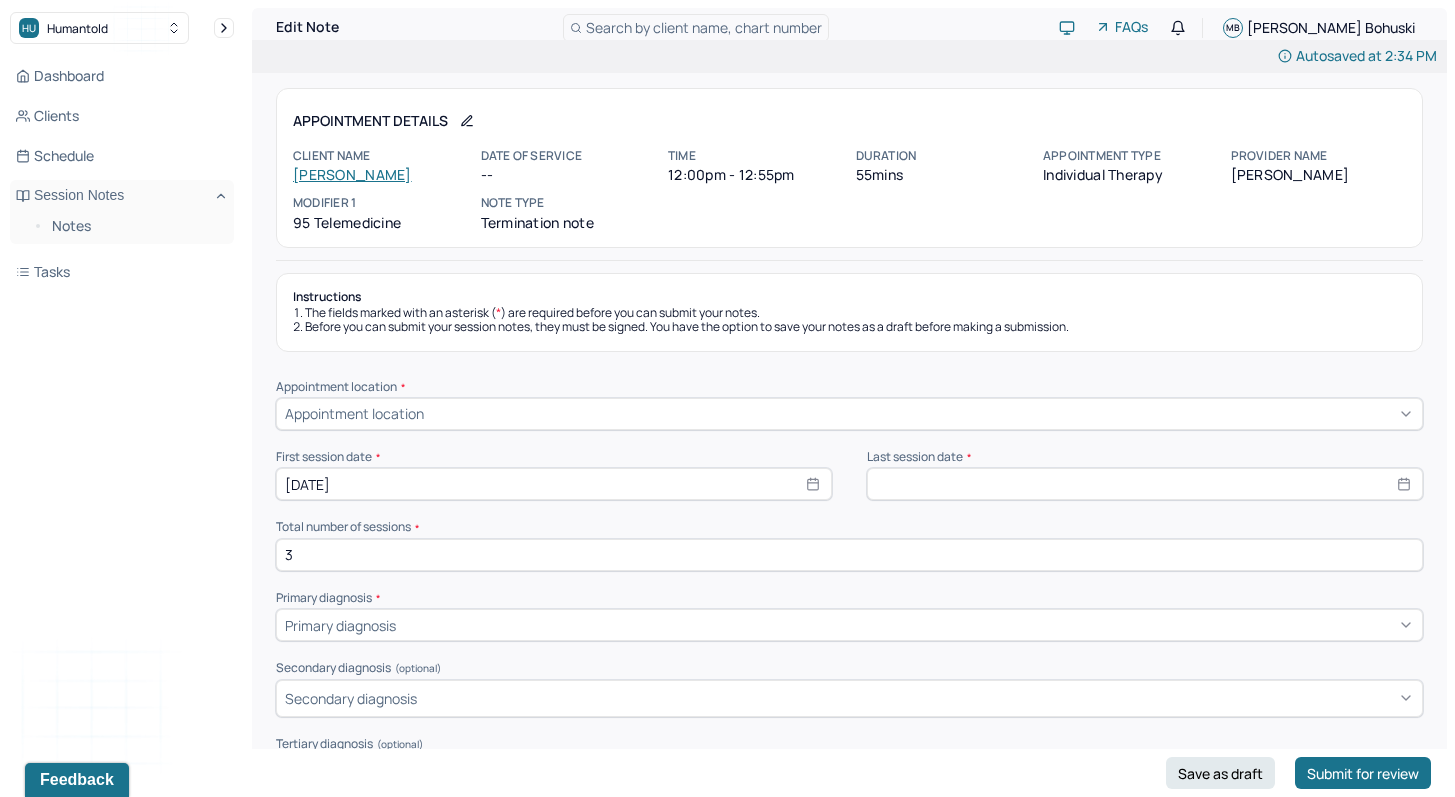 click at bounding box center [1145, 484] 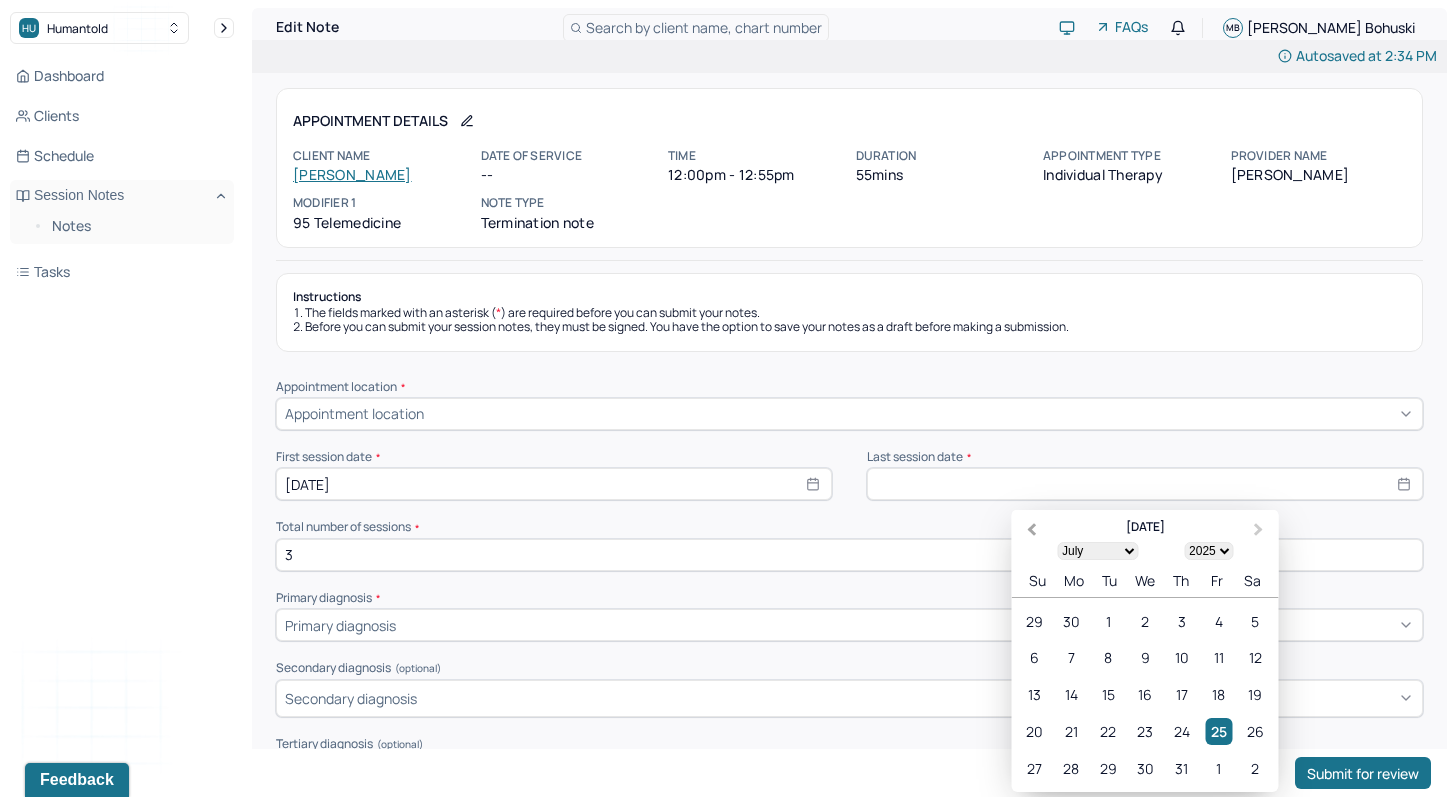 click on "Previous Month" at bounding box center (1029, 531) 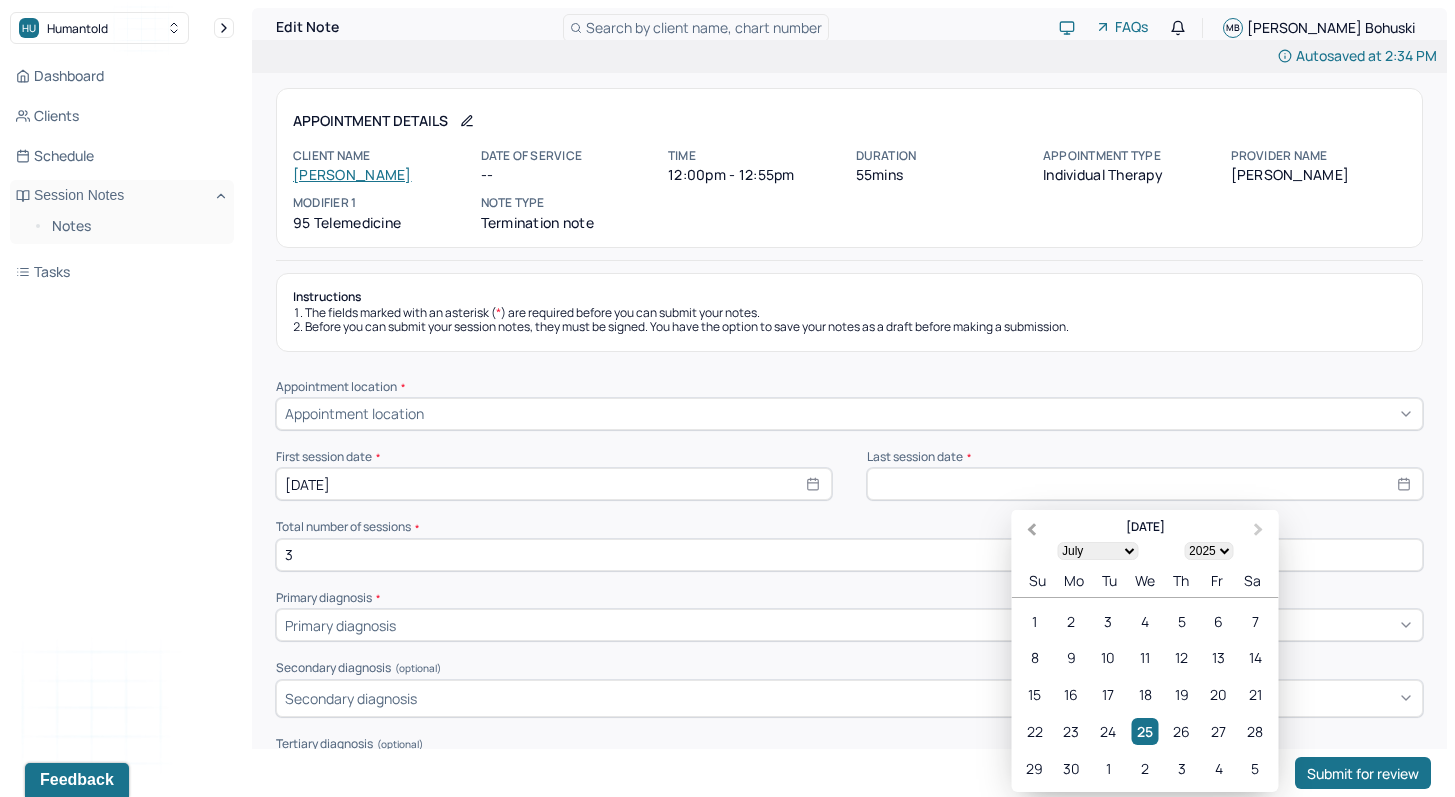 click on "Previous Month" at bounding box center (1029, 531) 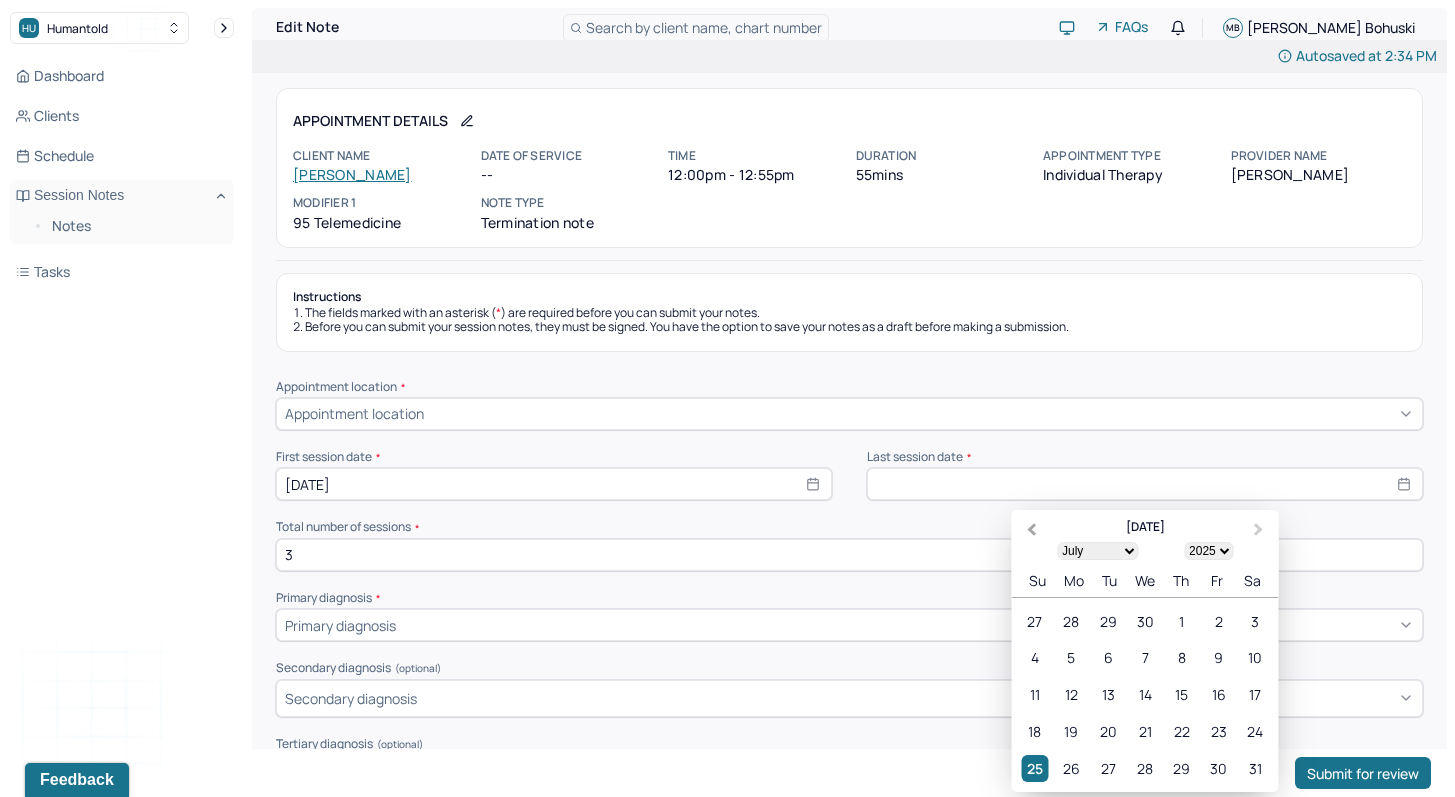 click on "Previous Month" at bounding box center (1029, 531) 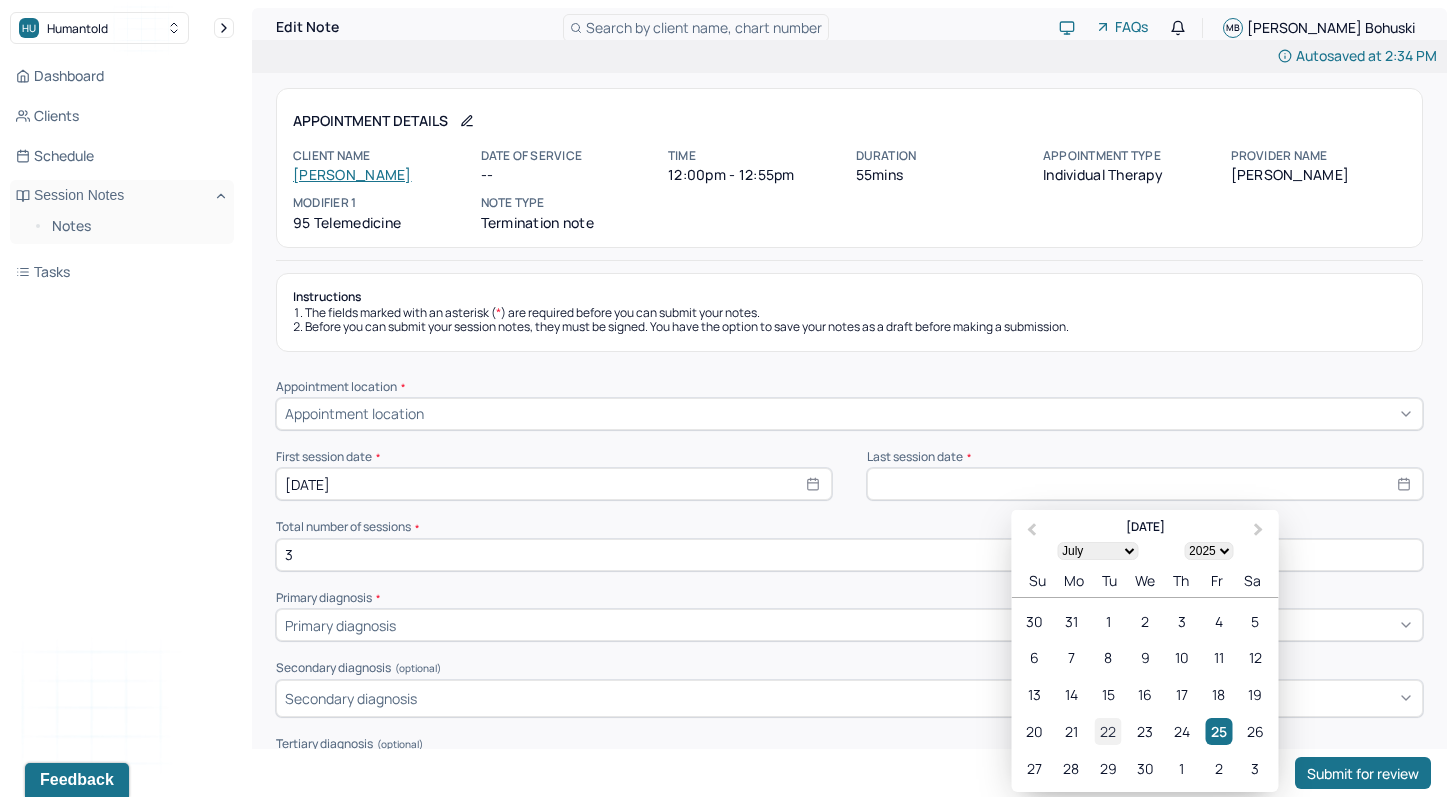 click on "22" at bounding box center [1107, 731] 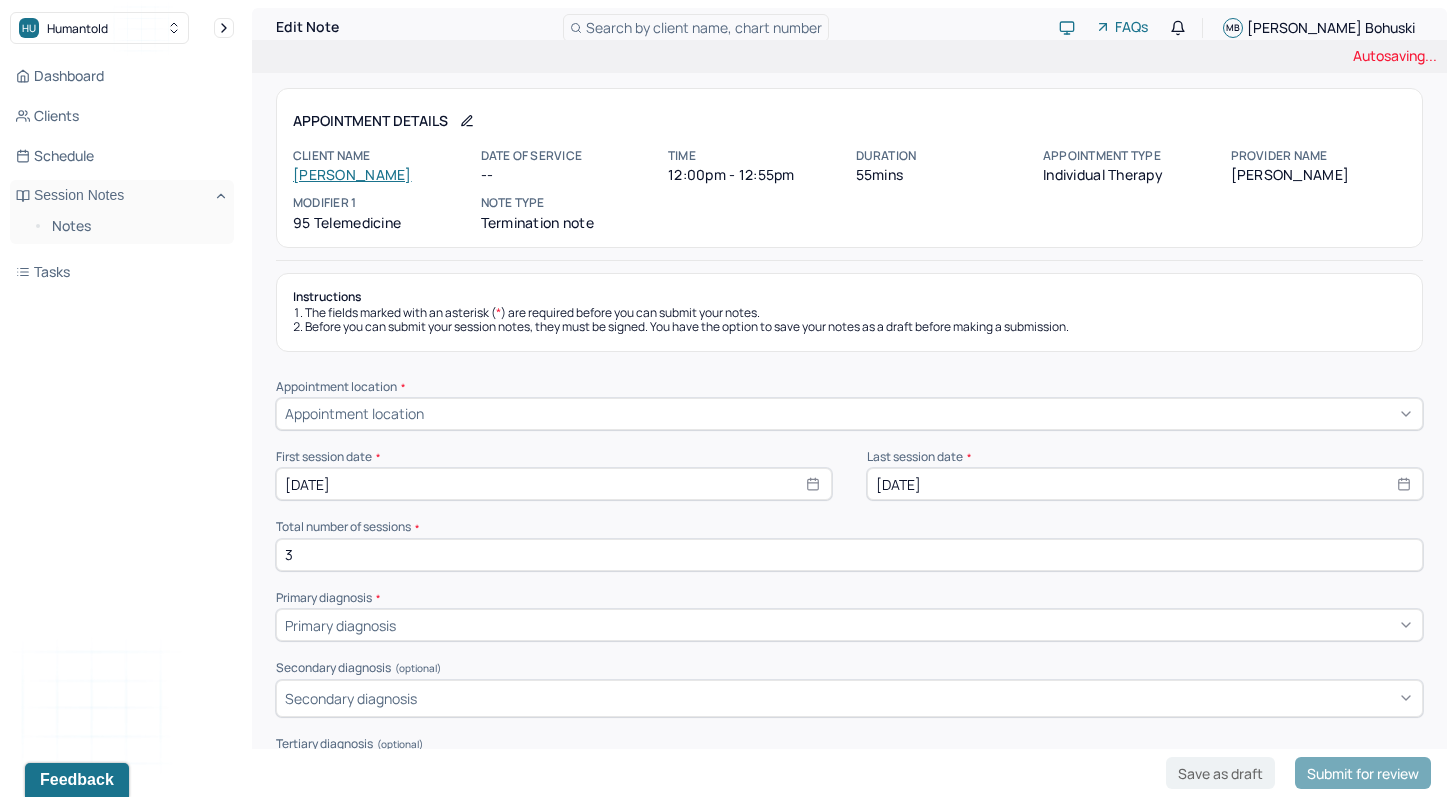 click on "Appointment location" at bounding box center [354, 413] 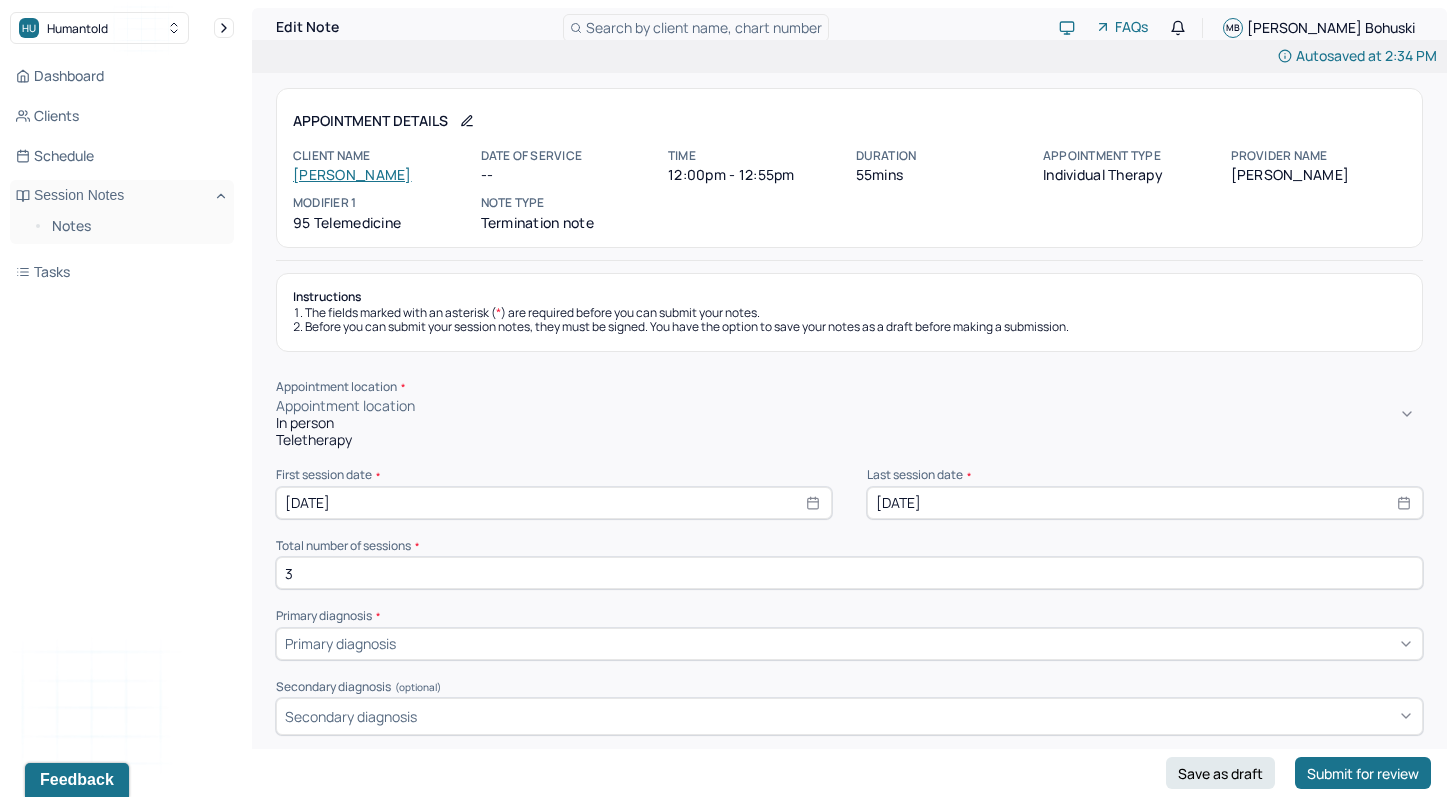 click on "Teletherapy" at bounding box center (849, 440) 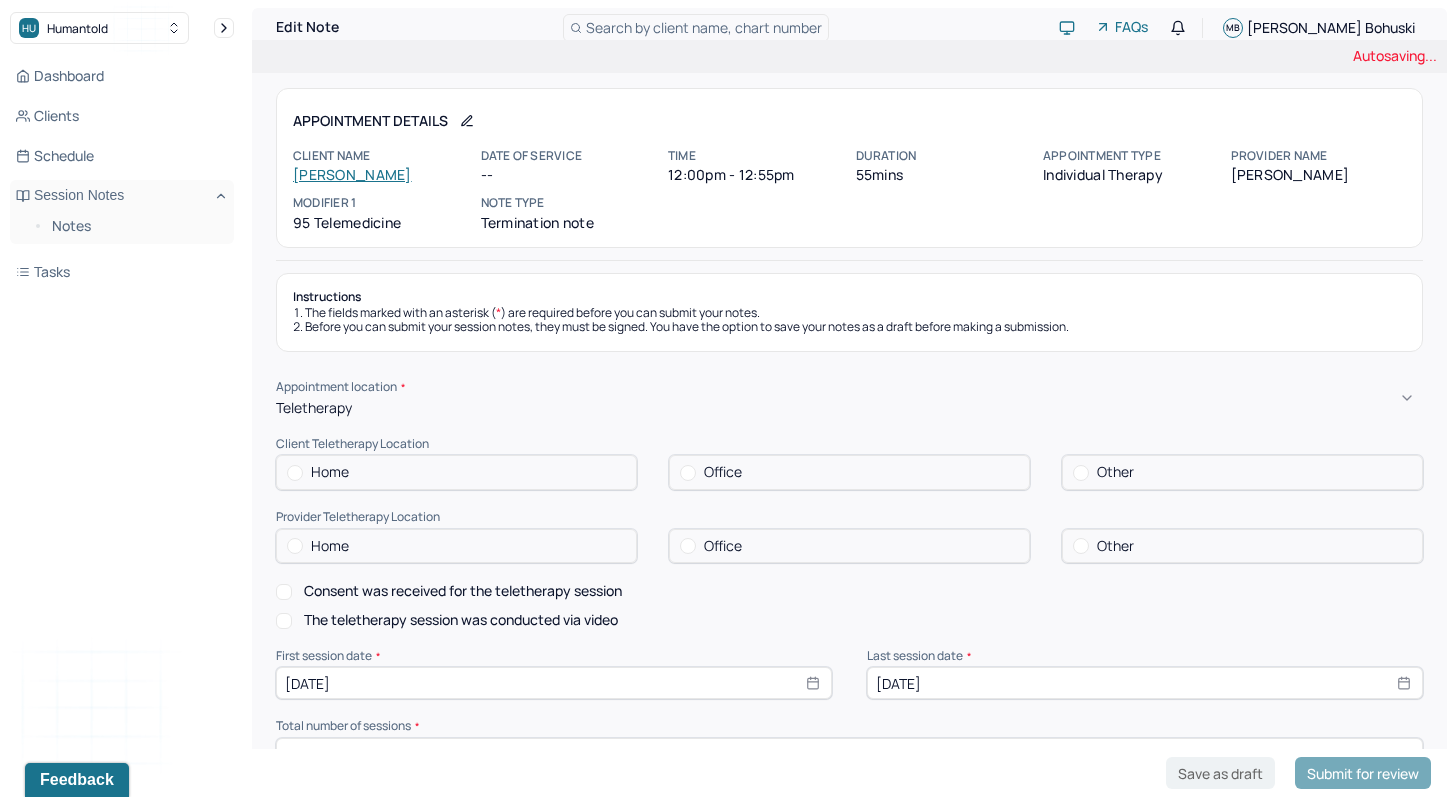 click on "Home" at bounding box center [330, 472] 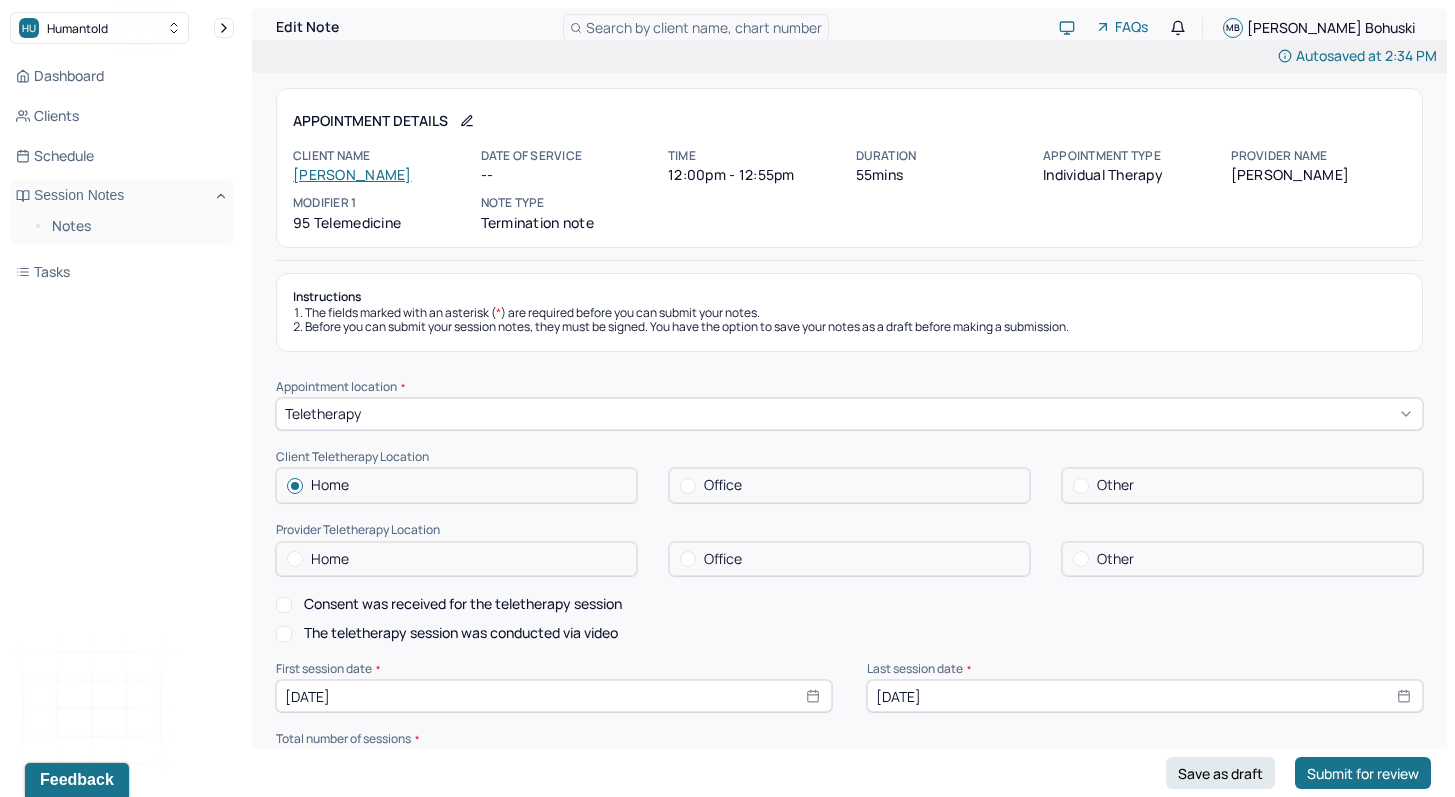 click on "Office" at bounding box center [723, 559] 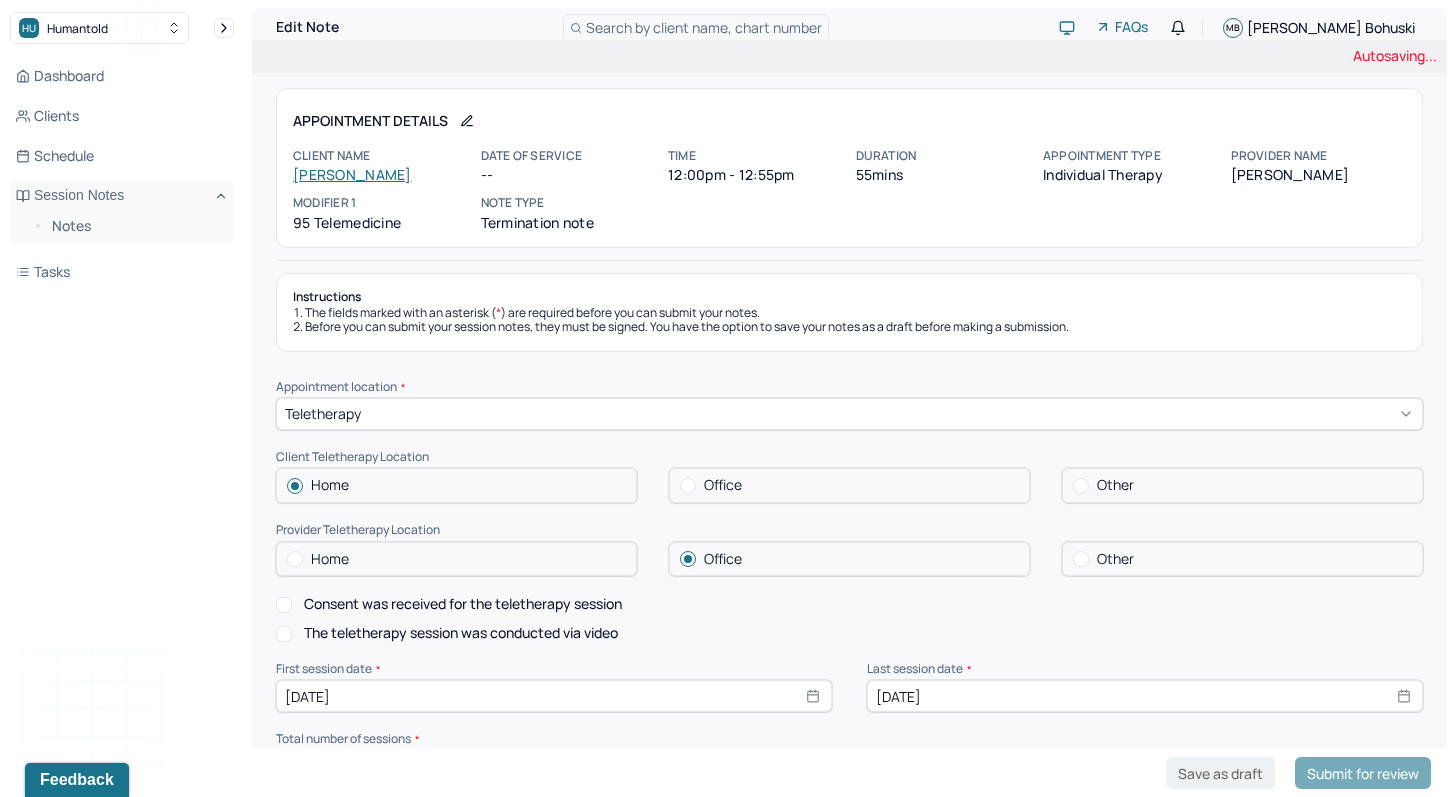 click on "Consent was received for the teletherapy session" at bounding box center [284, 605] 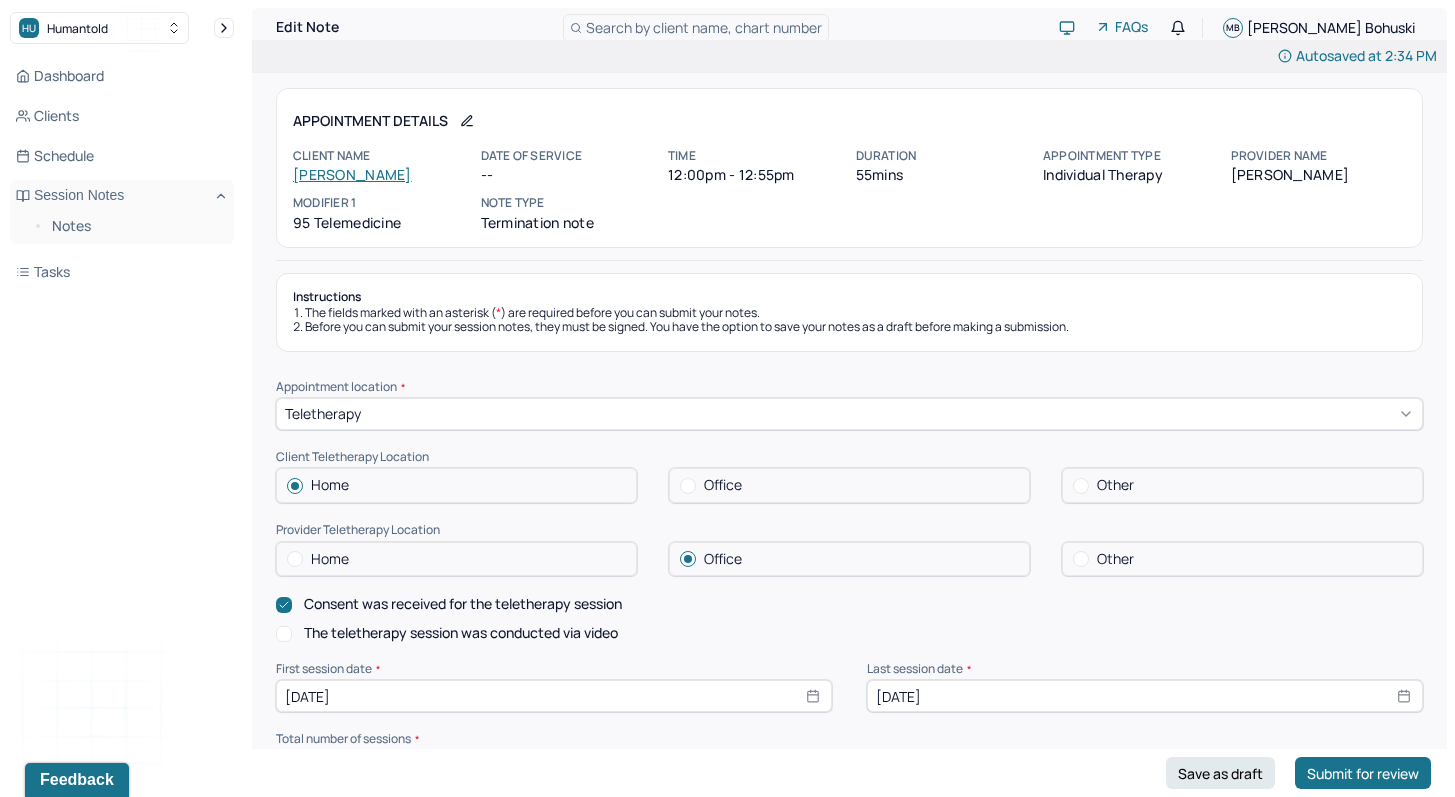 click on "The teletherapy session was conducted via video" at bounding box center [284, 634] 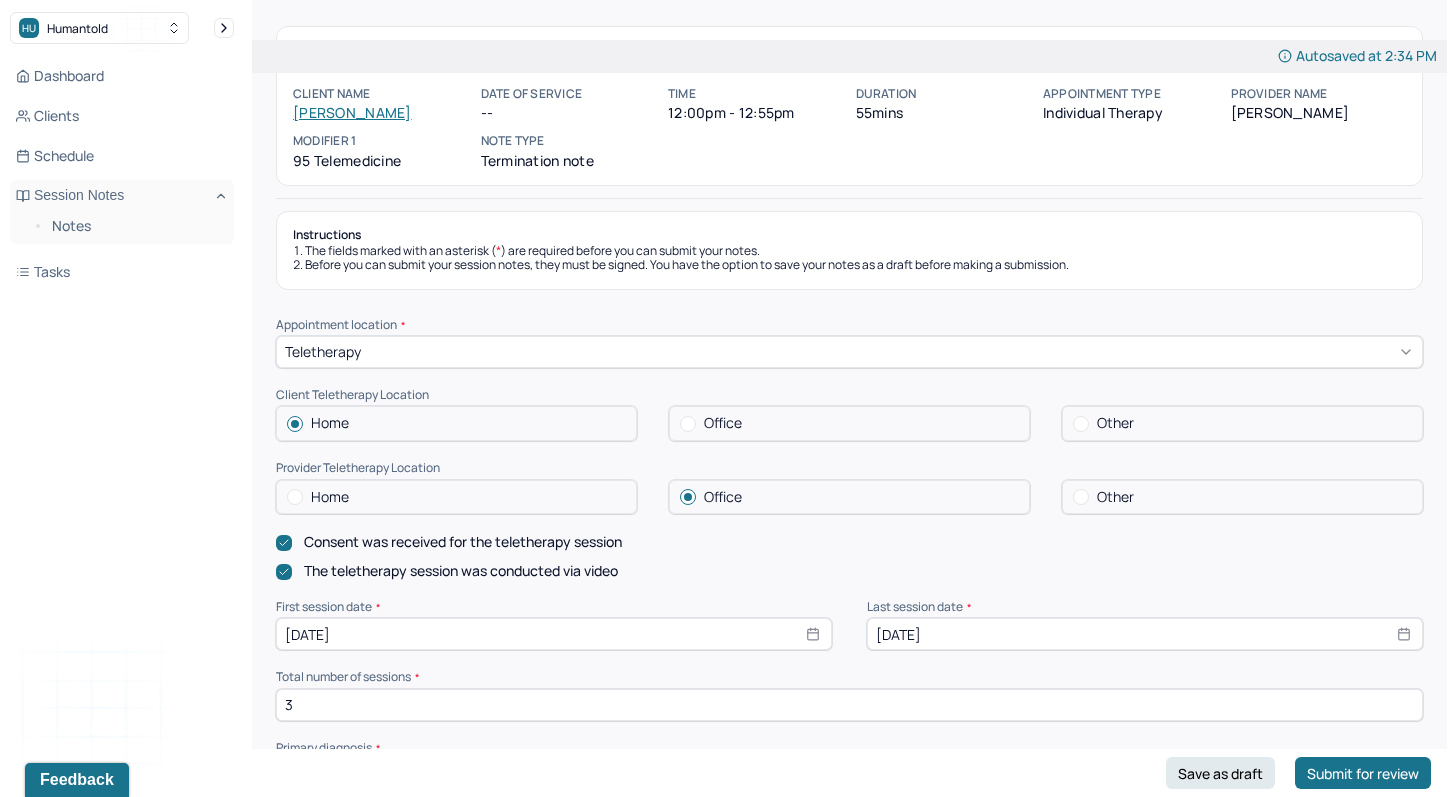 scroll, scrollTop: 0, scrollLeft: 0, axis: both 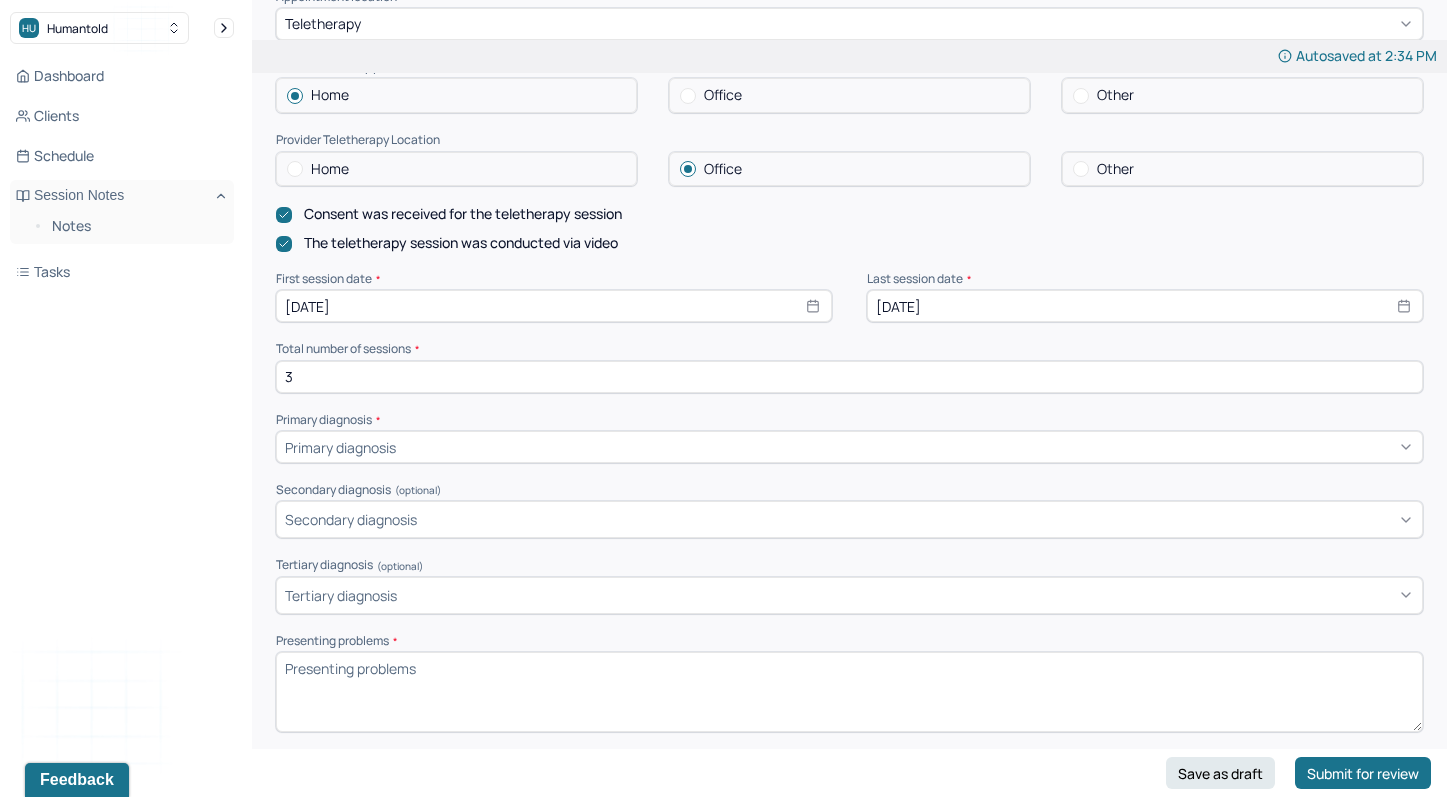 click on "Primary diagnosis" at bounding box center [849, 447] 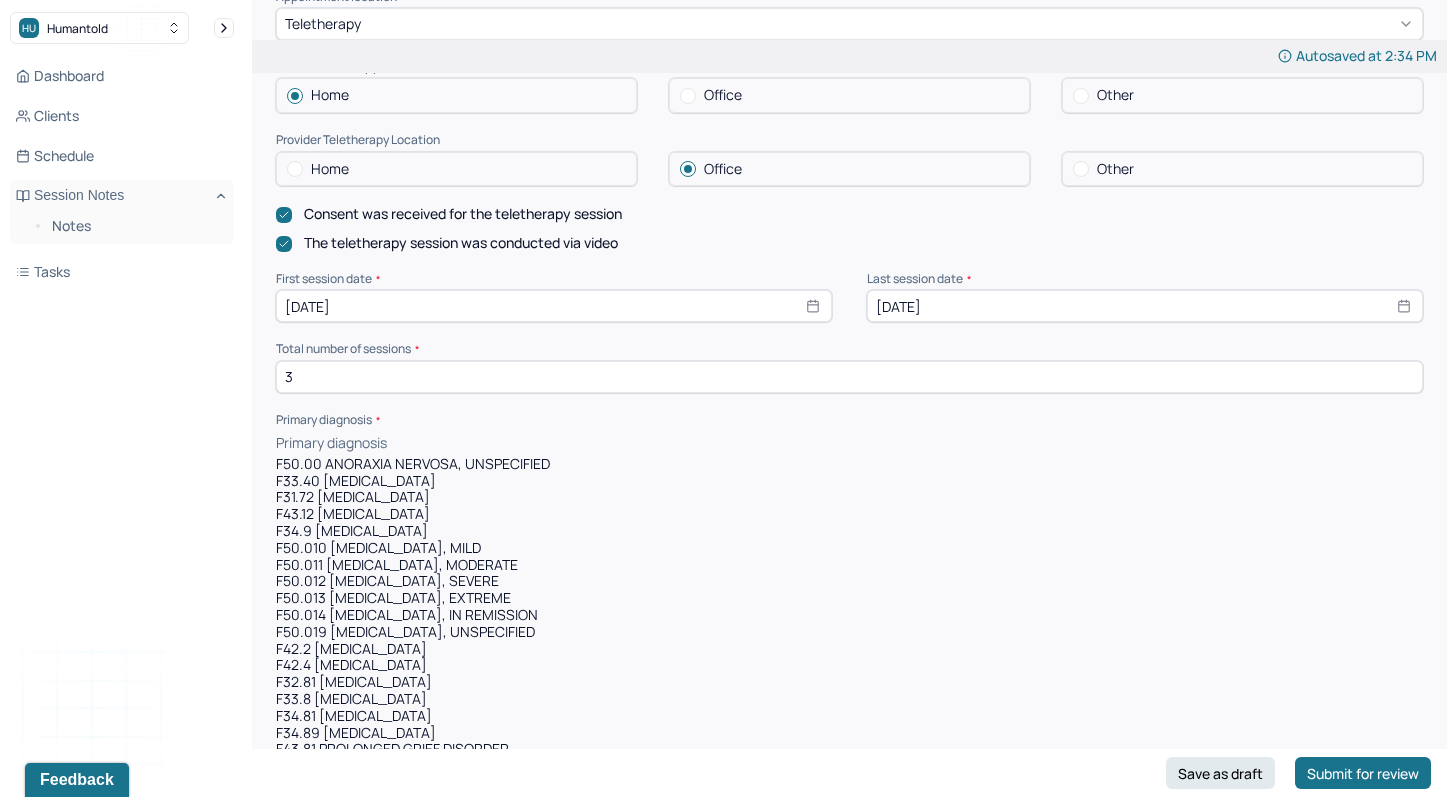 paste on "F43.23" 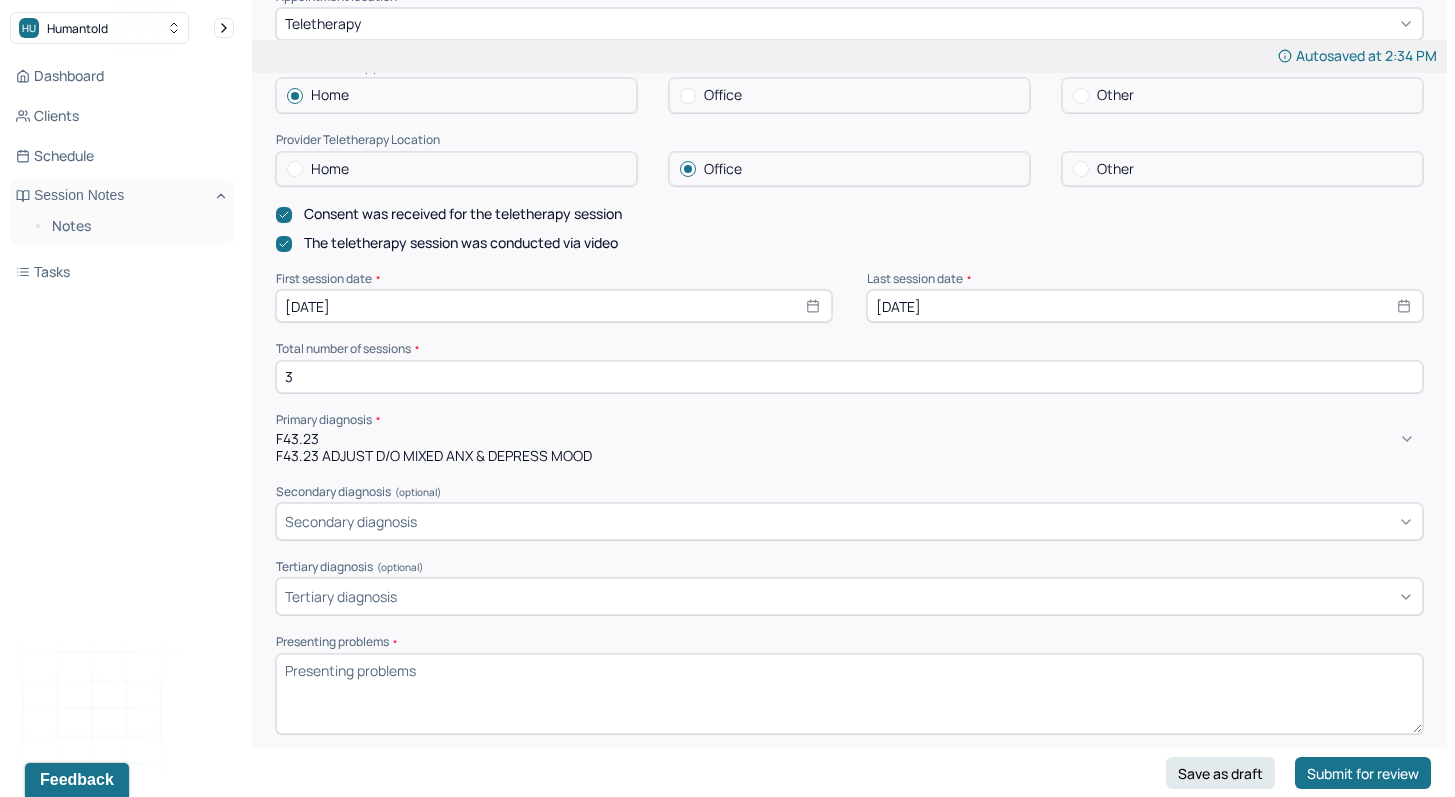 click on "F43.23 ADJUST D/O MIXED ANX & DEPRESS MOOD" at bounding box center (849, 456) 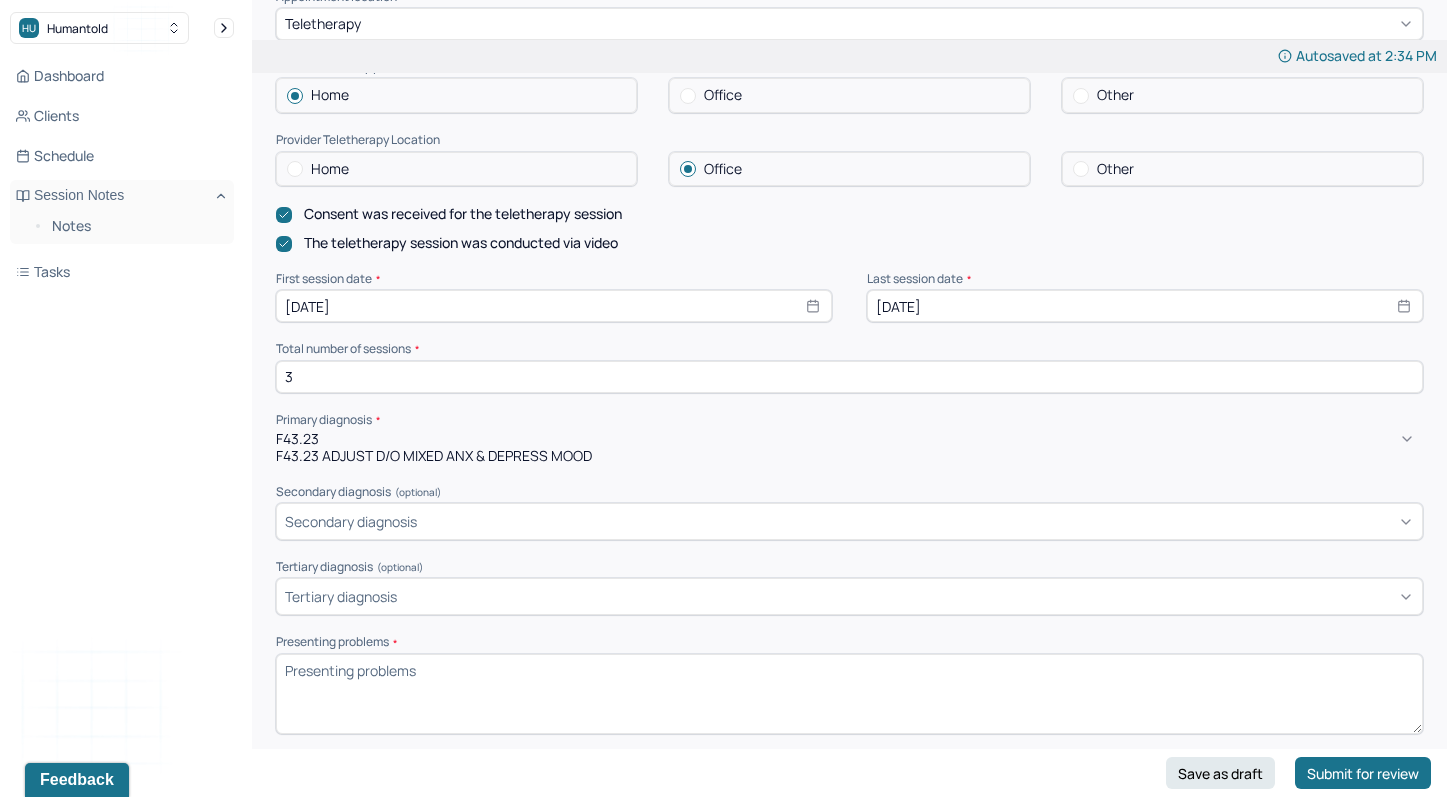 type 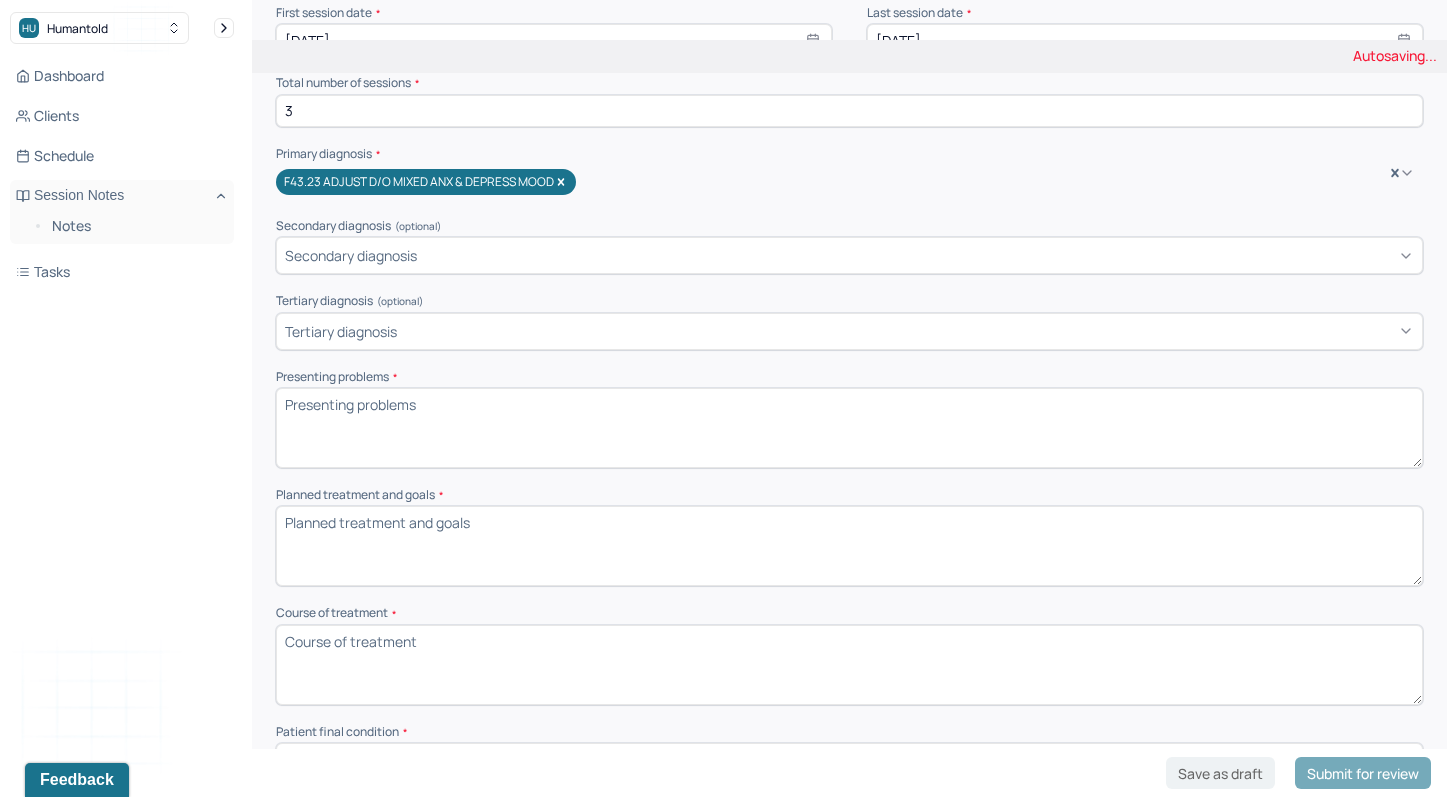 scroll, scrollTop: 666, scrollLeft: 0, axis: vertical 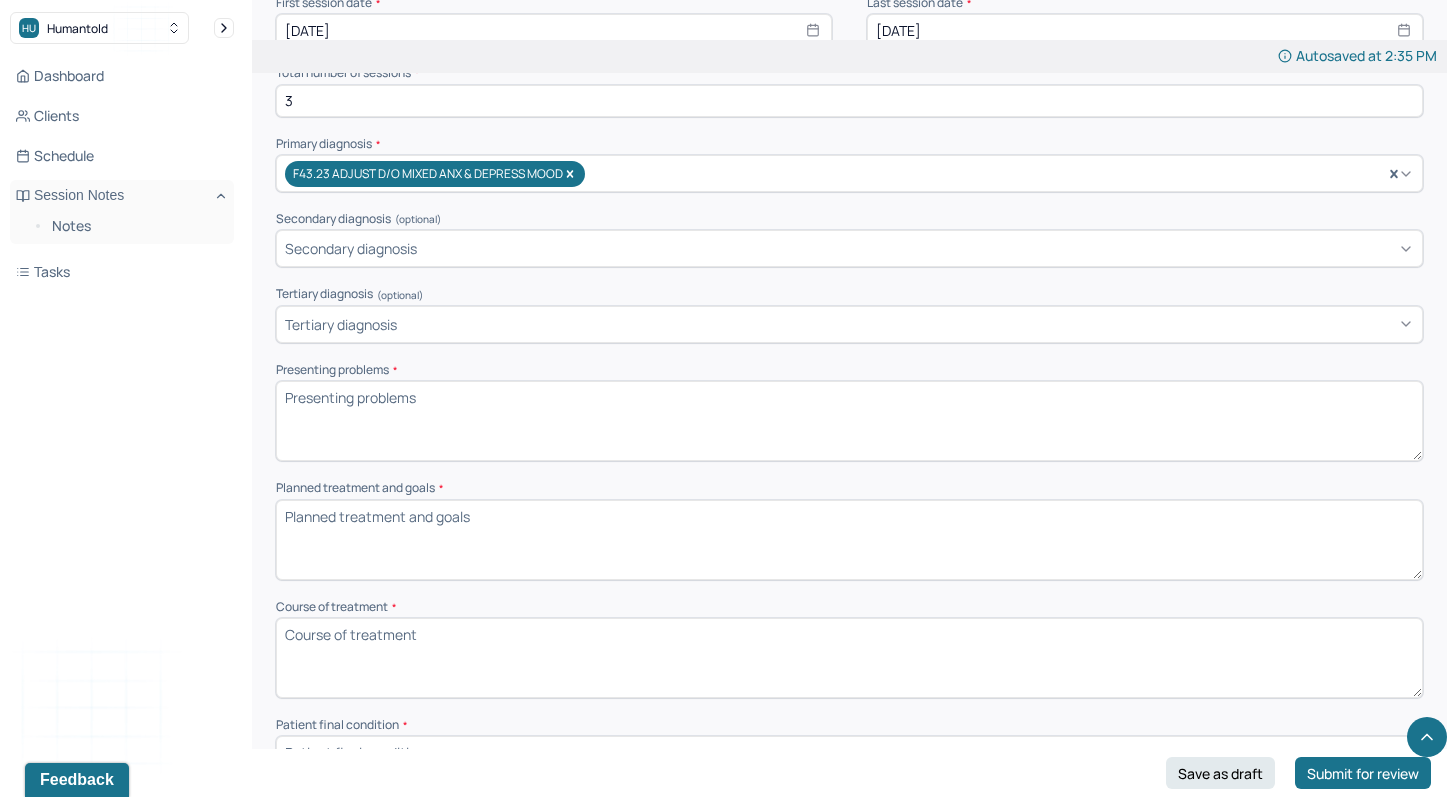 click on "Presenting problems *" at bounding box center [849, 421] 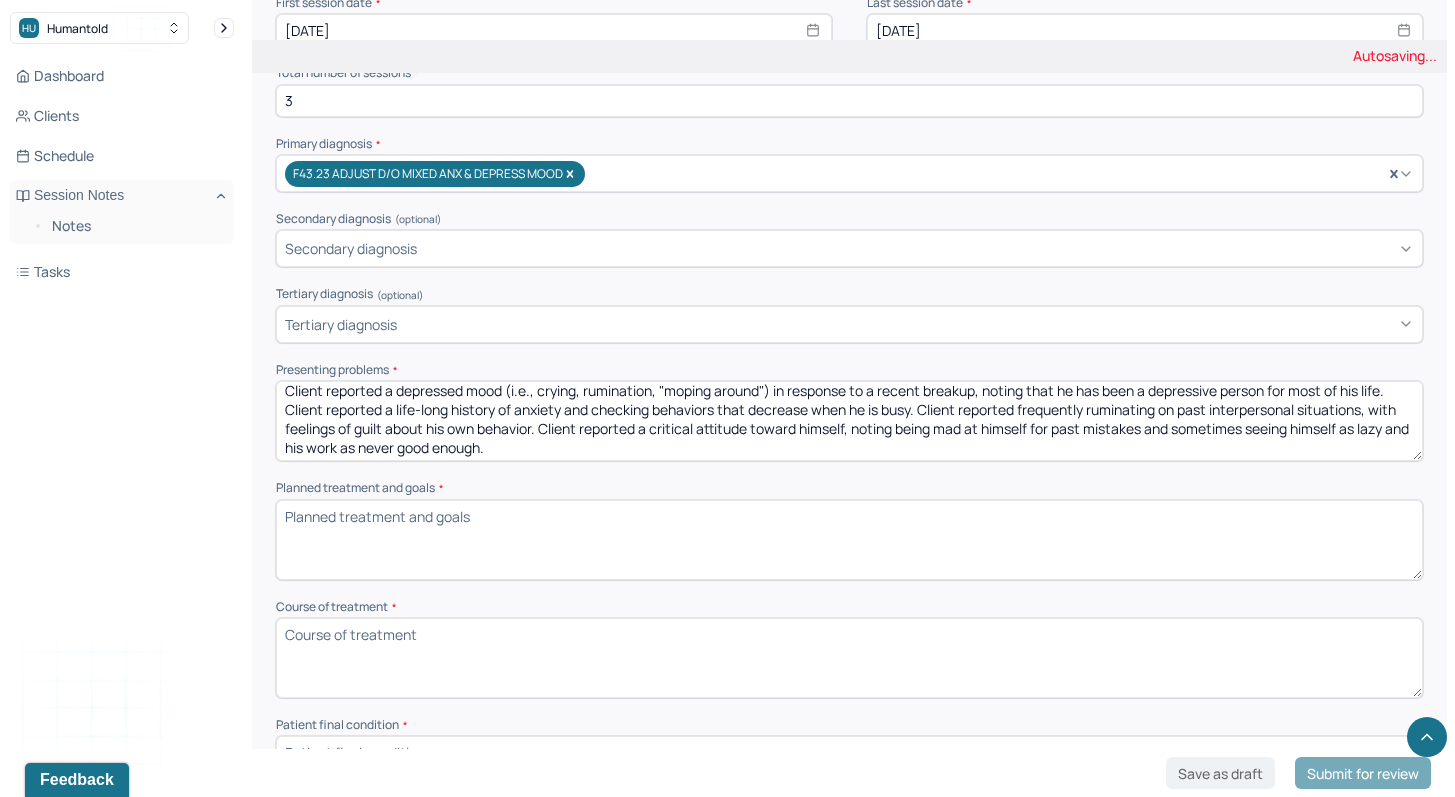 scroll, scrollTop: 9, scrollLeft: 0, axis: vertical 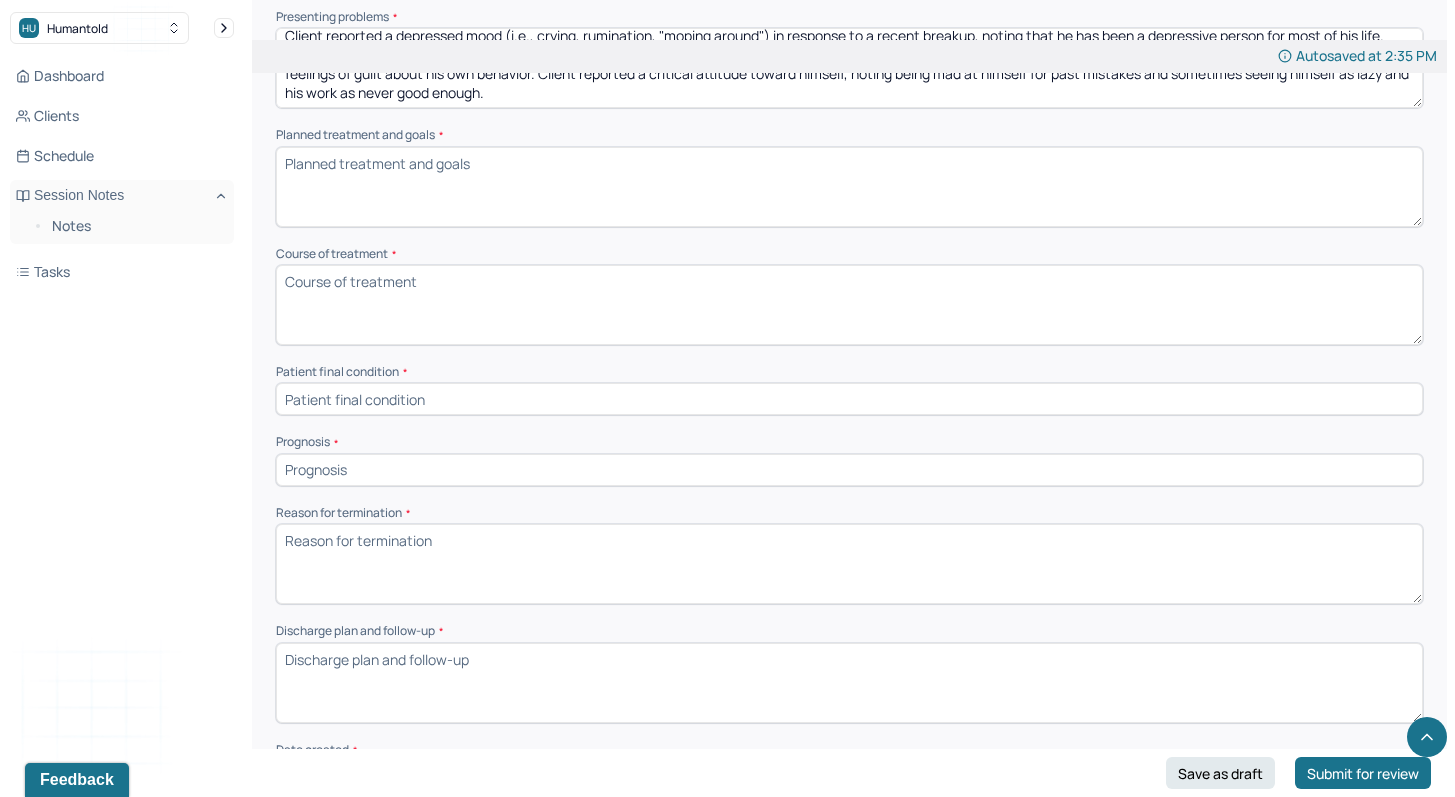 type on "Client reported a depressed mood (i.e., crying, rumination, "moping around") in response to a recent breakup, noting that he has been a depressive person for most of his life. Client reported a life-long history of anxiety and checking behaviors that decrease when he is busy. Client reported frequently ruminating on past interpersonal situations, with feelings of guilt about his own behavior. Client reported a critical attitude toward himself, noting being mad at himself for past mistakes and sometimes seeing himself as lazy and his work as never good enough." 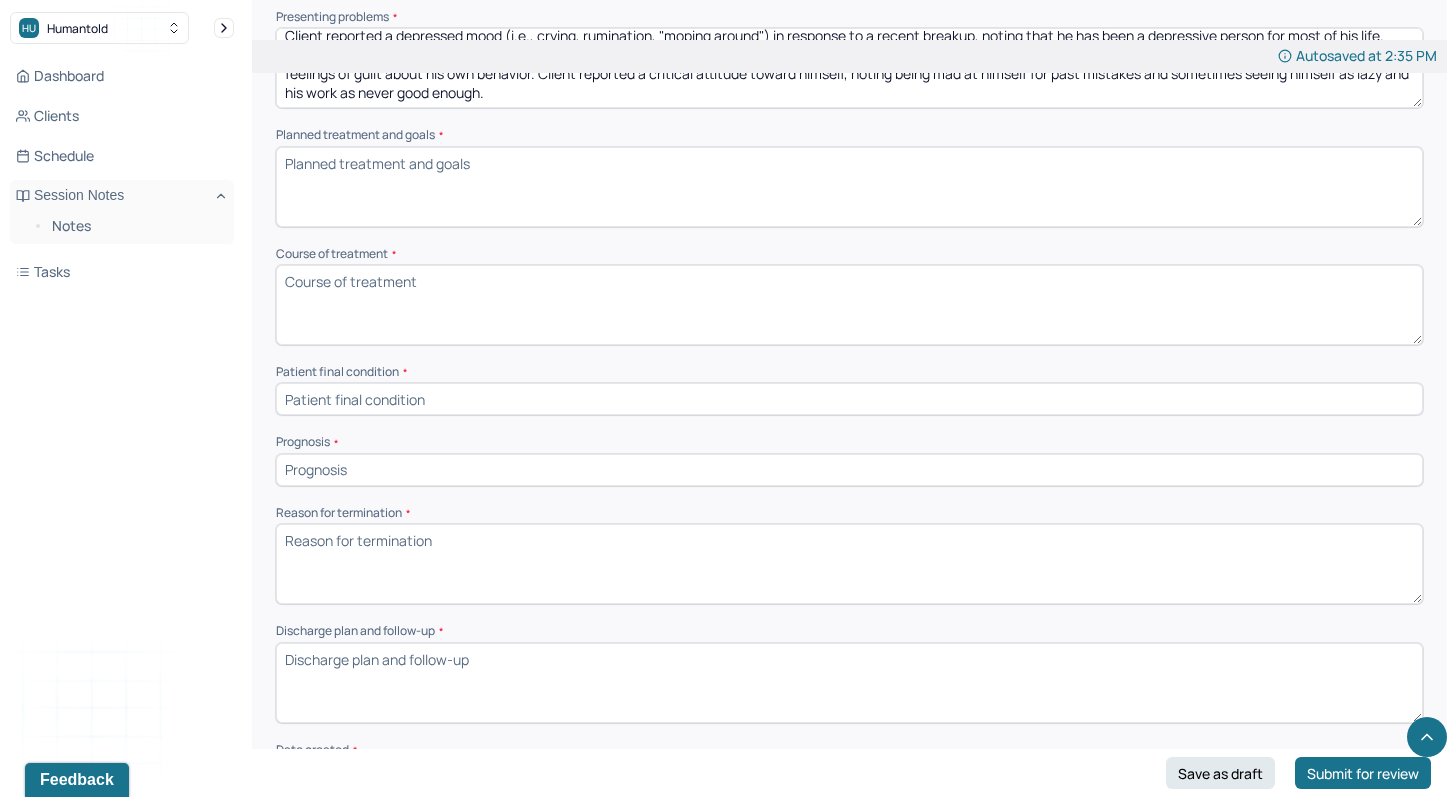 type on "Unchanged, stable" 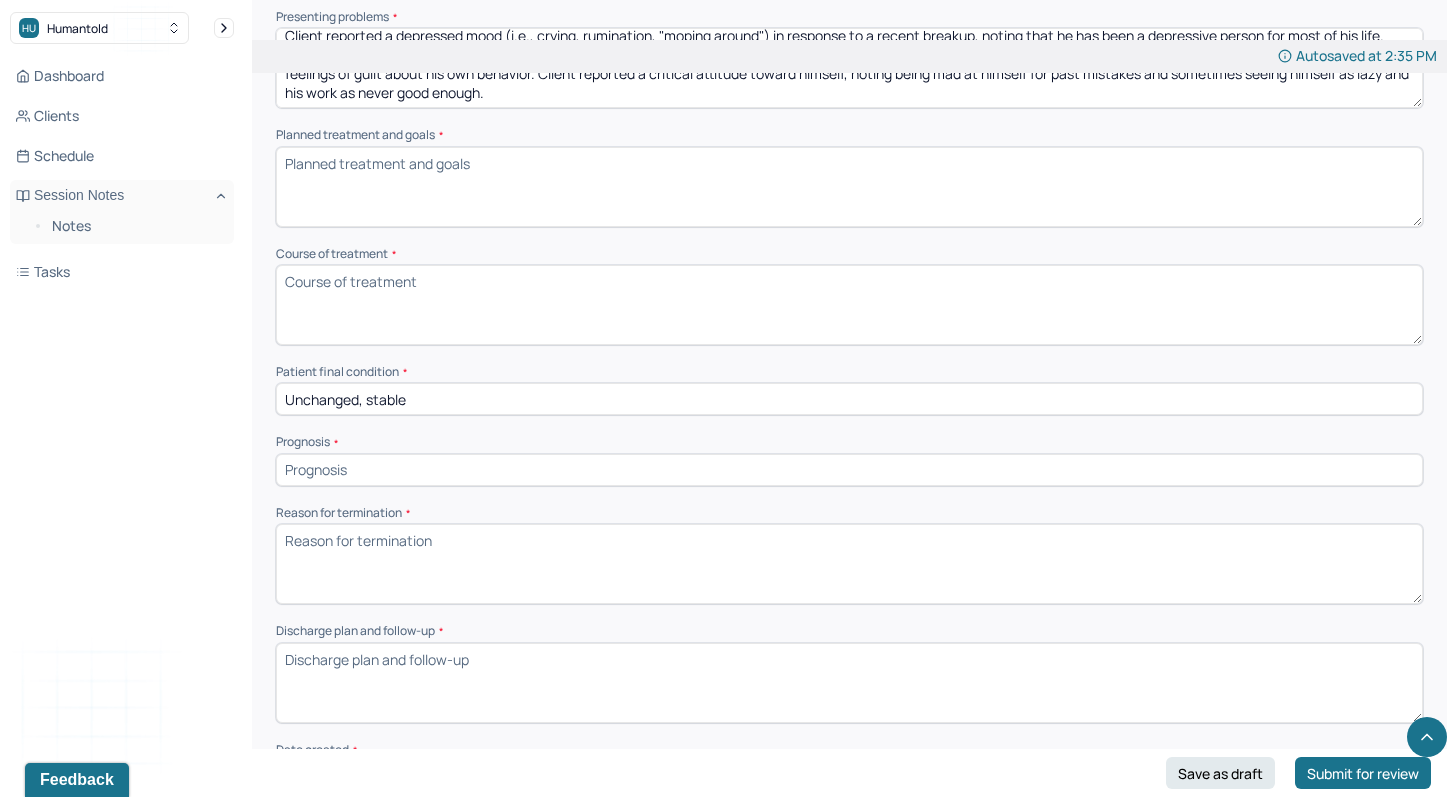 click at bounding box center (849, 470) 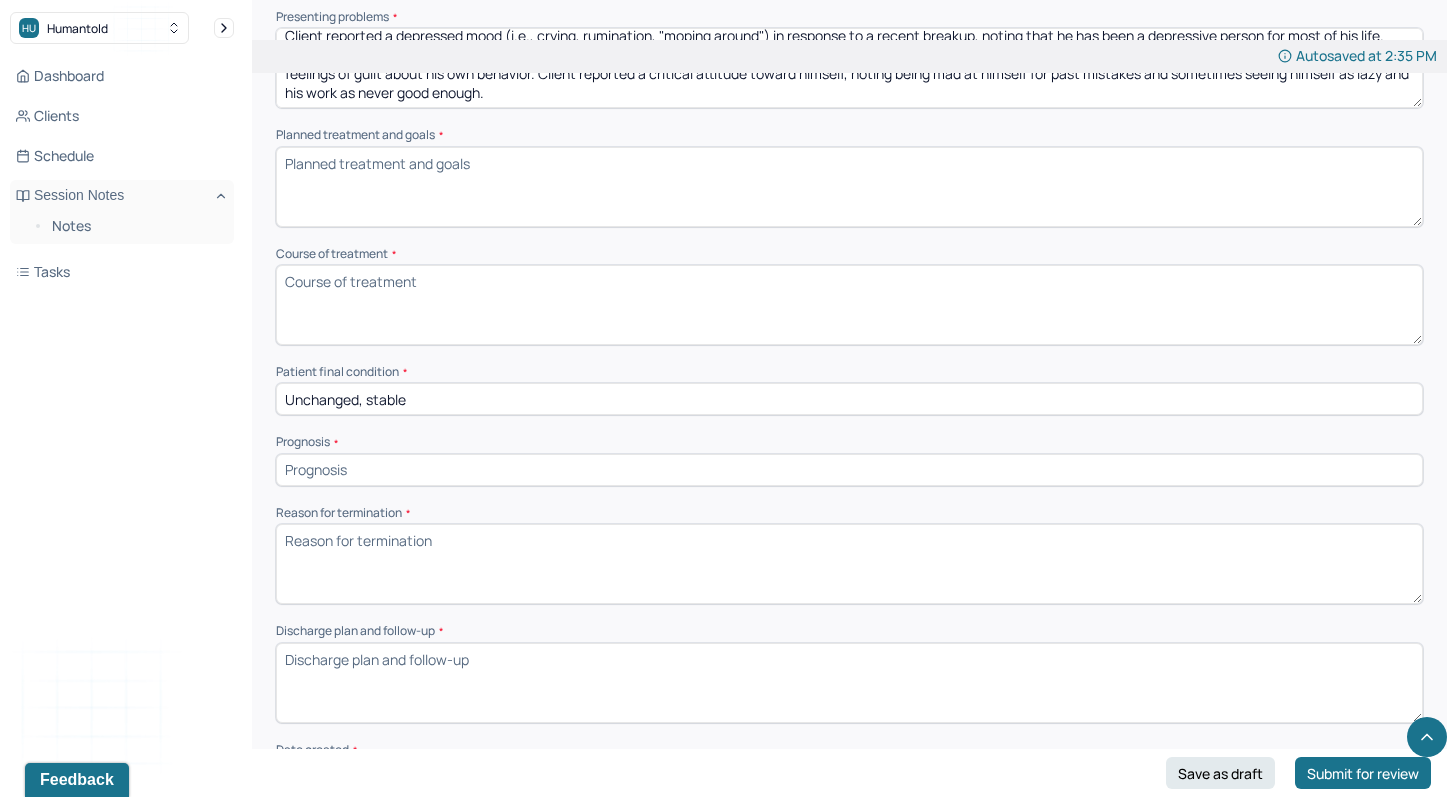 paste on "Client has a good prognosis as indicated by his level of insight about symptom history and severity." 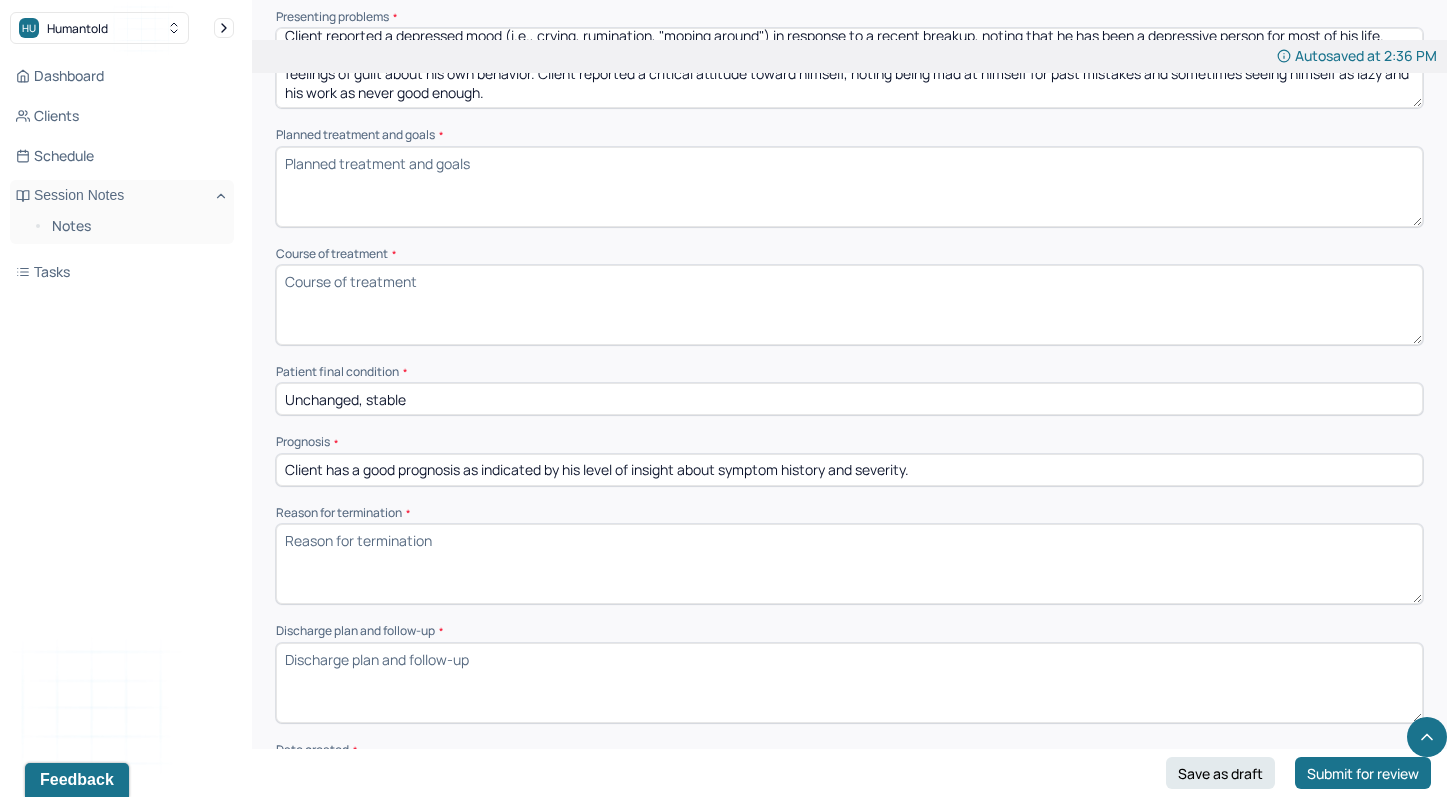 drag, startPoint x: 683, startPoint y: 463, endPoint x: 910, endPoint y: 466, distance: 227.01982 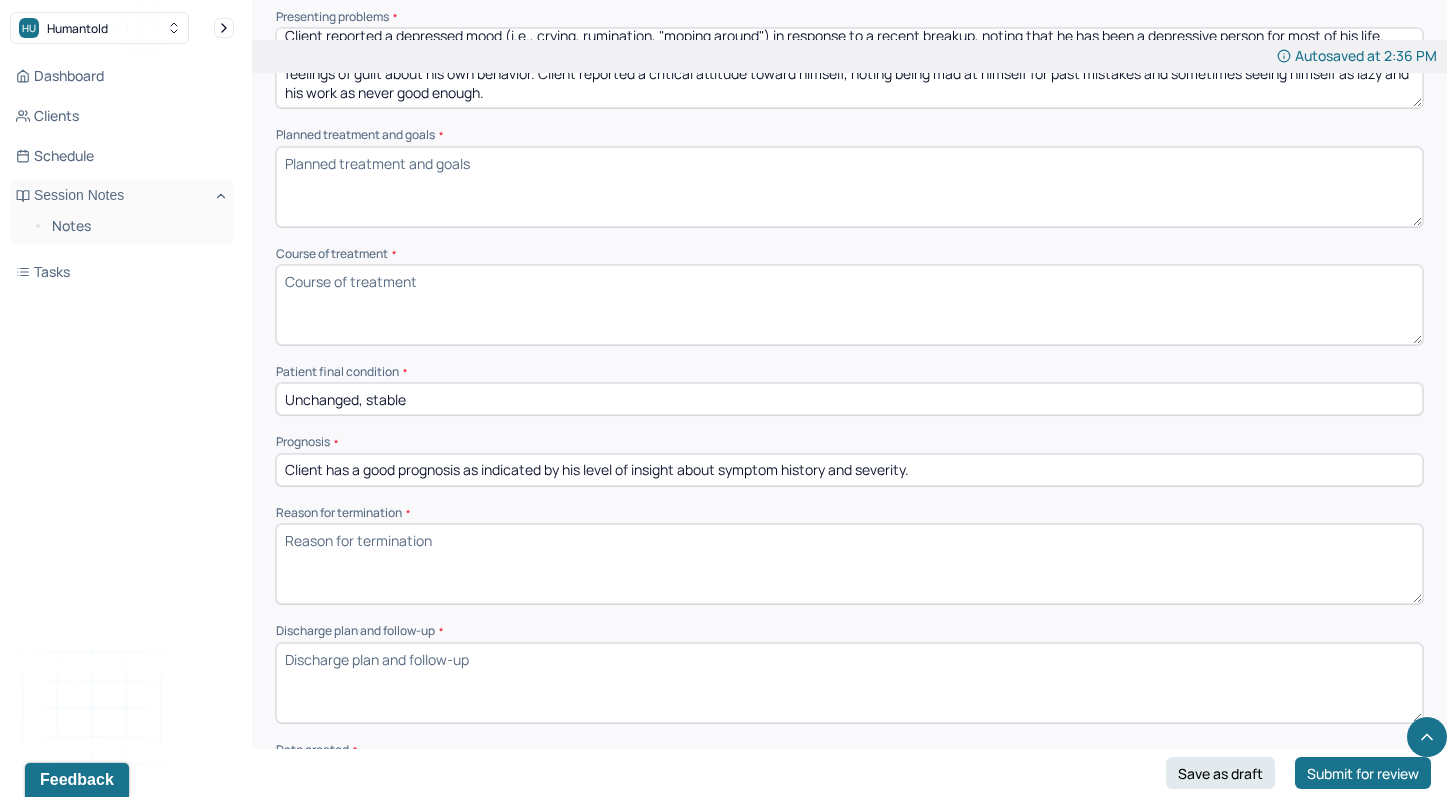 click on "Client has a good prognosis as indicated by his level of insight about symptom history and severity." at bounding box center (849, 470) 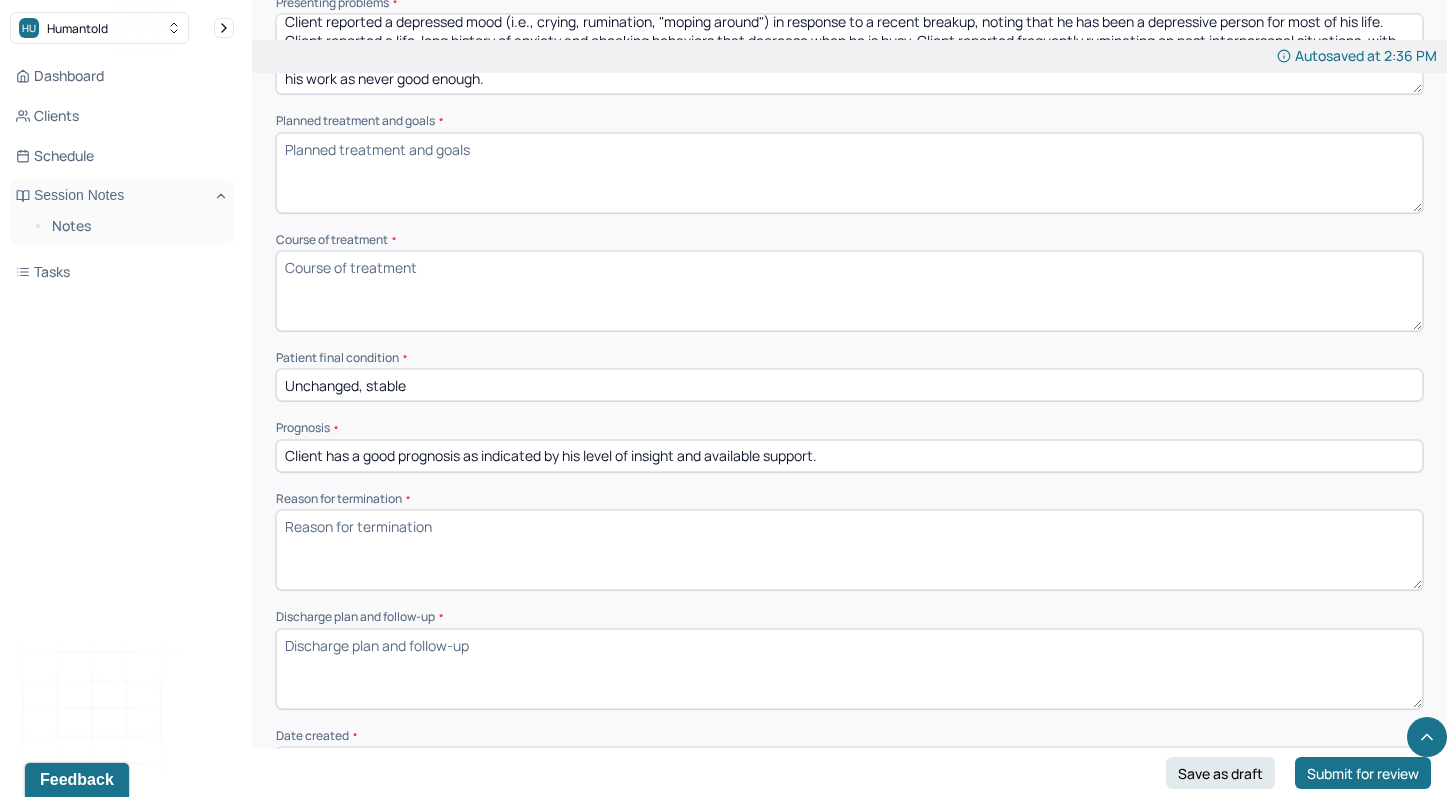 scroll, scrollTop: 1054, scrollLeft: 0, axis: vertical 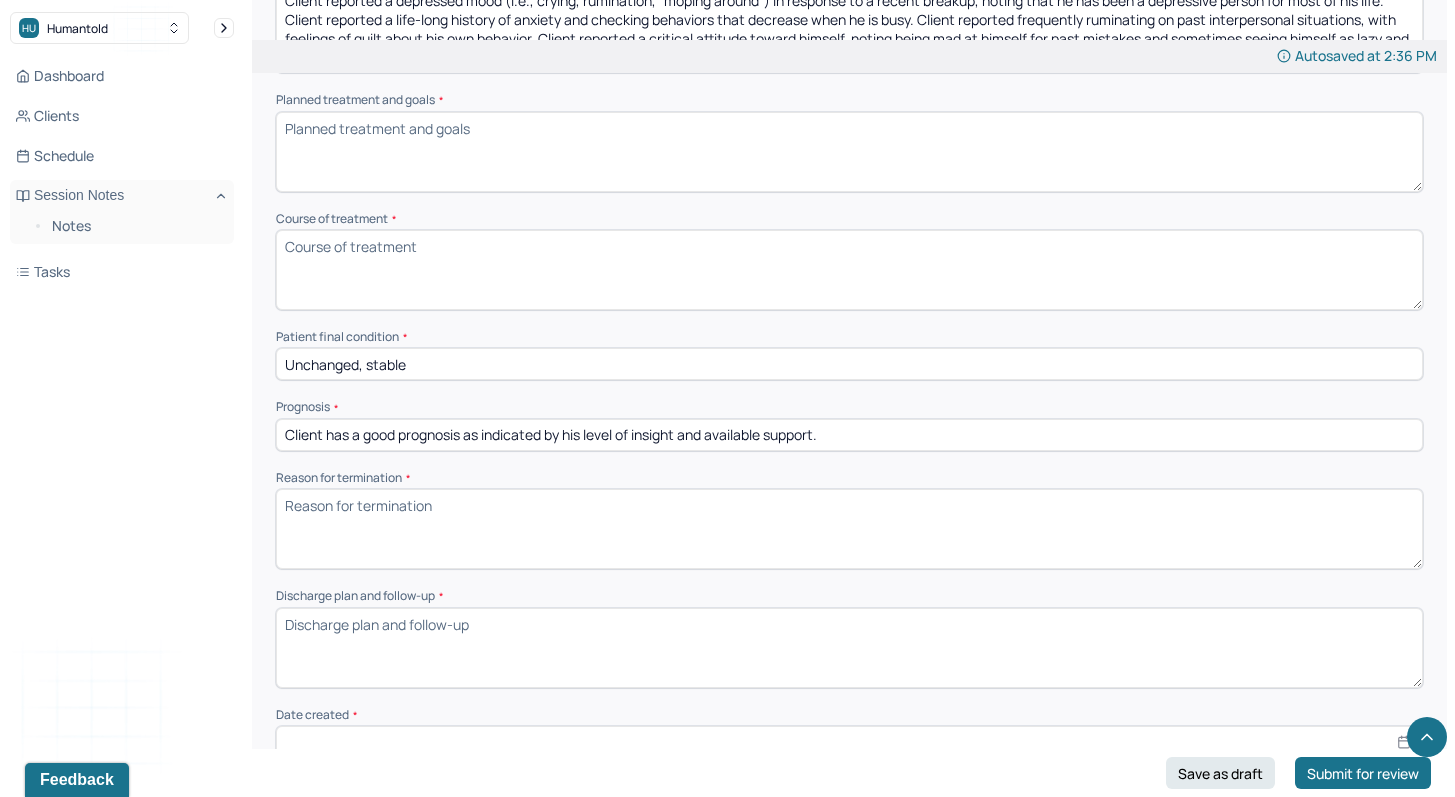 type on "Client has a good prognosis as indicated by his level of insight and available support." 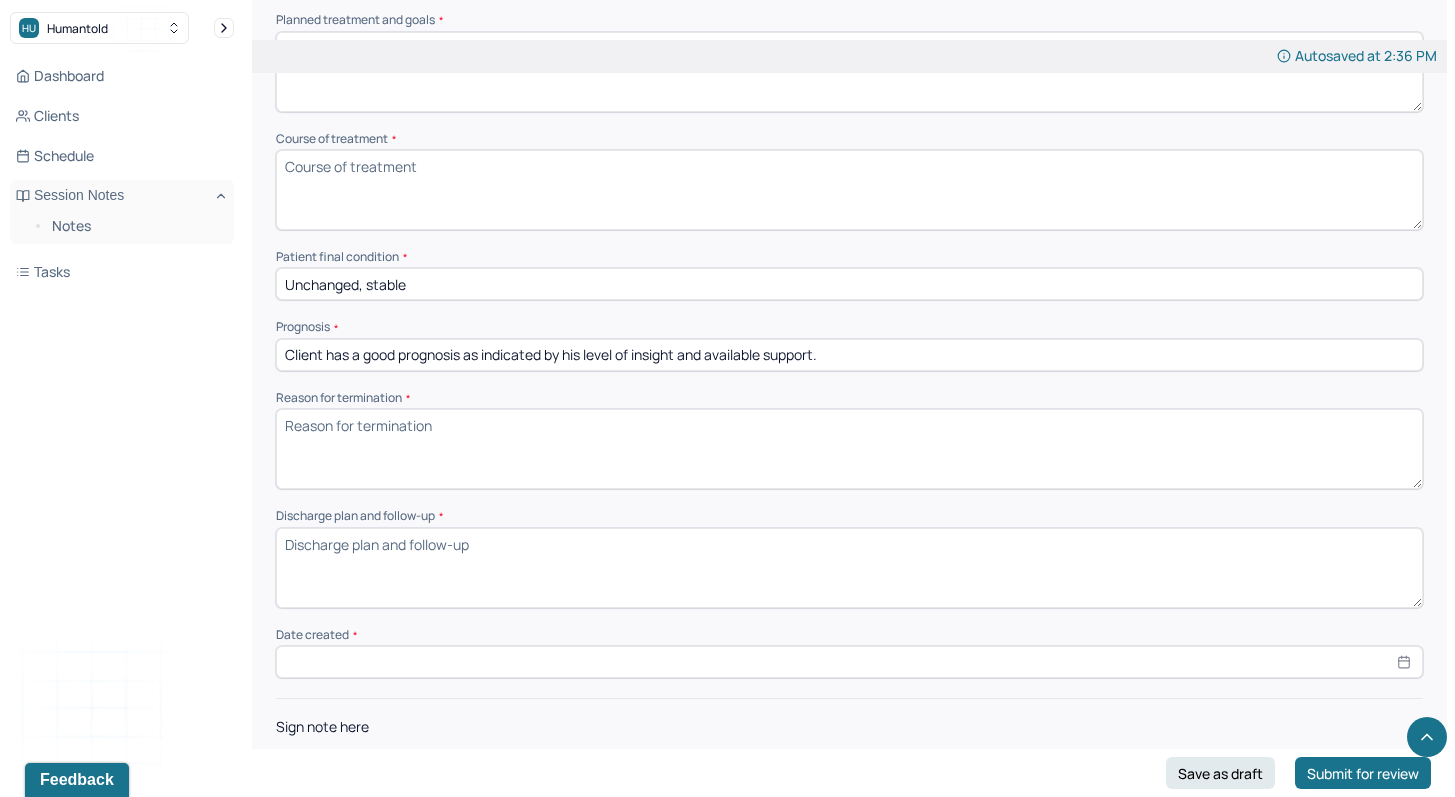 scroll, scrollTop: 1152, scrollLeft: 0, axis: vertical 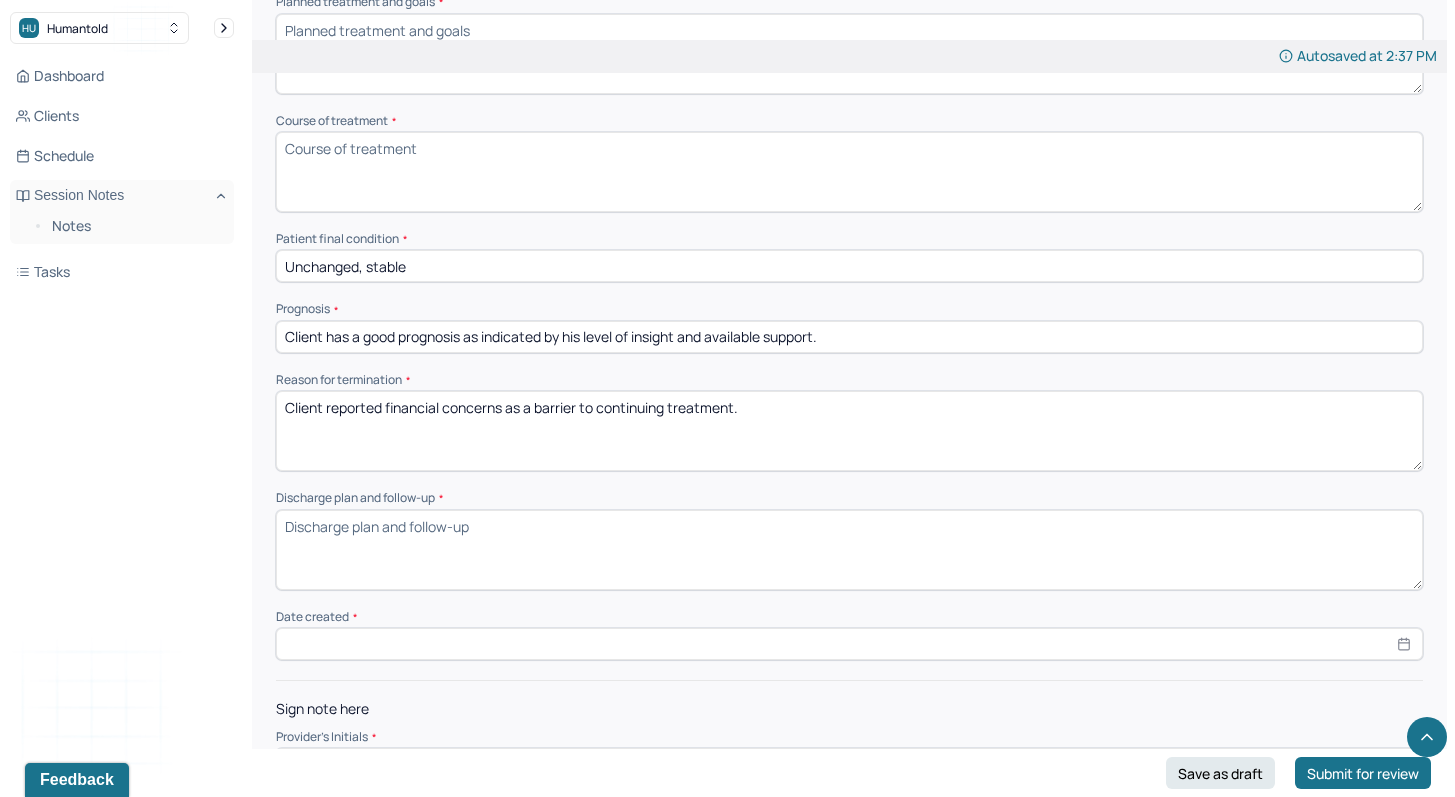 type on "Client reported financial concerns as a barrier to continuing treatment." 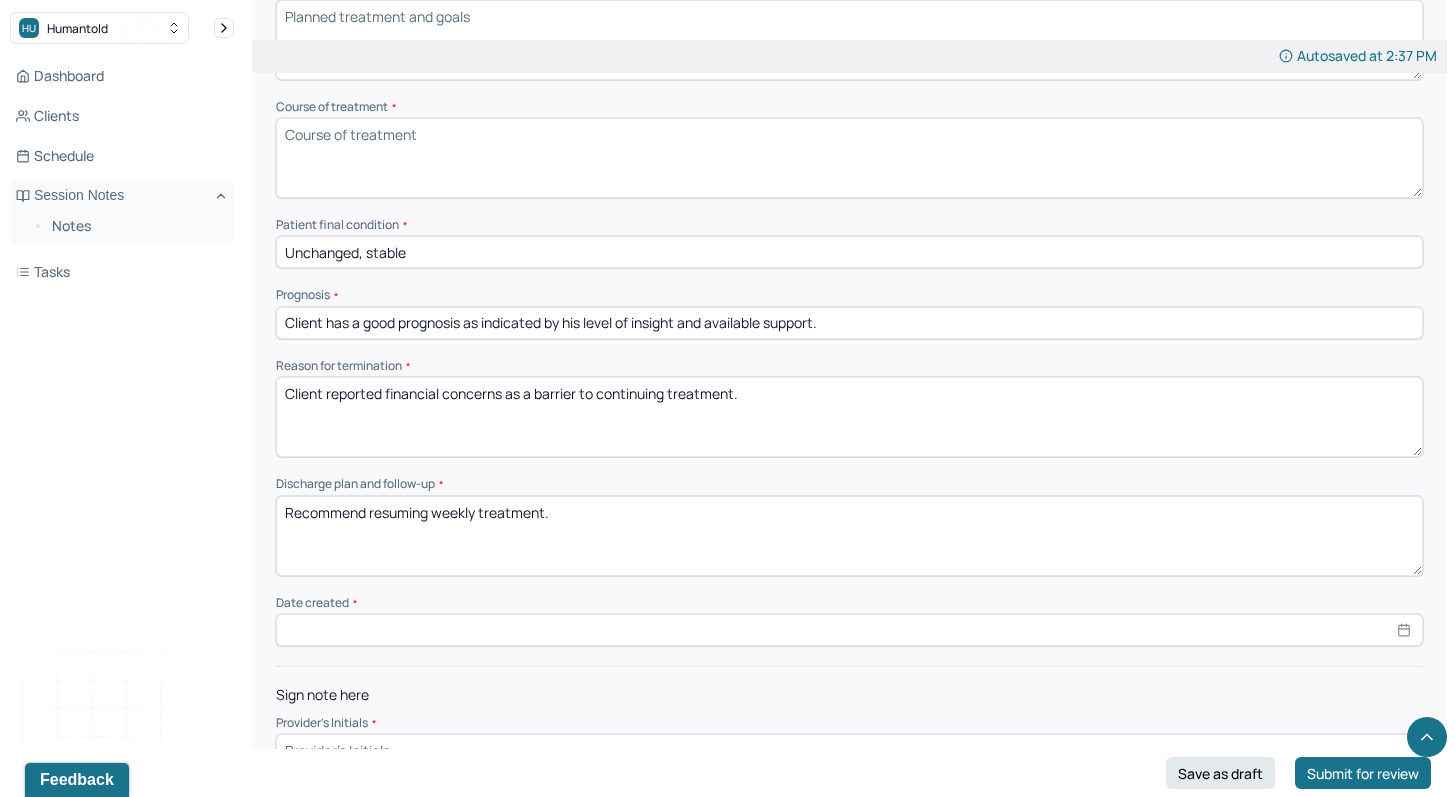 scroll, scrollTop: 1190, scrollLeft: 0, axis: vertical 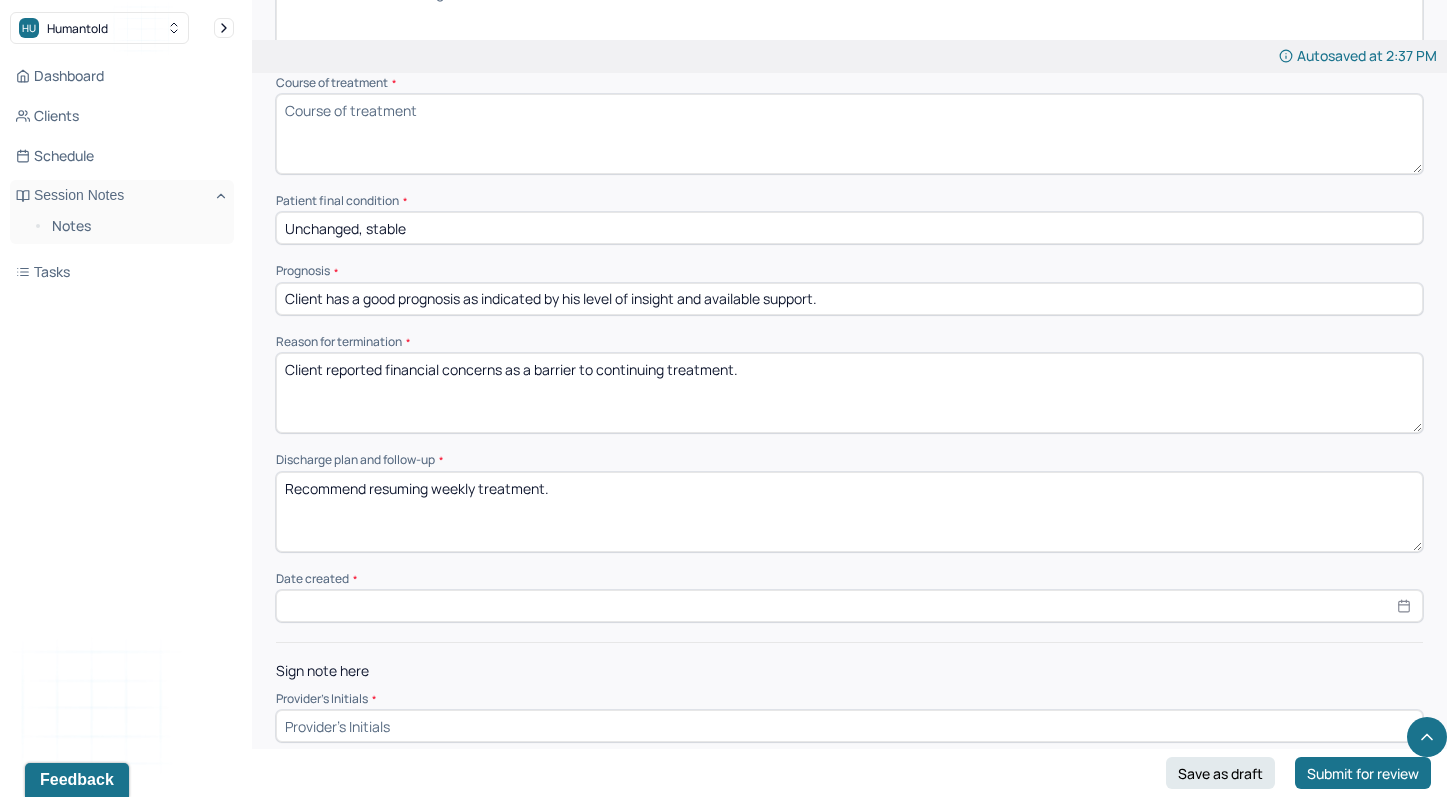 type on "Recommend resuming weekly treatment." 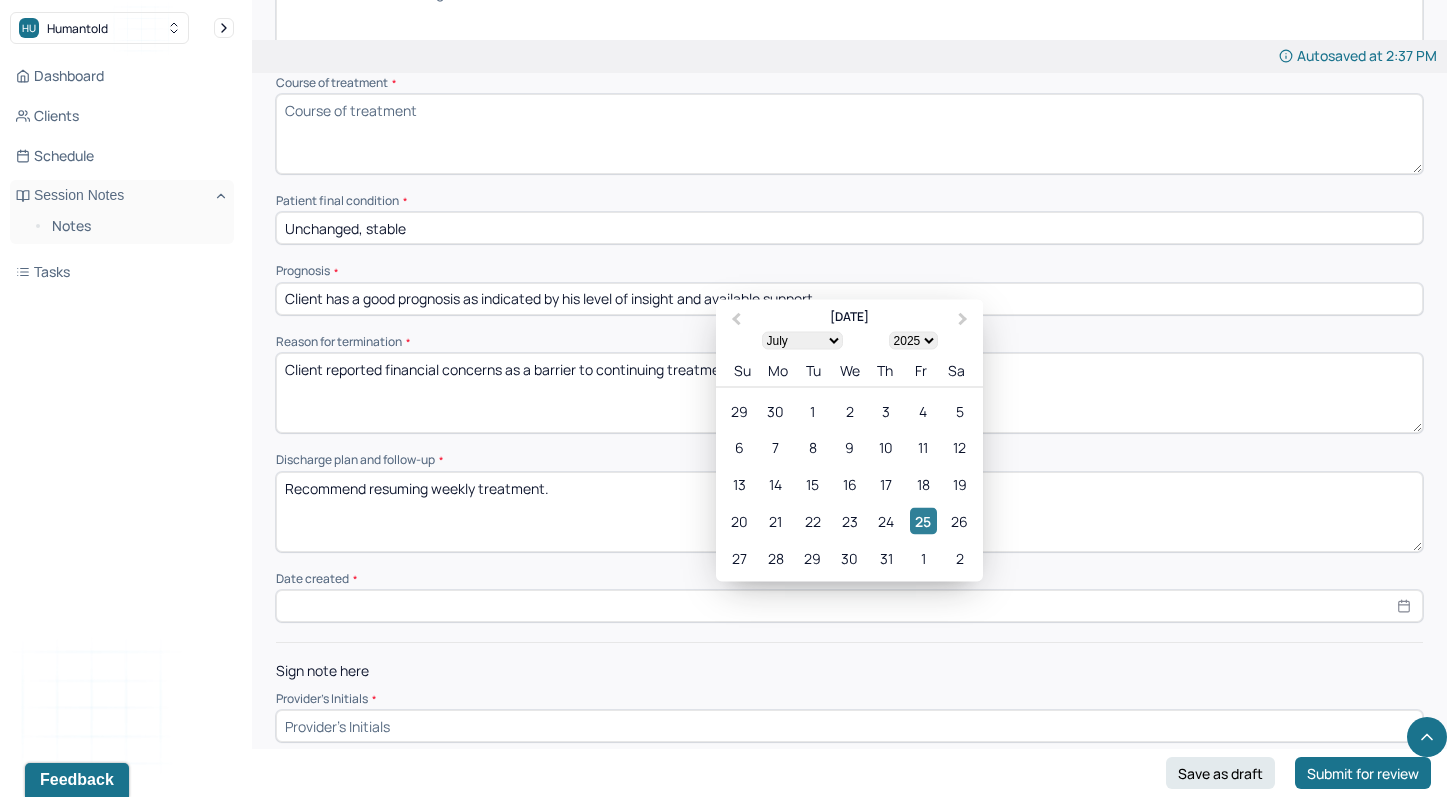 click on "25" at bounding box center [923, 521] 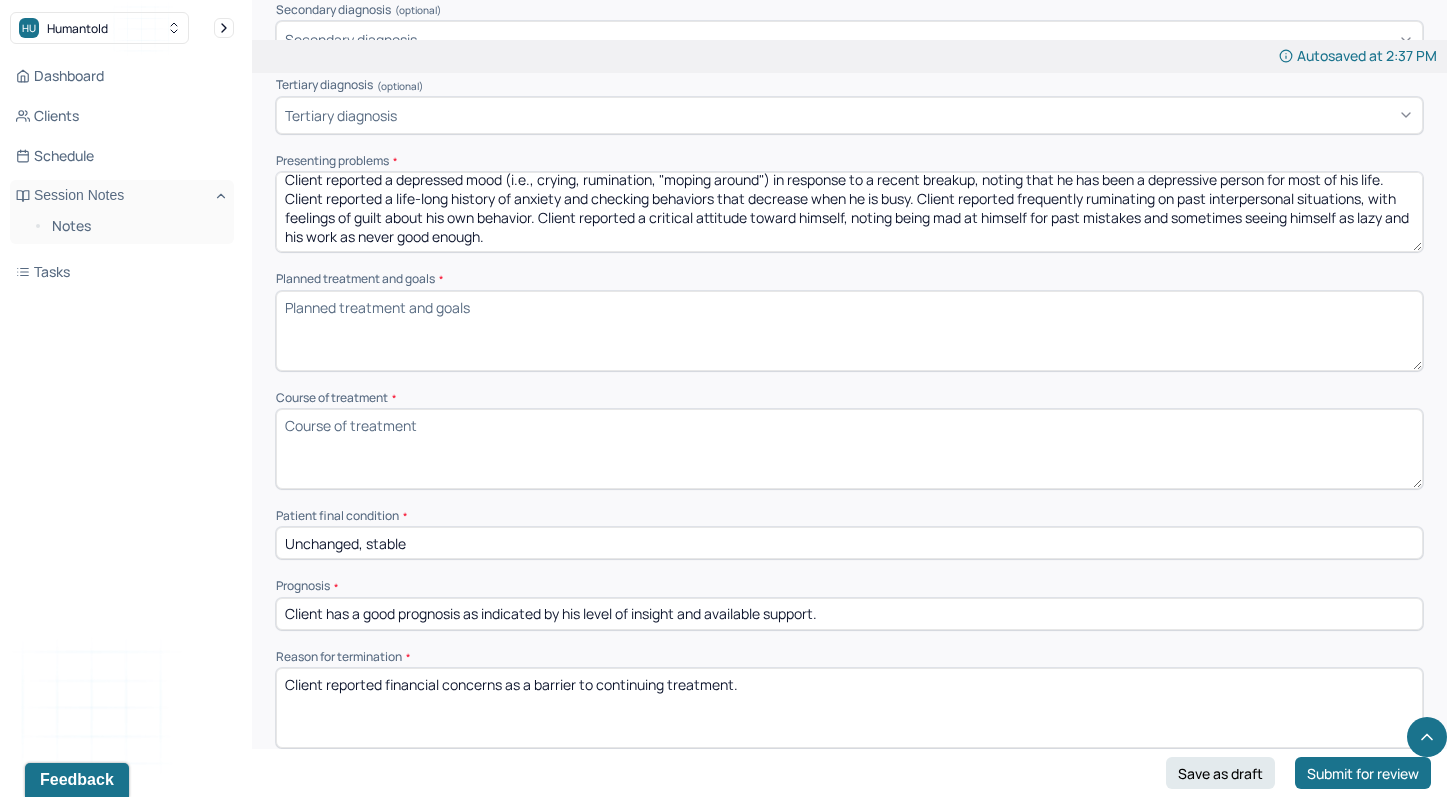 scroll, scrollTop: 852, scrollLeft: 0, axis: vertical 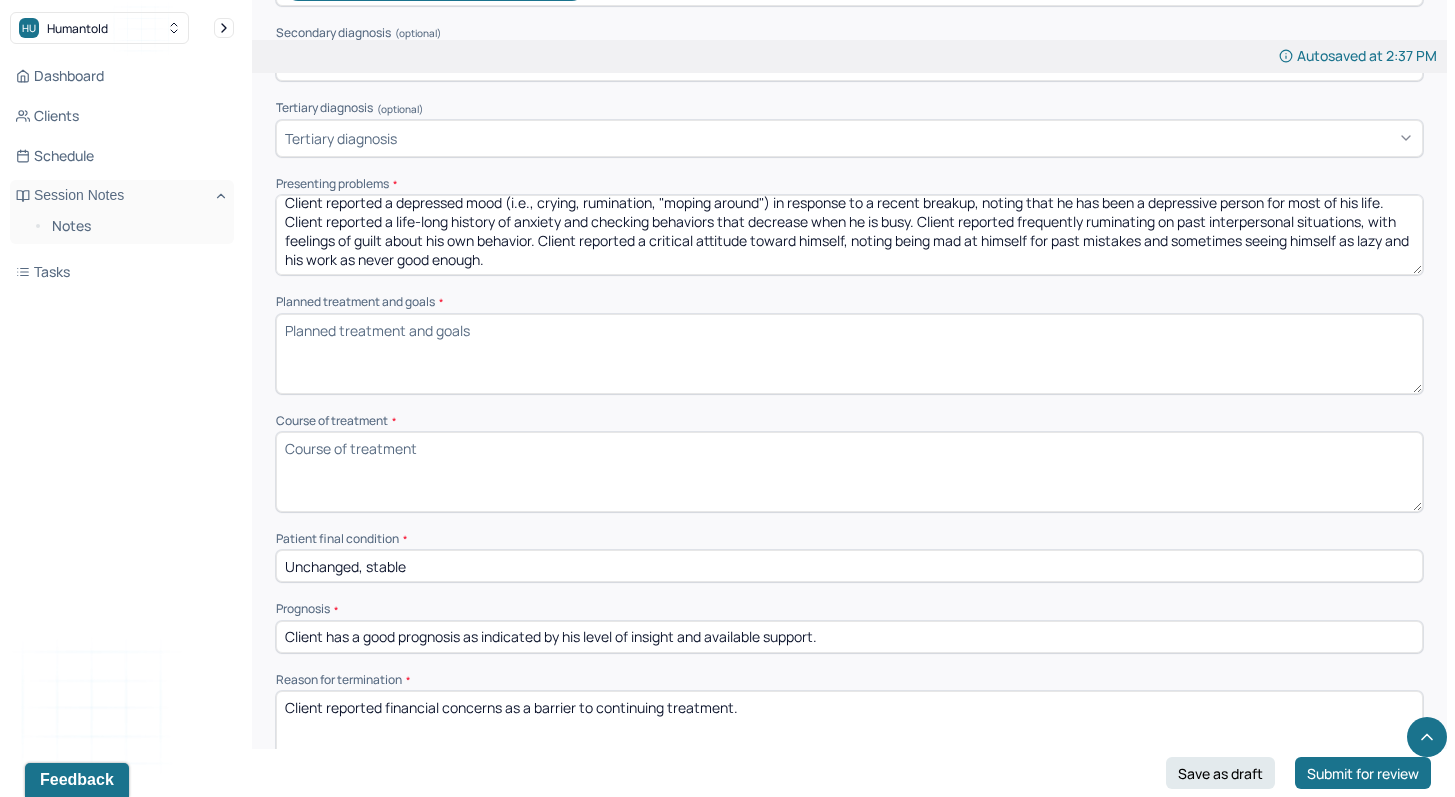 select on "6" 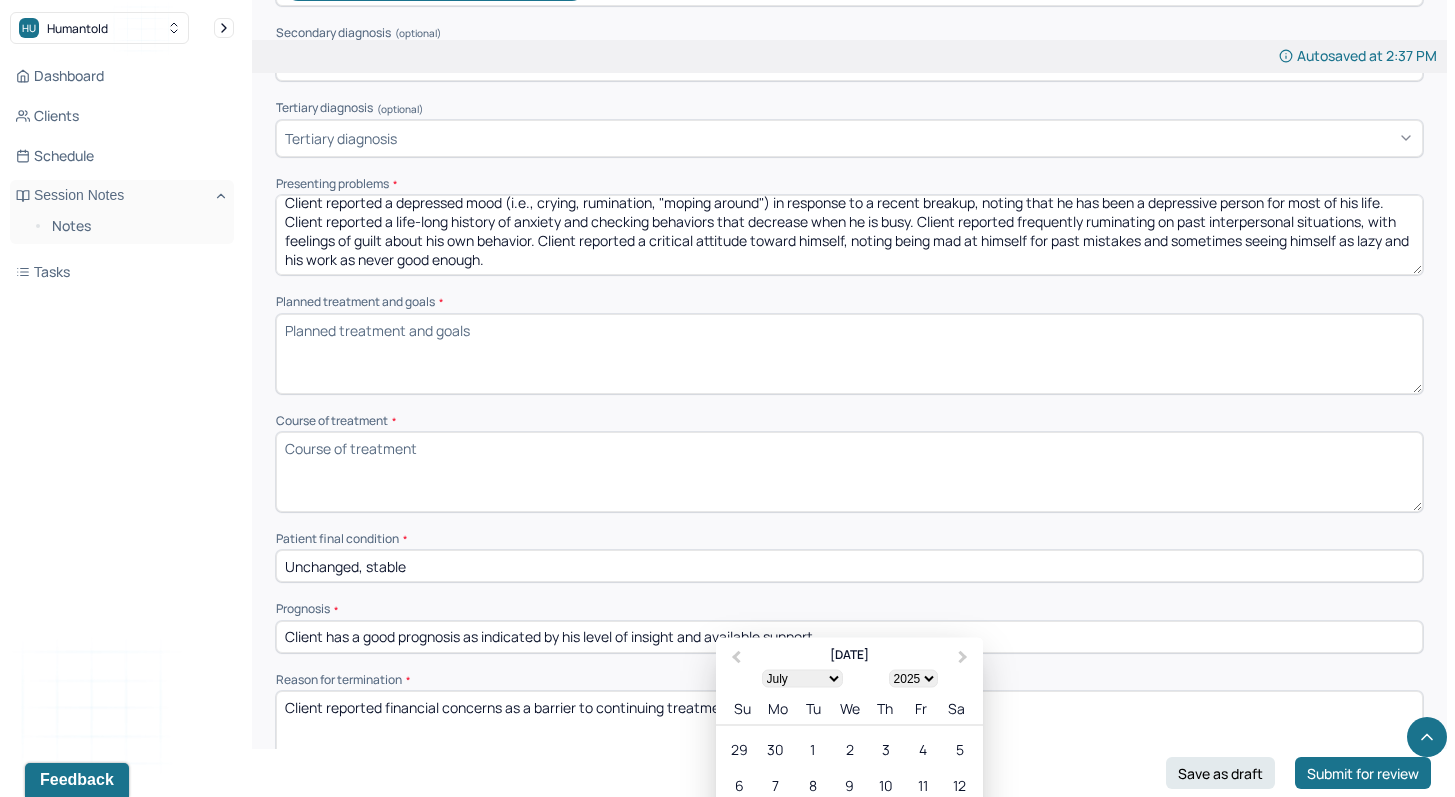 click on "Planned treatment and goals *" at bounding box center (849, 354) 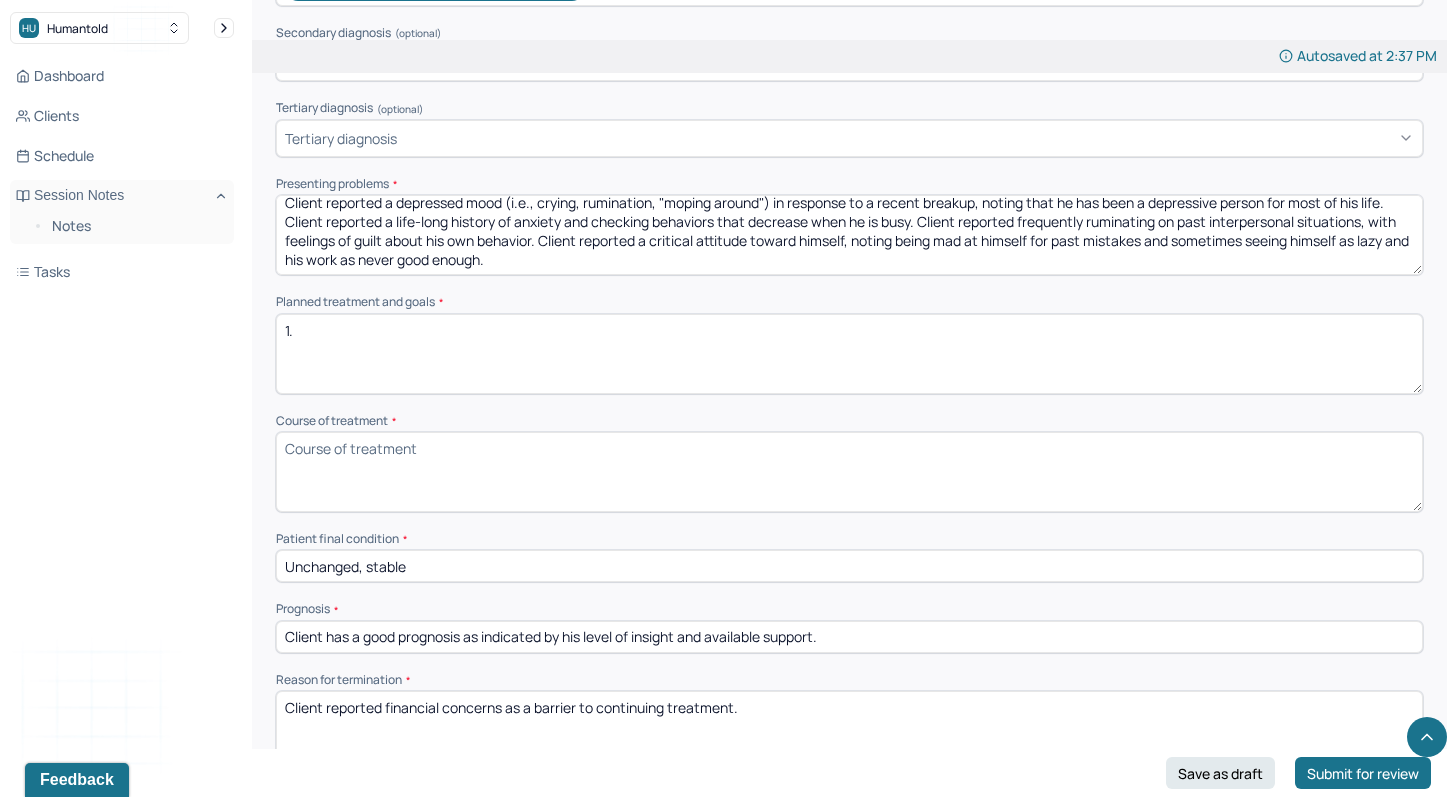 paste on "Learn 3 cognitive/behavioral techniques for coping with rumination." 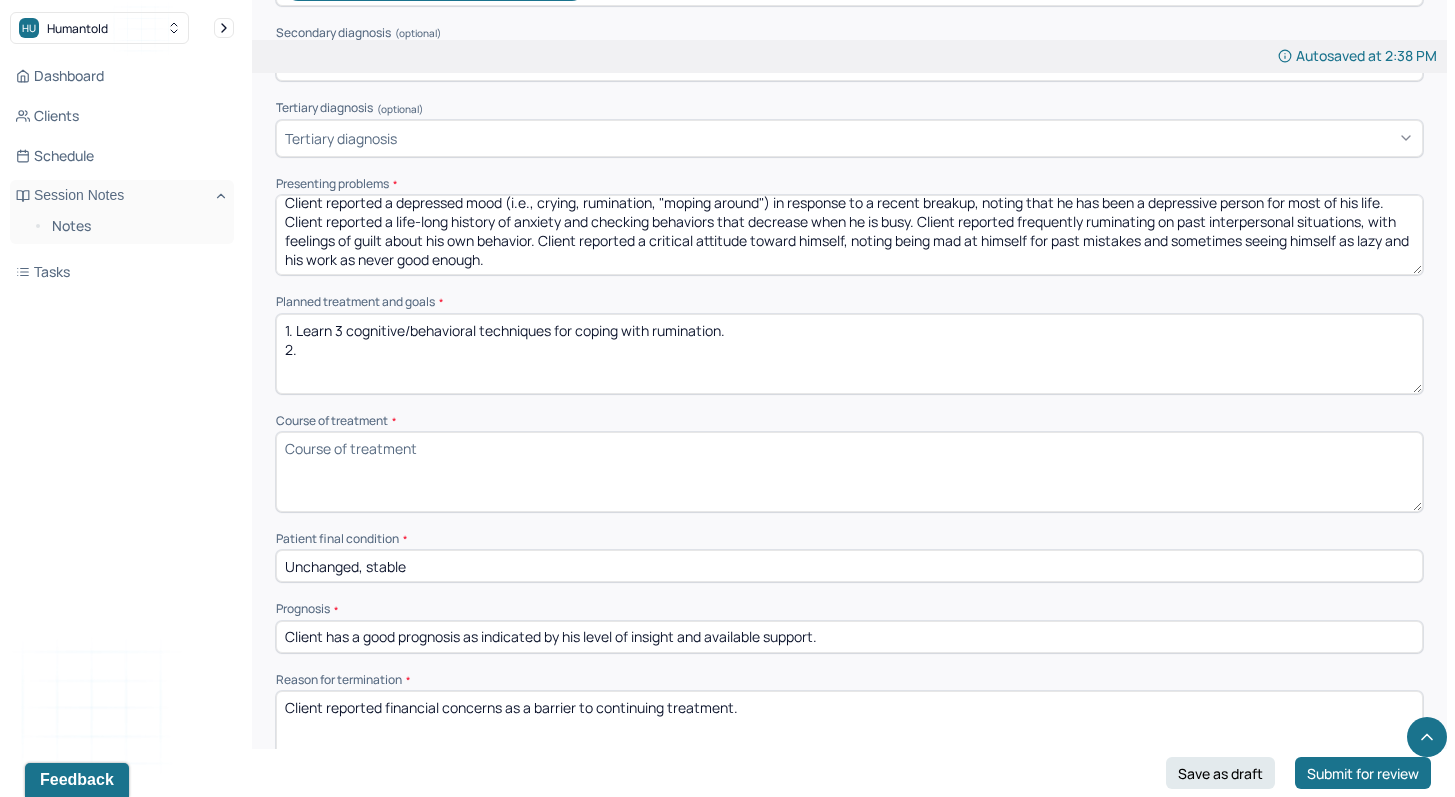 paste on "Clarify interpersonal values and boundaries." 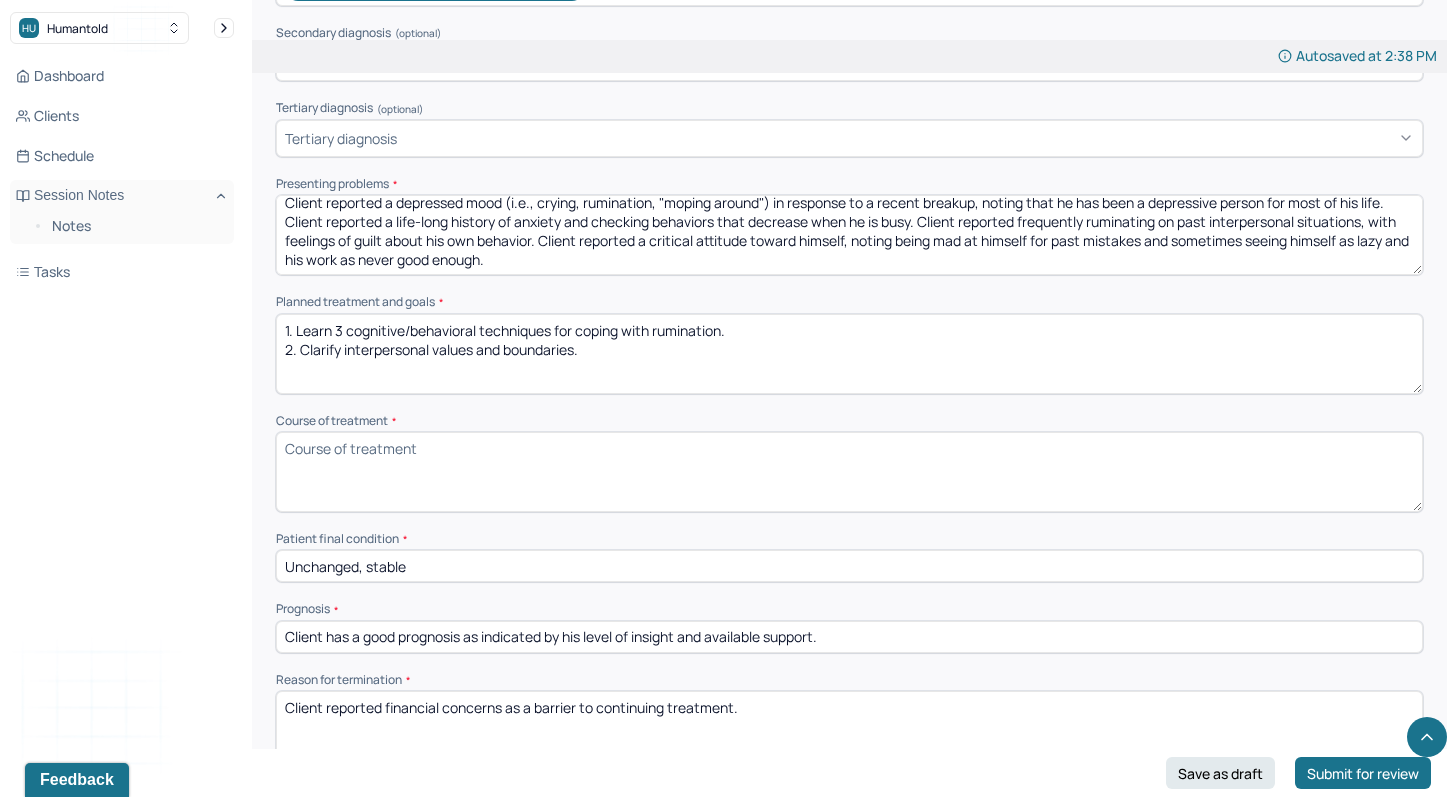 type on "1. Learn 3 cognitive/behavioral techniques for coping with rumination.
2. Clarify interpersonal values and boundaries." 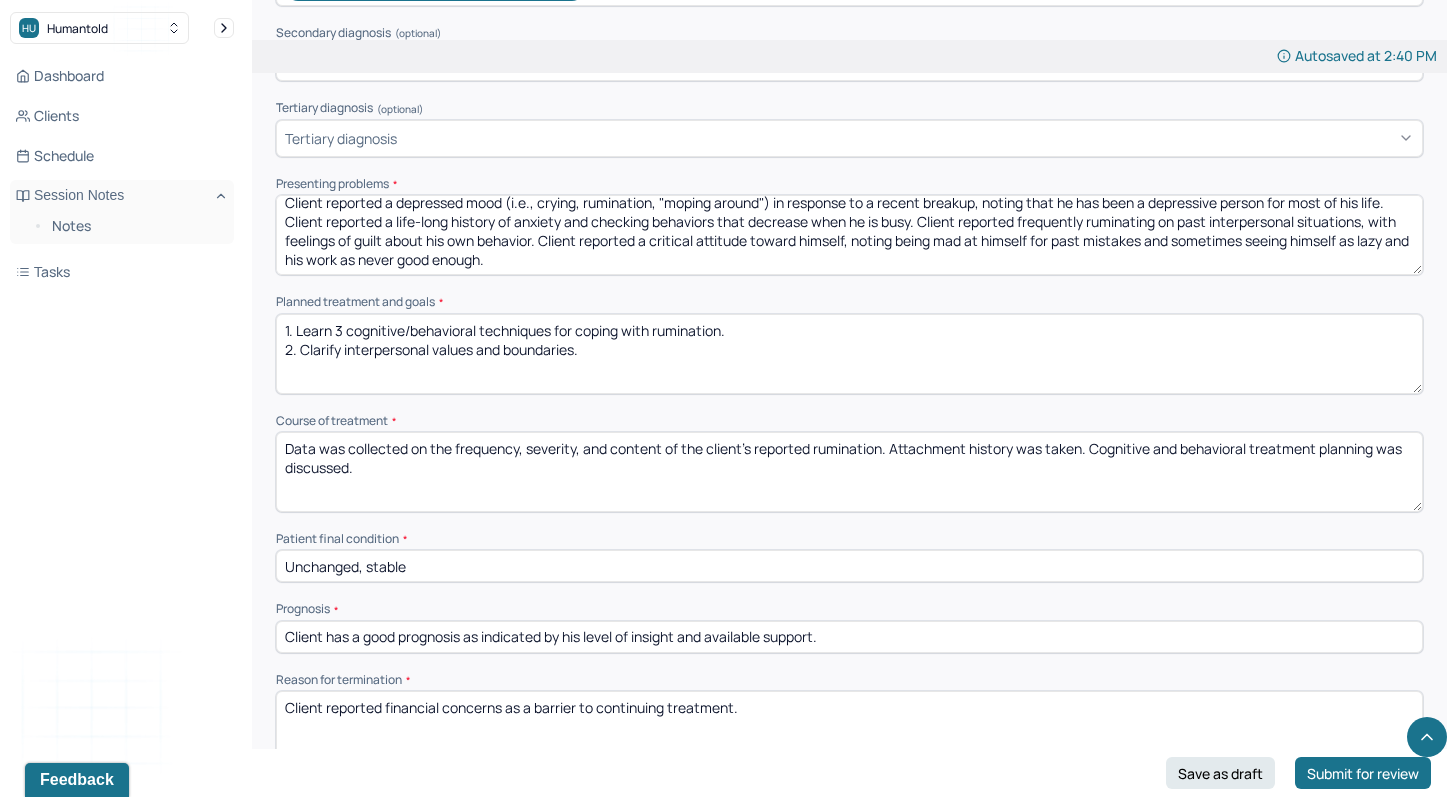 drag, startPoint x: 1294, startPoint y: 465, endPoint x: 1246, endPoint y: 443, distance: 52.801514 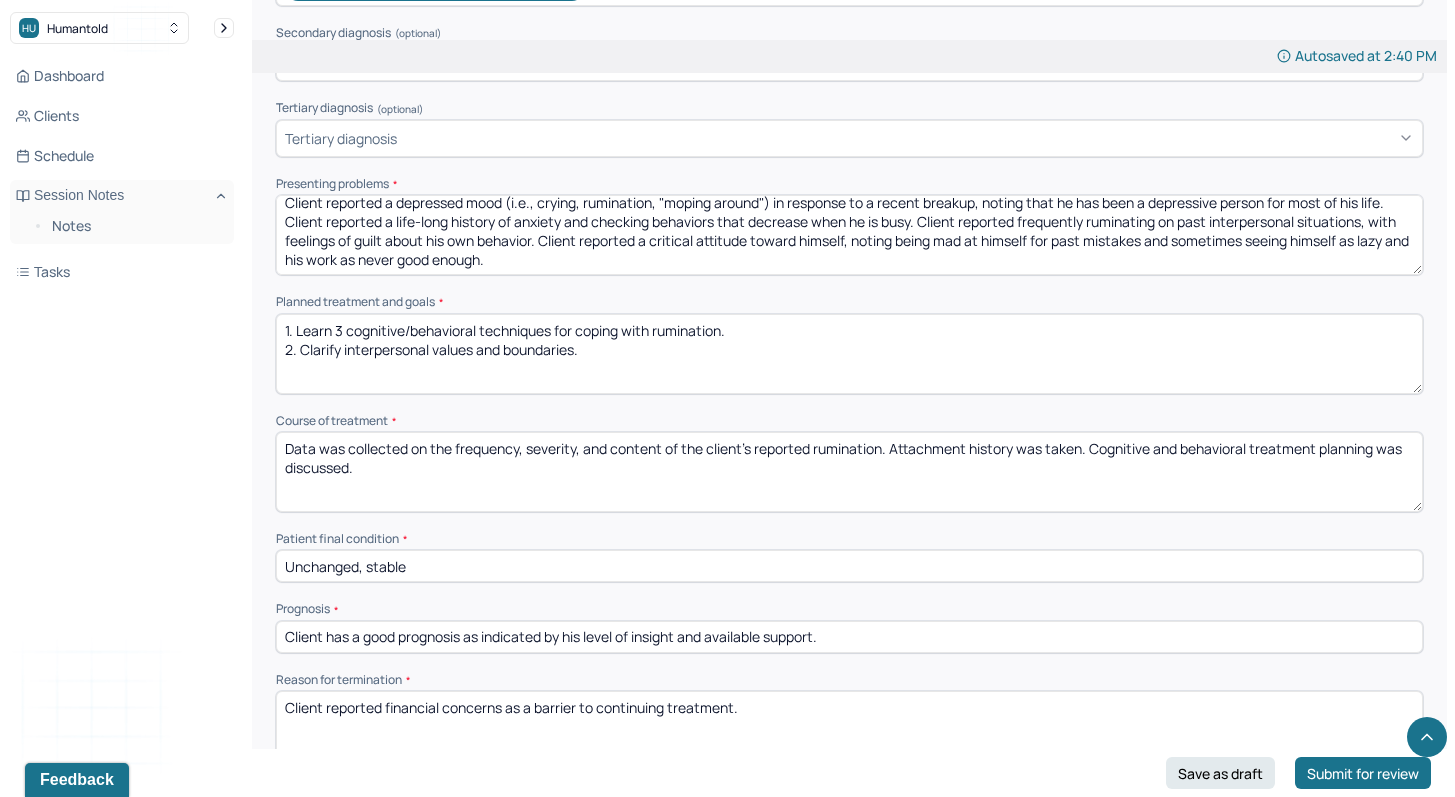 click on "Data was collected on the frequency, severity, and content of the client's reported rumination. Attachment history was taken. Cognitive and behavioral treatment planning was discussed." at bounding box center (849, 472) 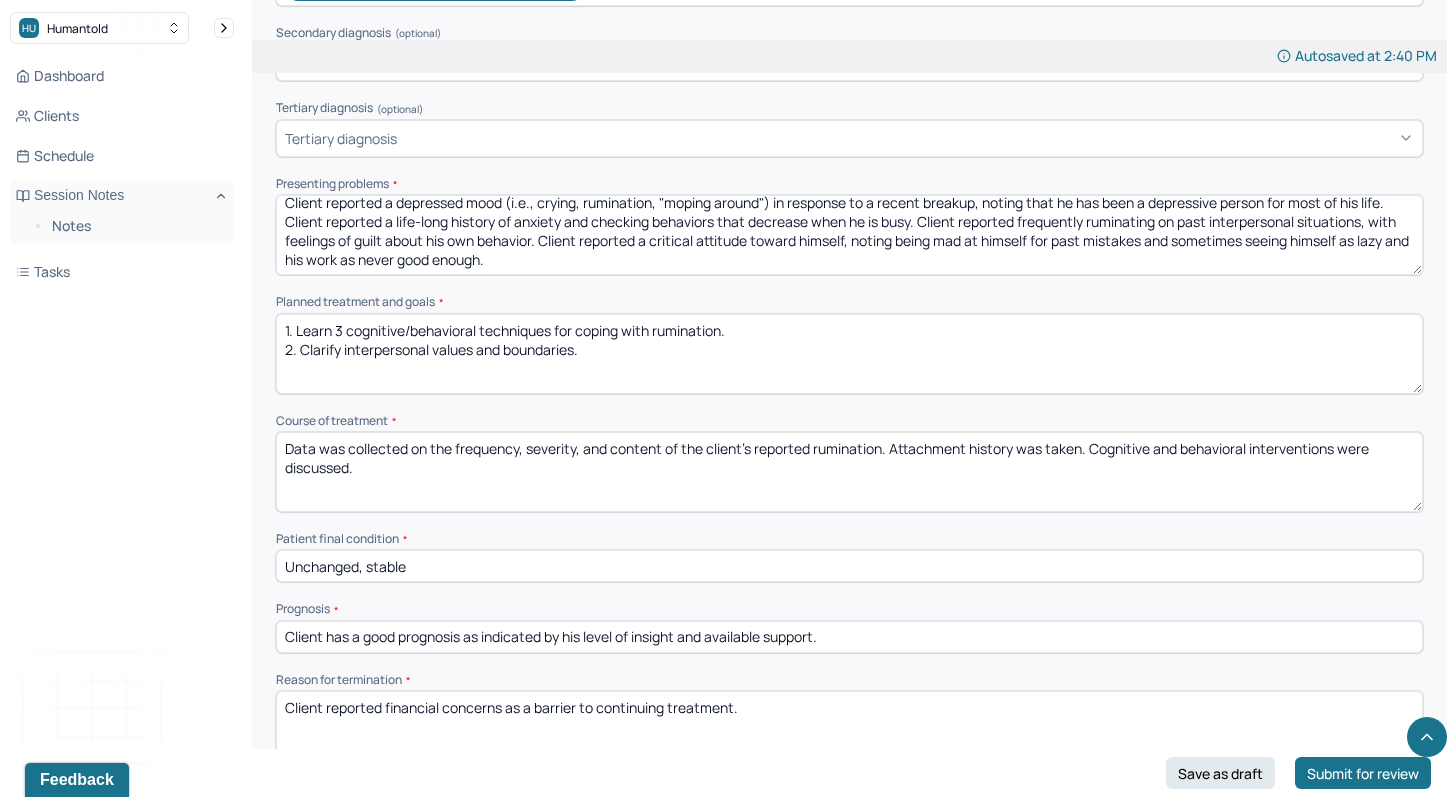 click on "Data was collected on the frequency, severity, and content of the client's reported rumination. Attachment history was taken. Cognitive and behavioral interventions were discussed." at bounding box center (849, 472) 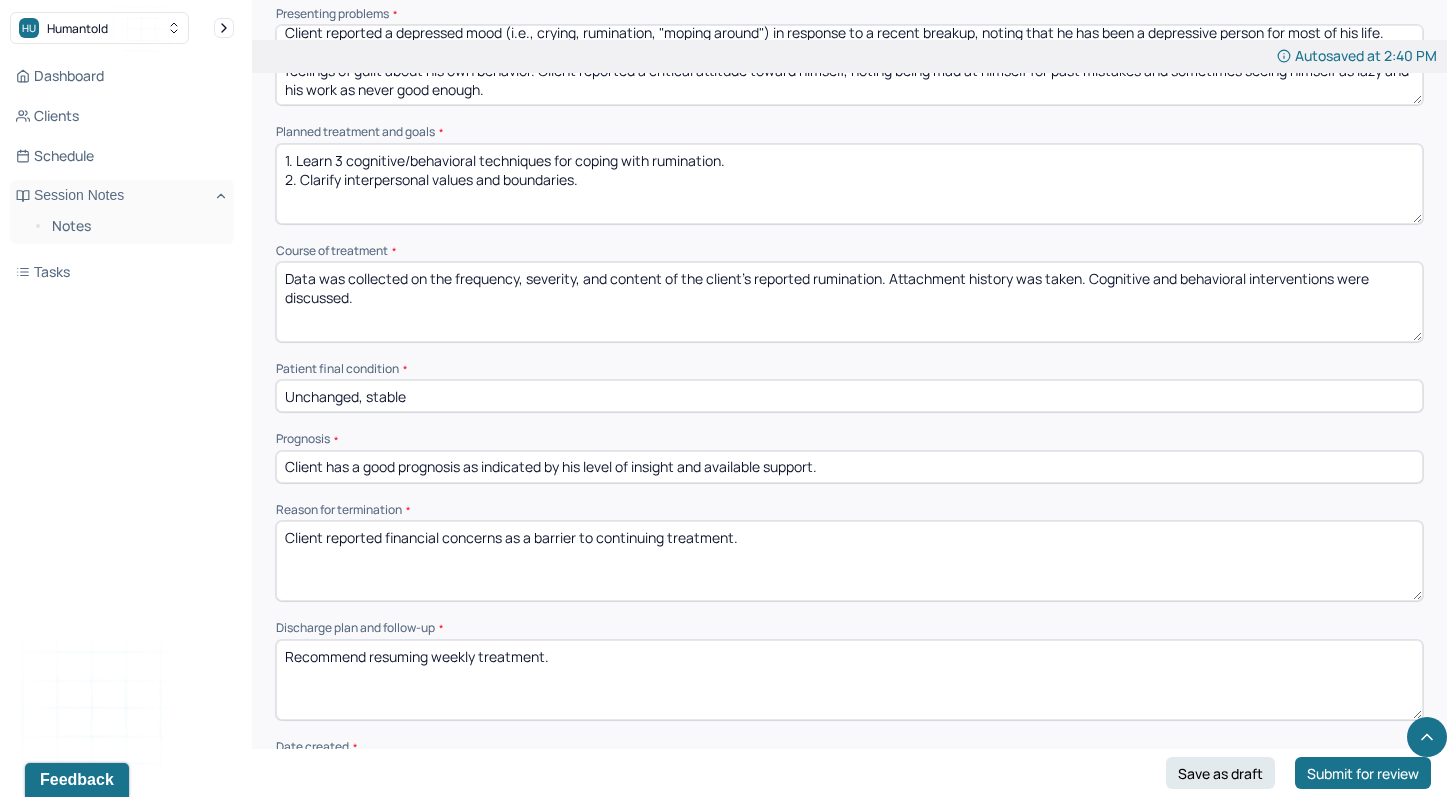 scroll, scrollTop: 1032, scrollLeft: 0, axis: vertical 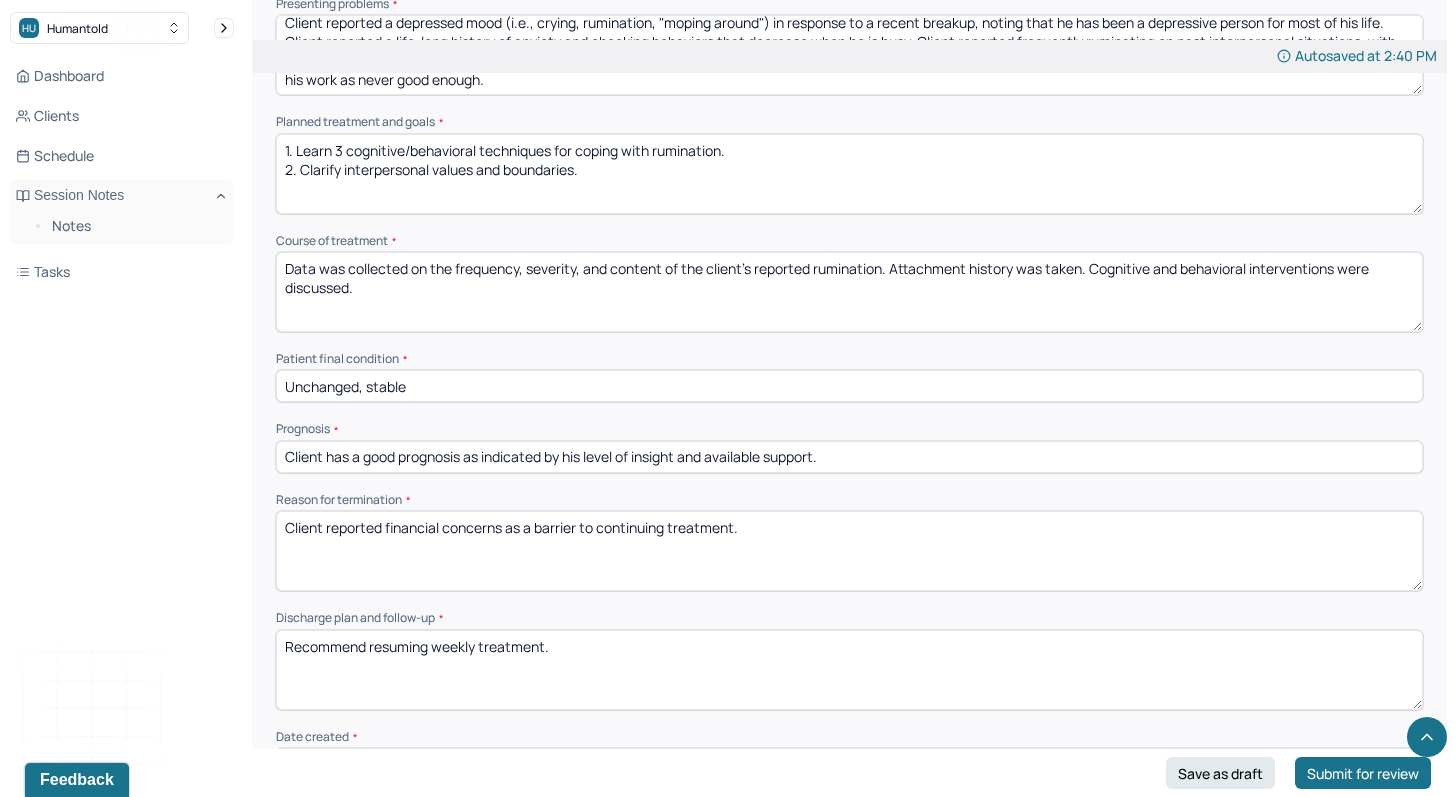 type on "Data was collected on the frequency, severity, and content of the client's reported rumination. Attachment history was taken. Cognitive and behavioral interventions were discussed." 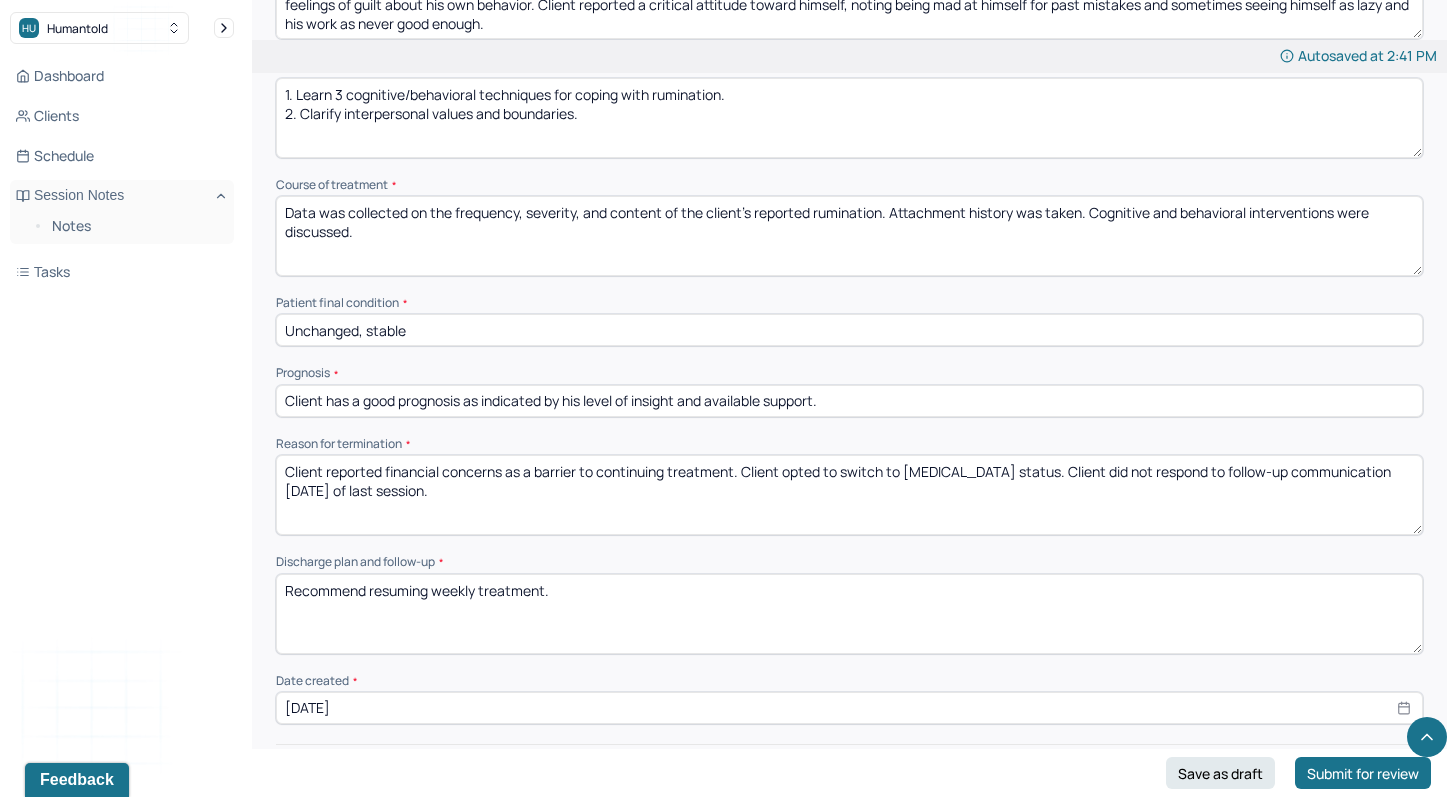 scroll, scrollTop: 1204, scrollLeft: 0, axis: vertical 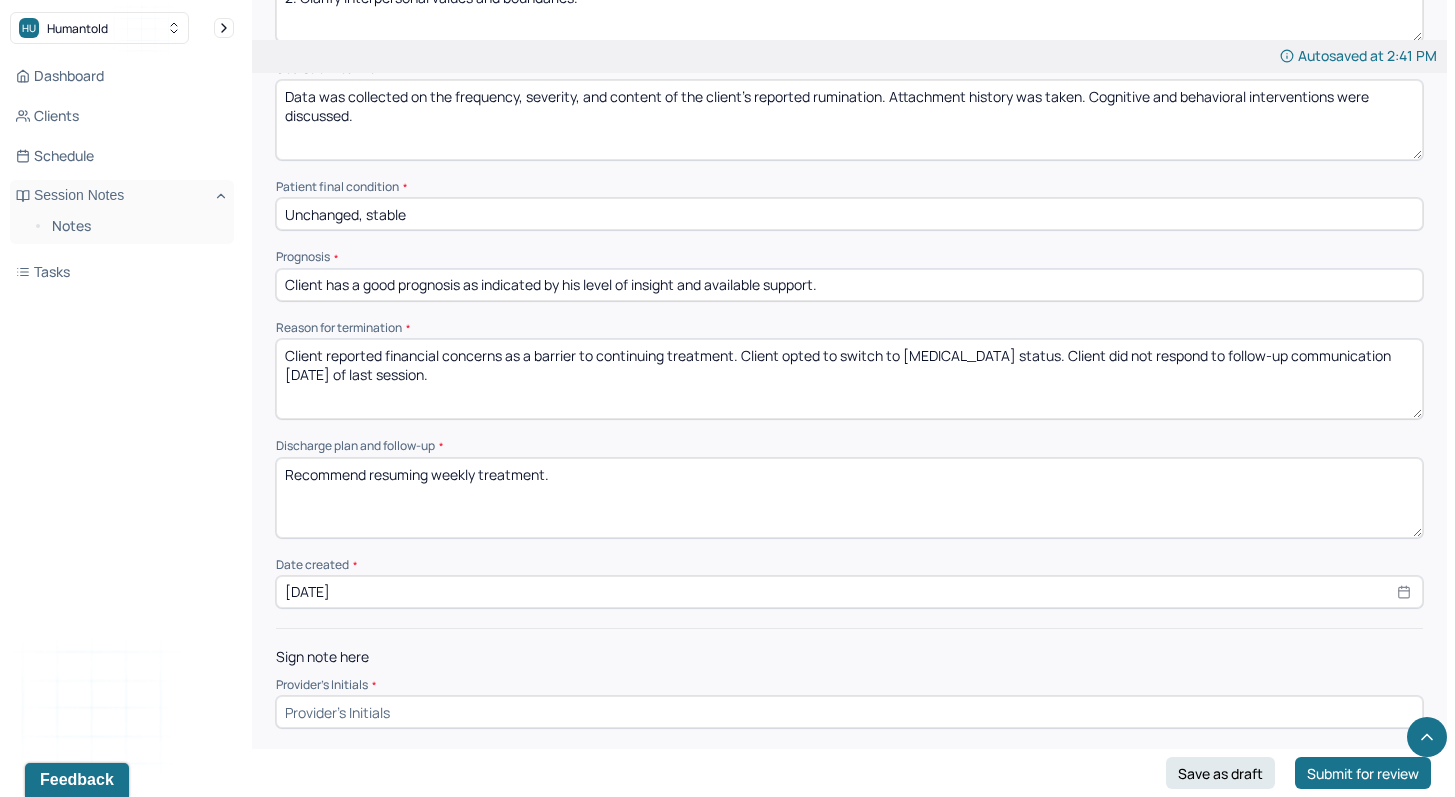type on "Client reported financial concerns as a barrier to continuing treatment. Client opted to switch to [MEDICAL_DATA] status. Client did not respond to follow-up communication [DATE] of last session." 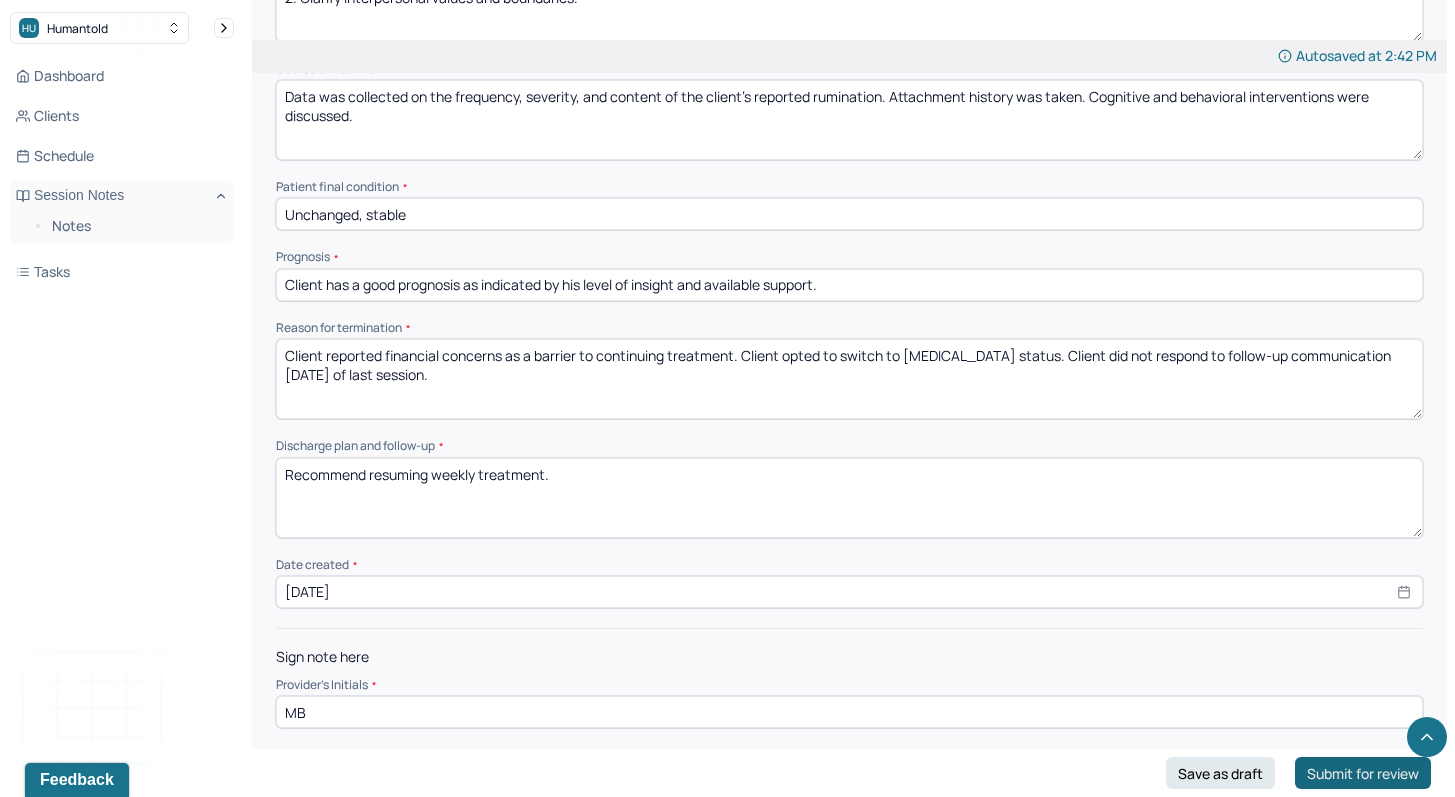 type on "MB" 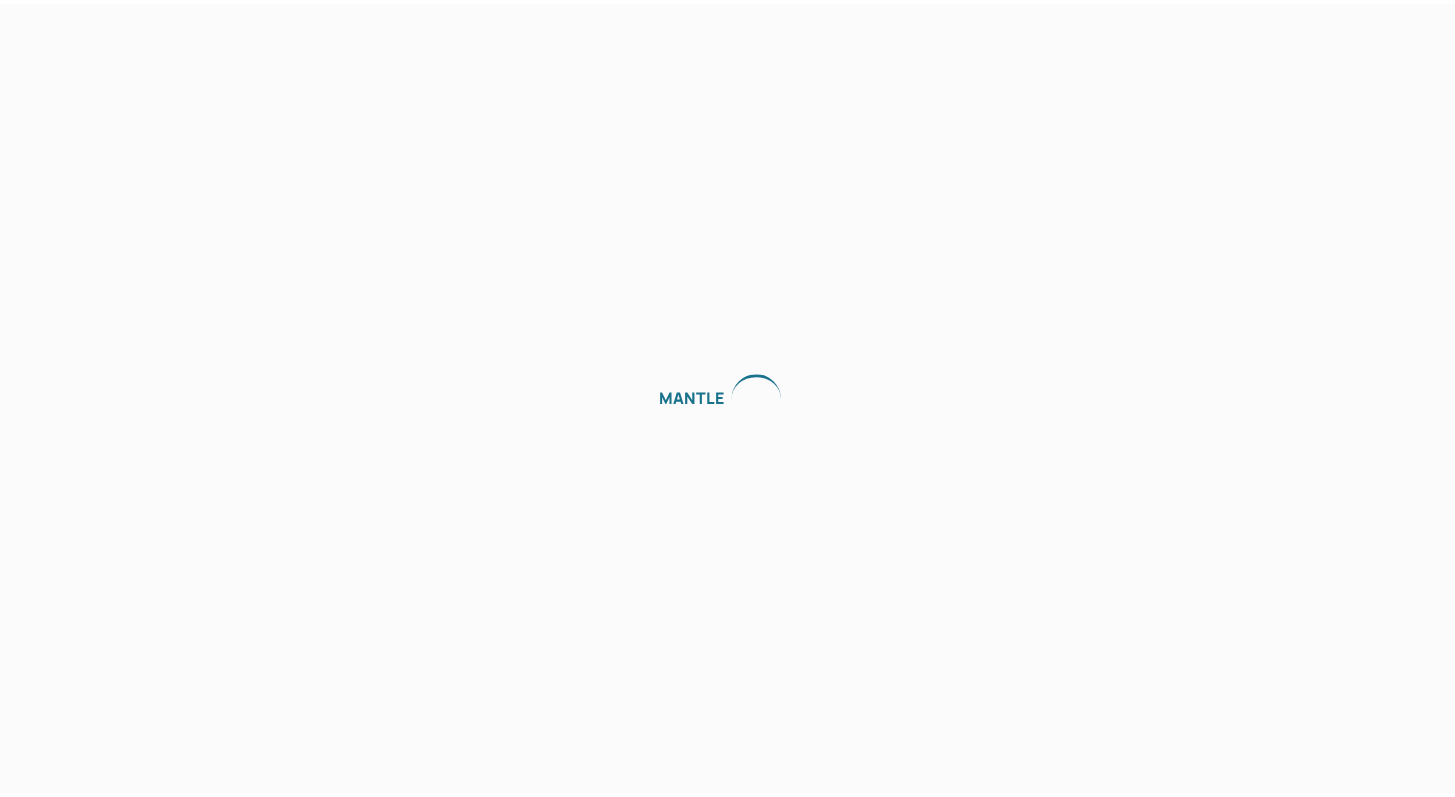scroll, scrollTop: 0, scrollLeft: 0, axis: both 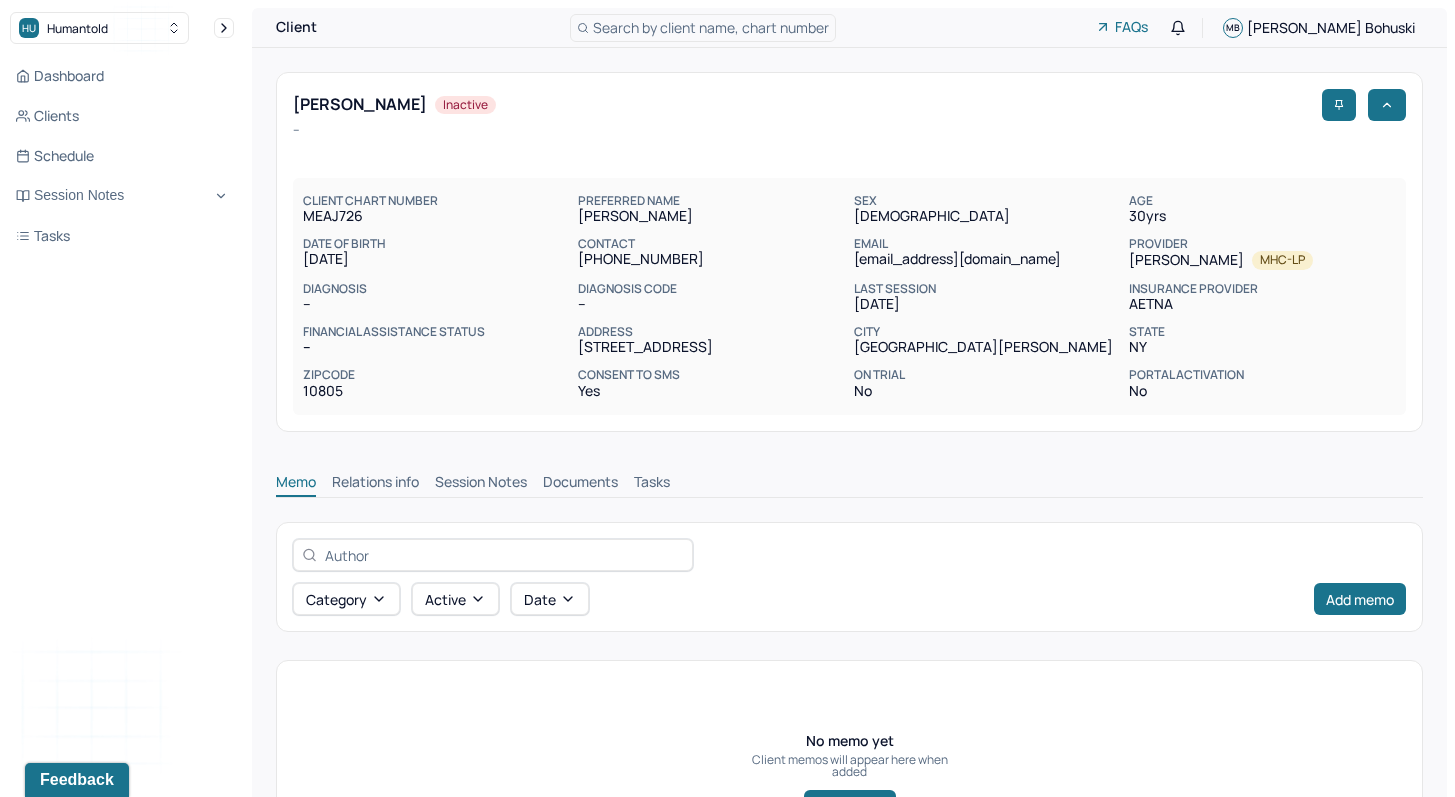 click on "Session Notes" at bounding box center (481, 484) 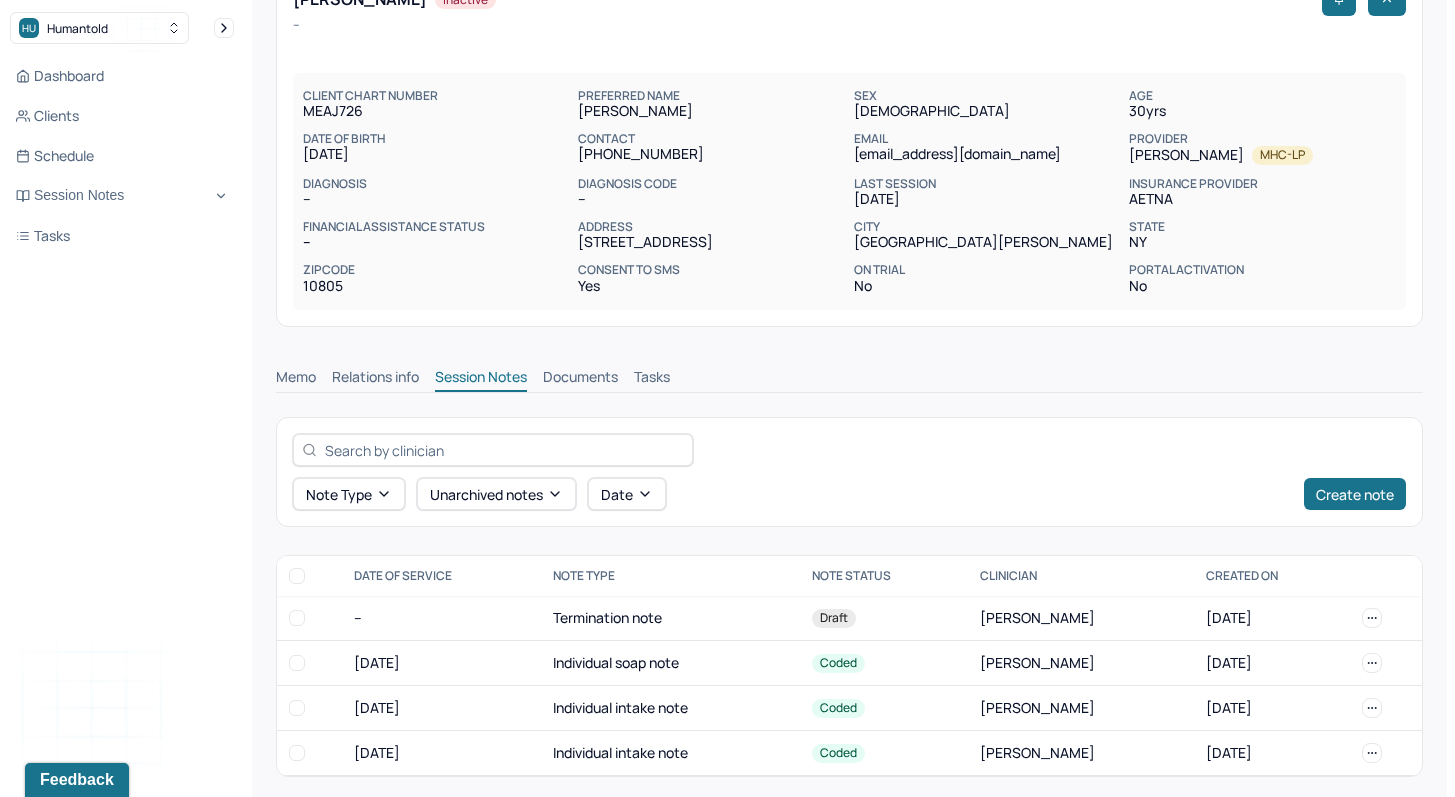 scroll, scrollTop: 114, scrollLeft: 0, axis: vertical 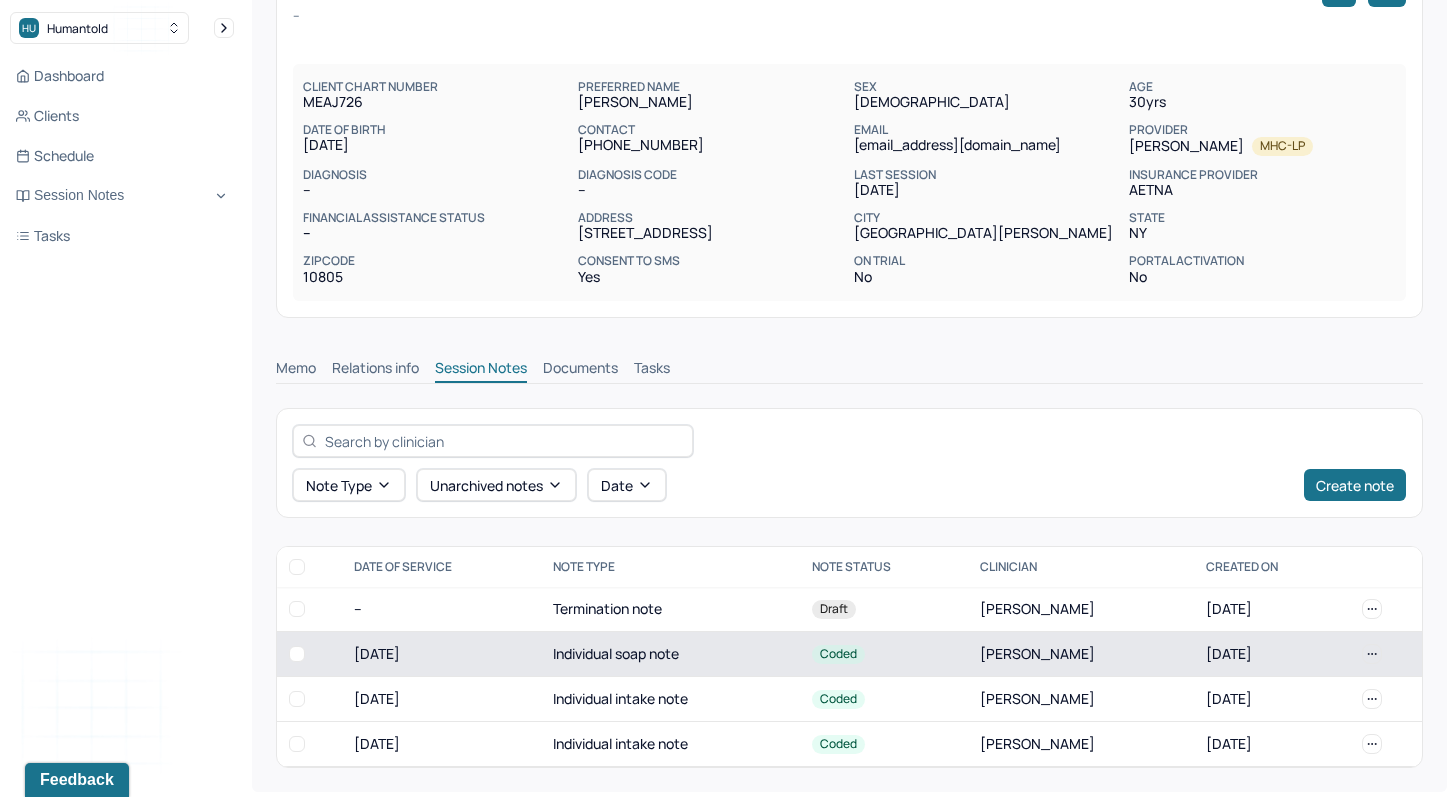 click on "Individual soap note" at bounding box center (670, 654) 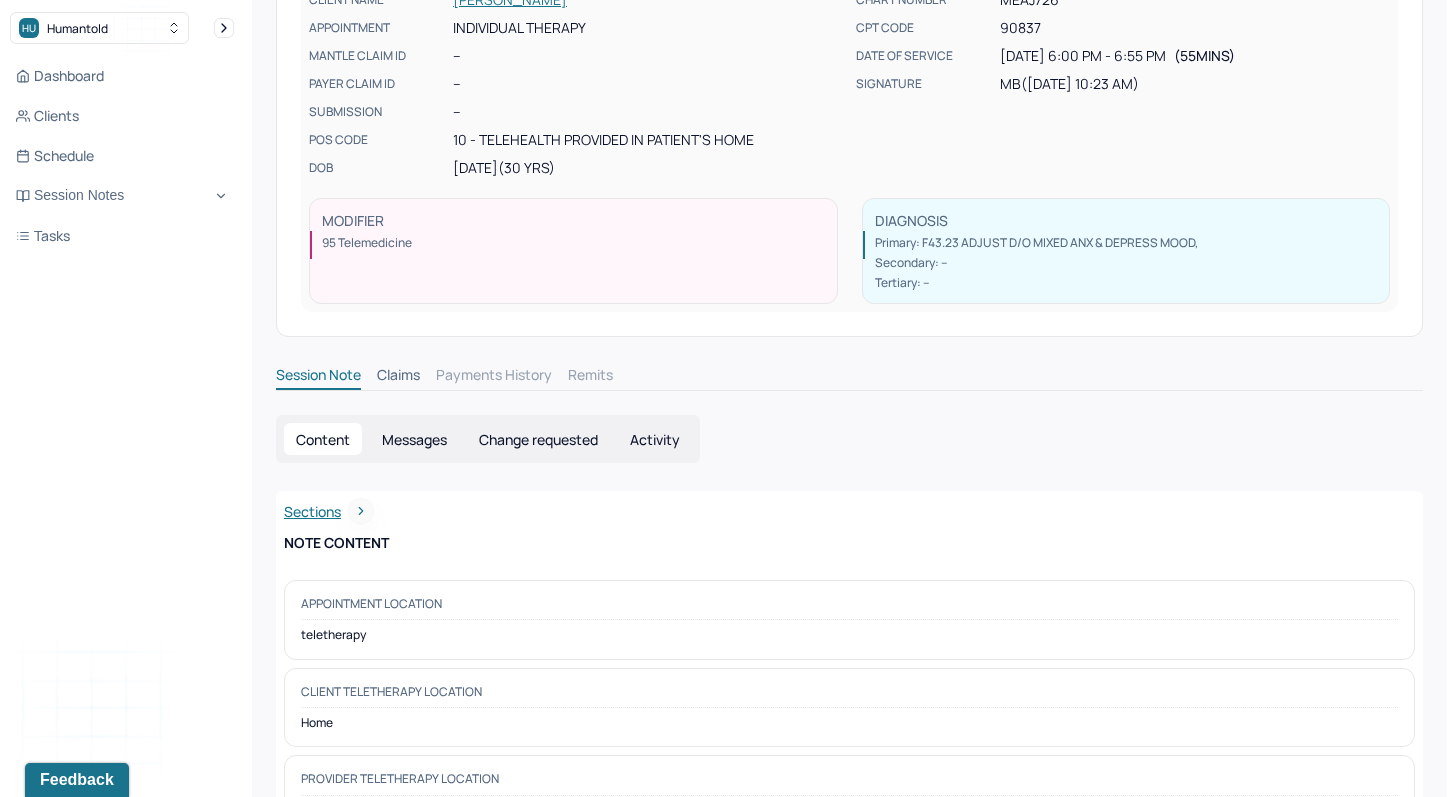 scroll, scrollTop: 249, scrollLeft: 0, axis: vertical 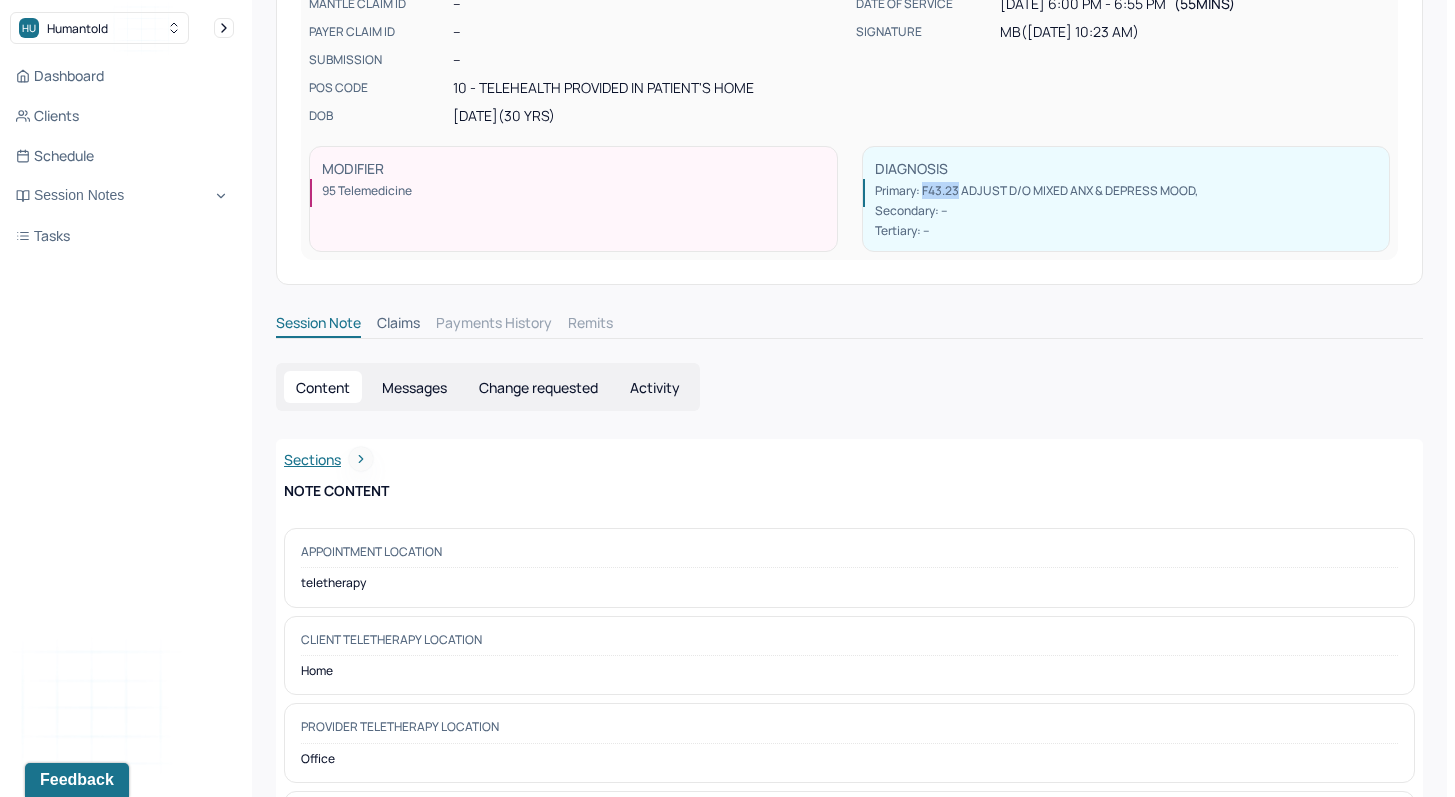 drag, startPoint x: 922, startPoint y: 191, endPoint x: 958, endPoint y: 197, distance: 36.496574 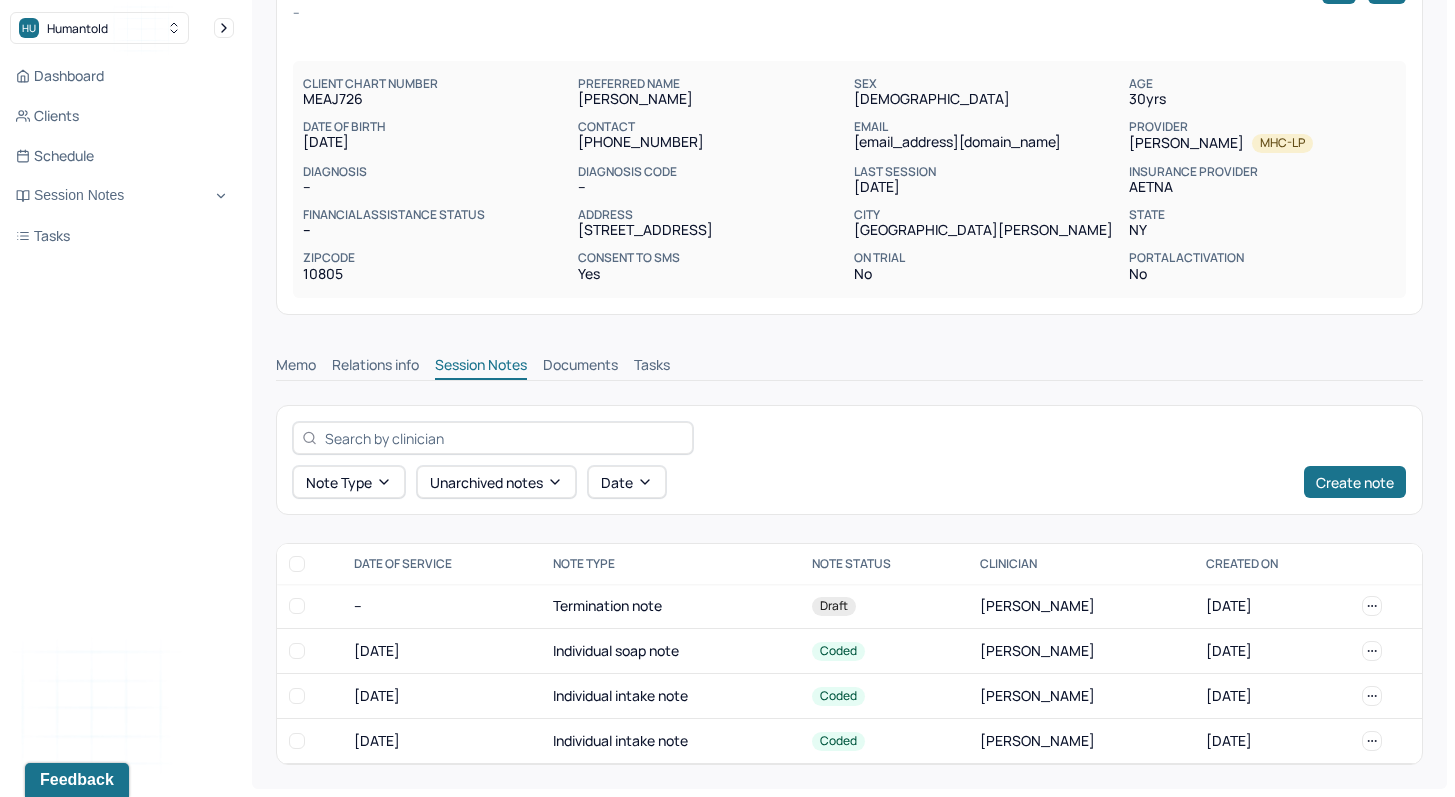 scroll, scrollTop: 114, scrollLeft: 0, axis: vertical 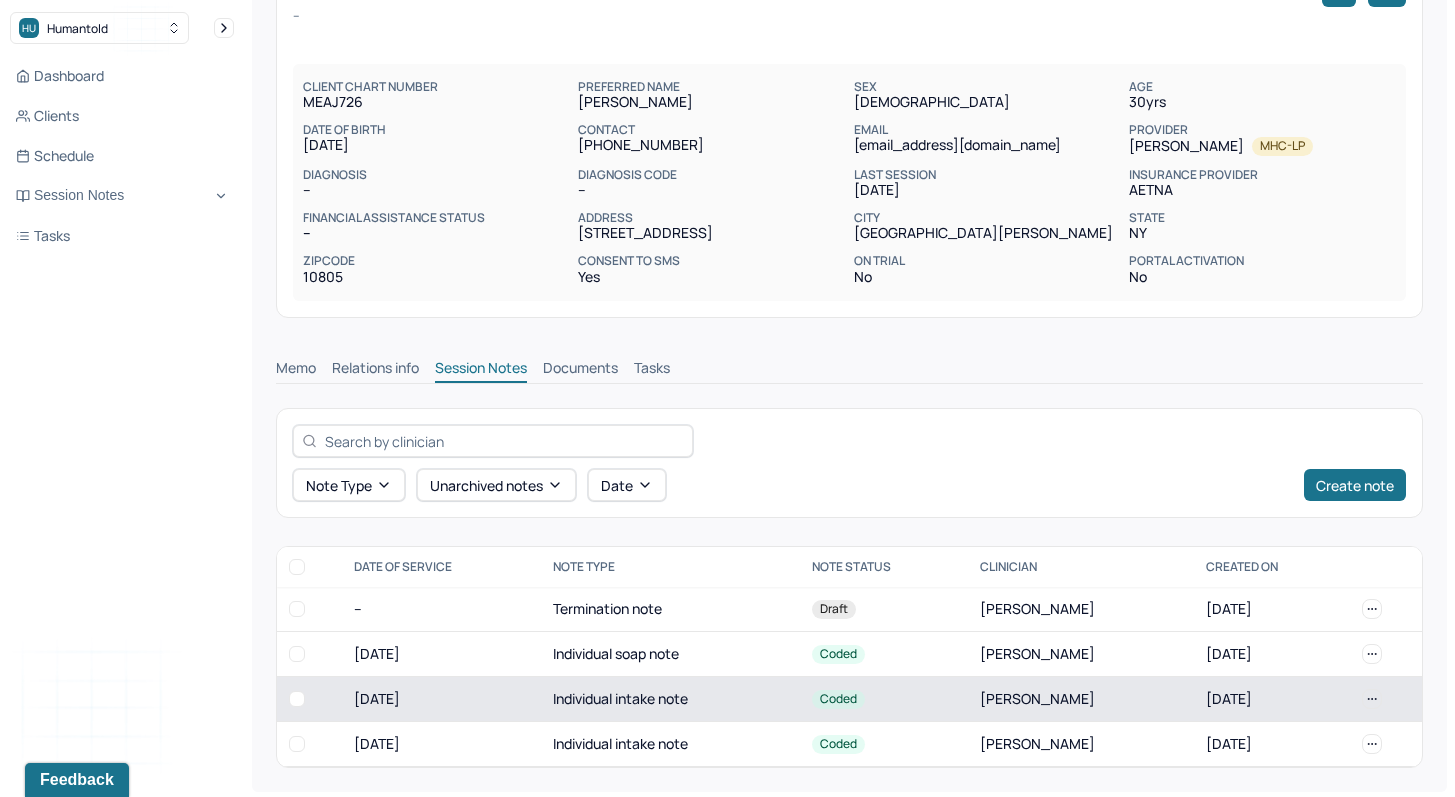 click on "Individual intake note" at bounding box center [670, 699] 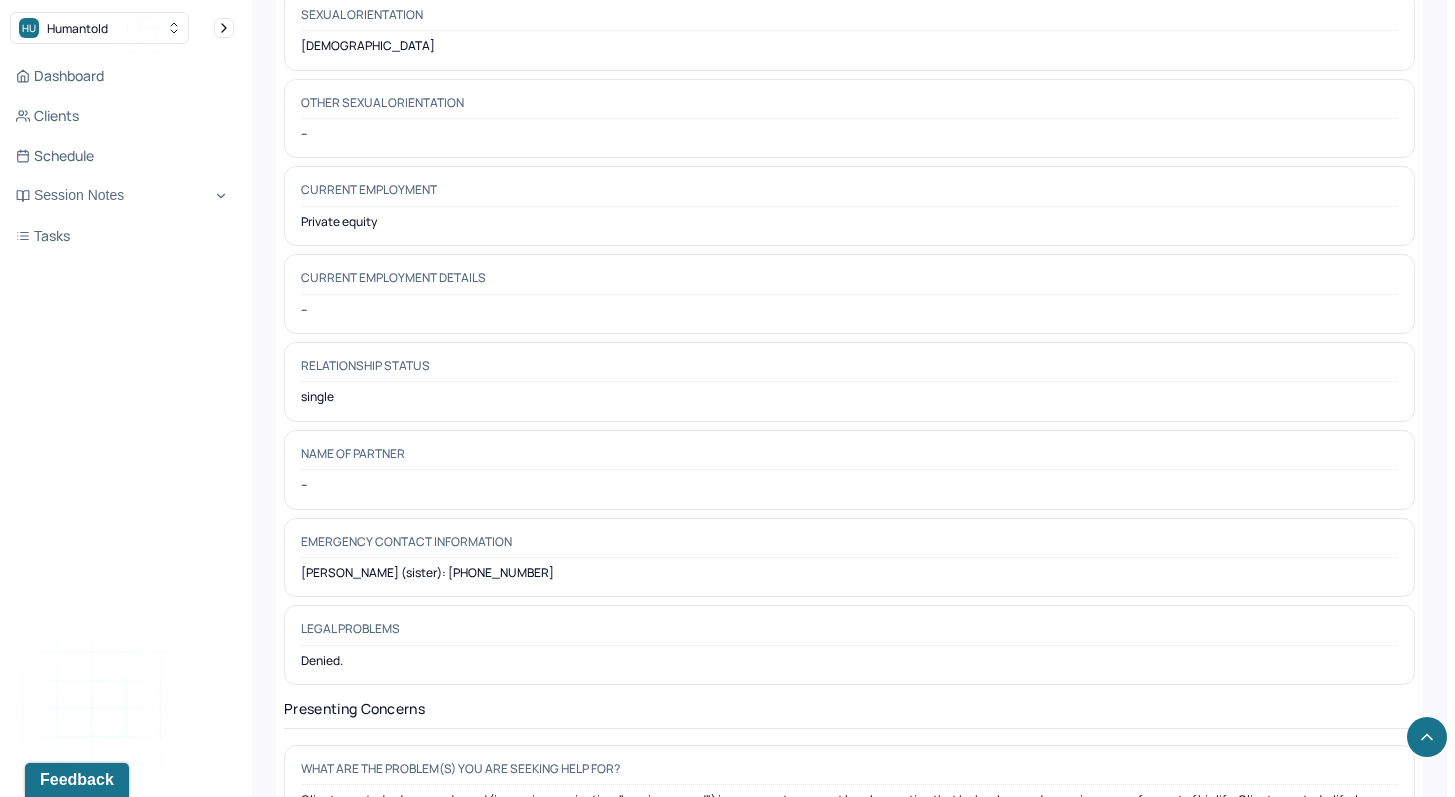 scroll, scrollTop: 2553, scrollLeft: 0, axis: vertical 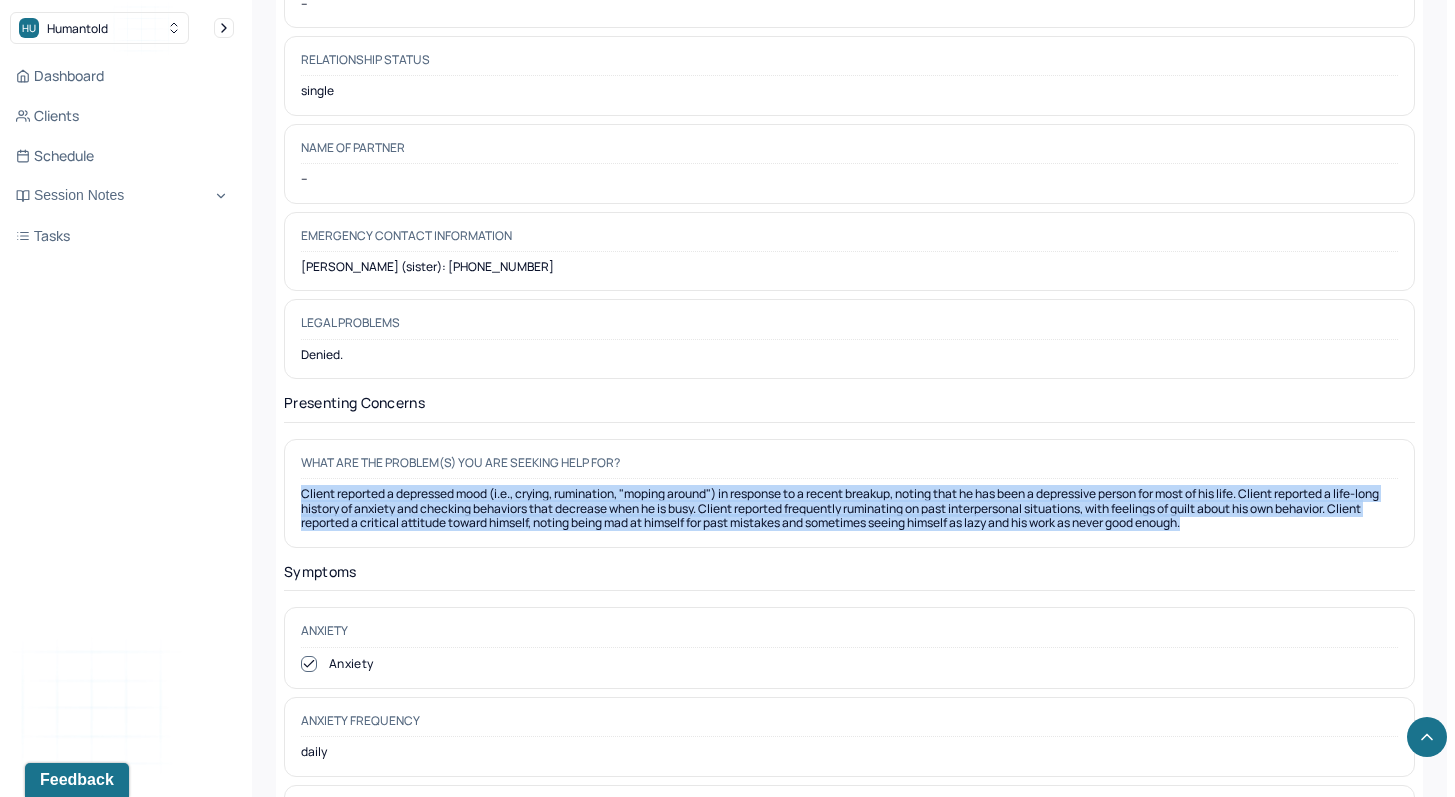 drag, startPoint x: 303, startPoint y: 464, endPoint x: 1314, endPoint y: 504, distance: 1011.791 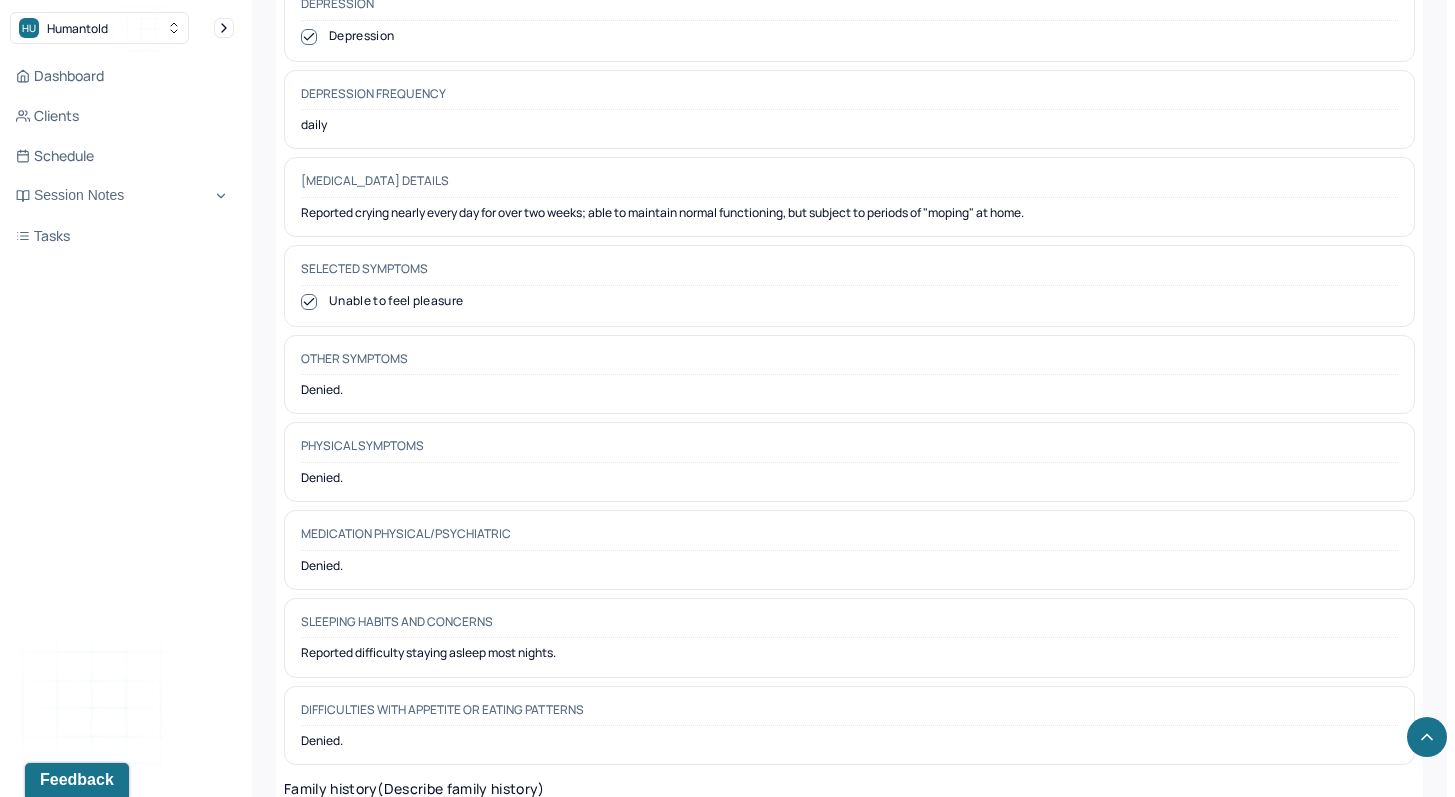 scroll, scrollTop: 4688, scrollLeft: 0, axis: vertical 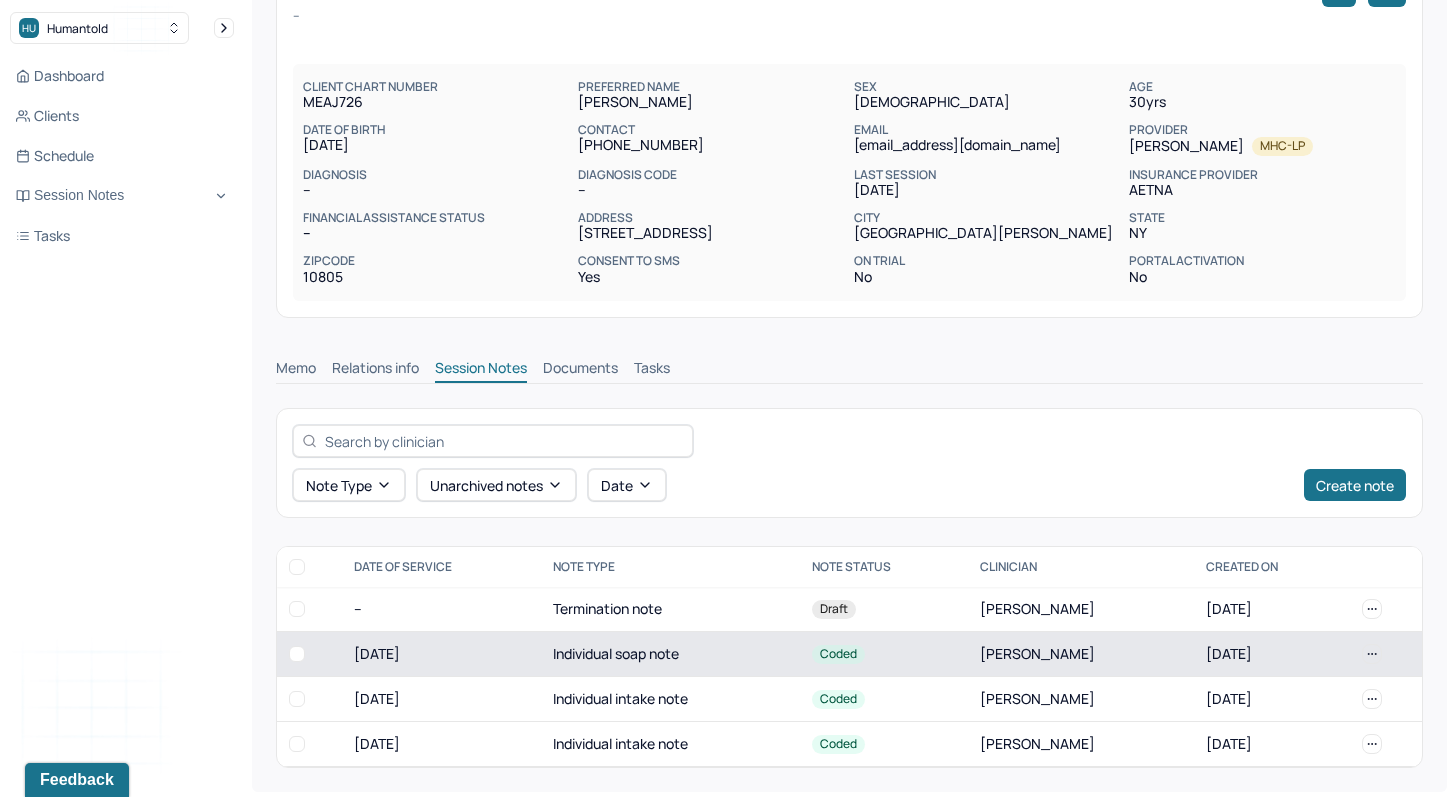 click on "Individual soap note" at bounding box center [670, 654] 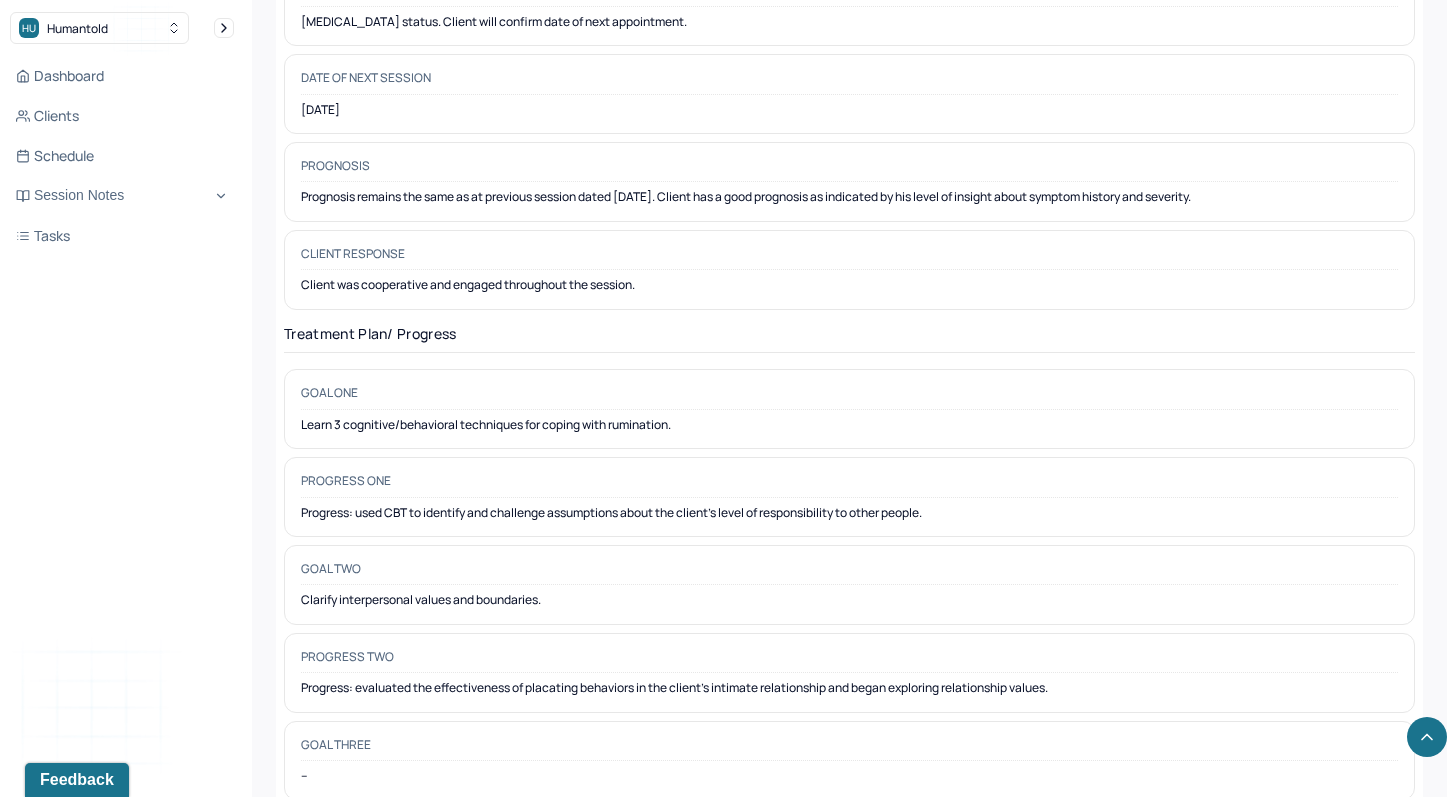 scroll, scrollTop: 2627, scrollLeft: 0, axis: vertical 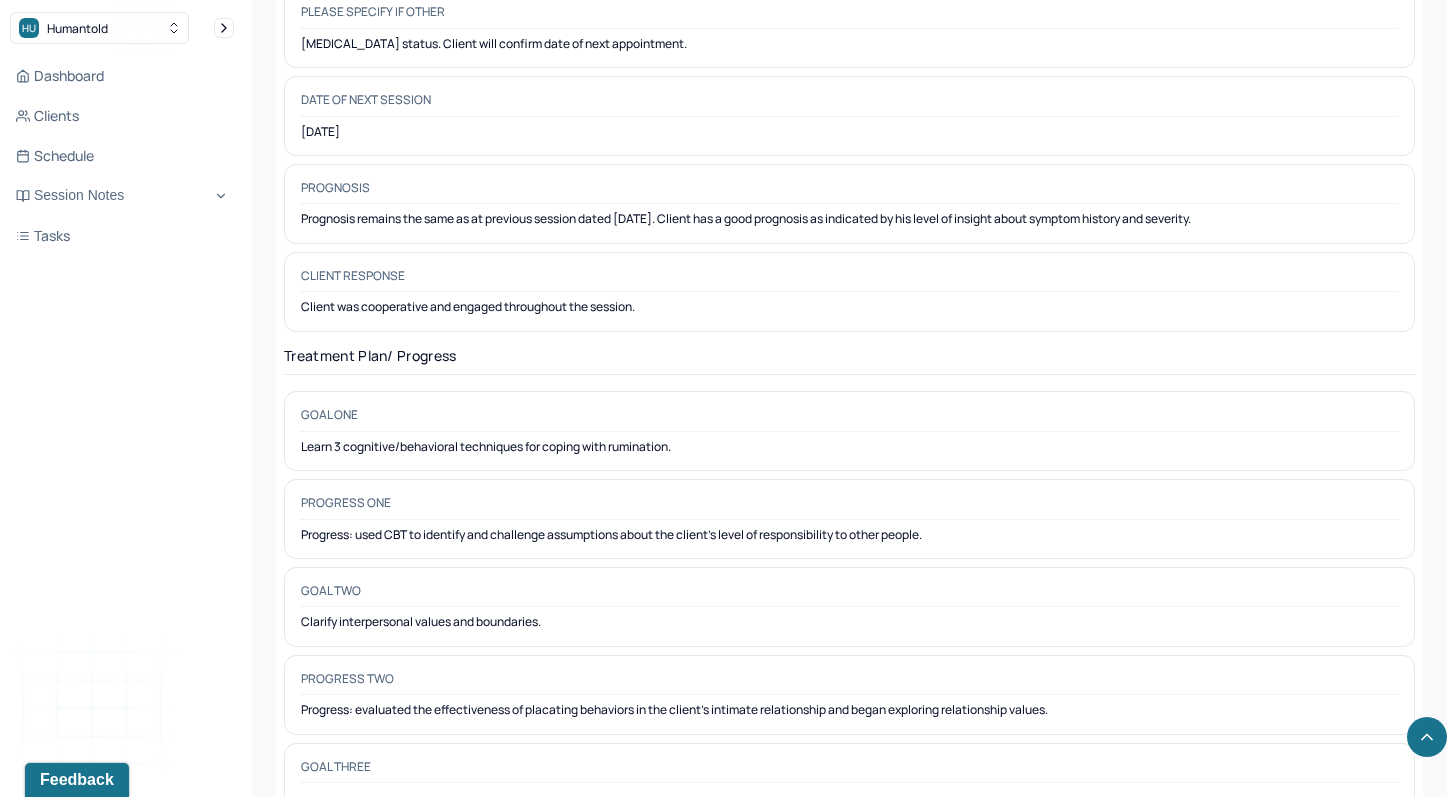 drag, startPoint x: 671, startPoint y: 195, endPoint x: 1258, endPoint y: 198, distance: 587.0077 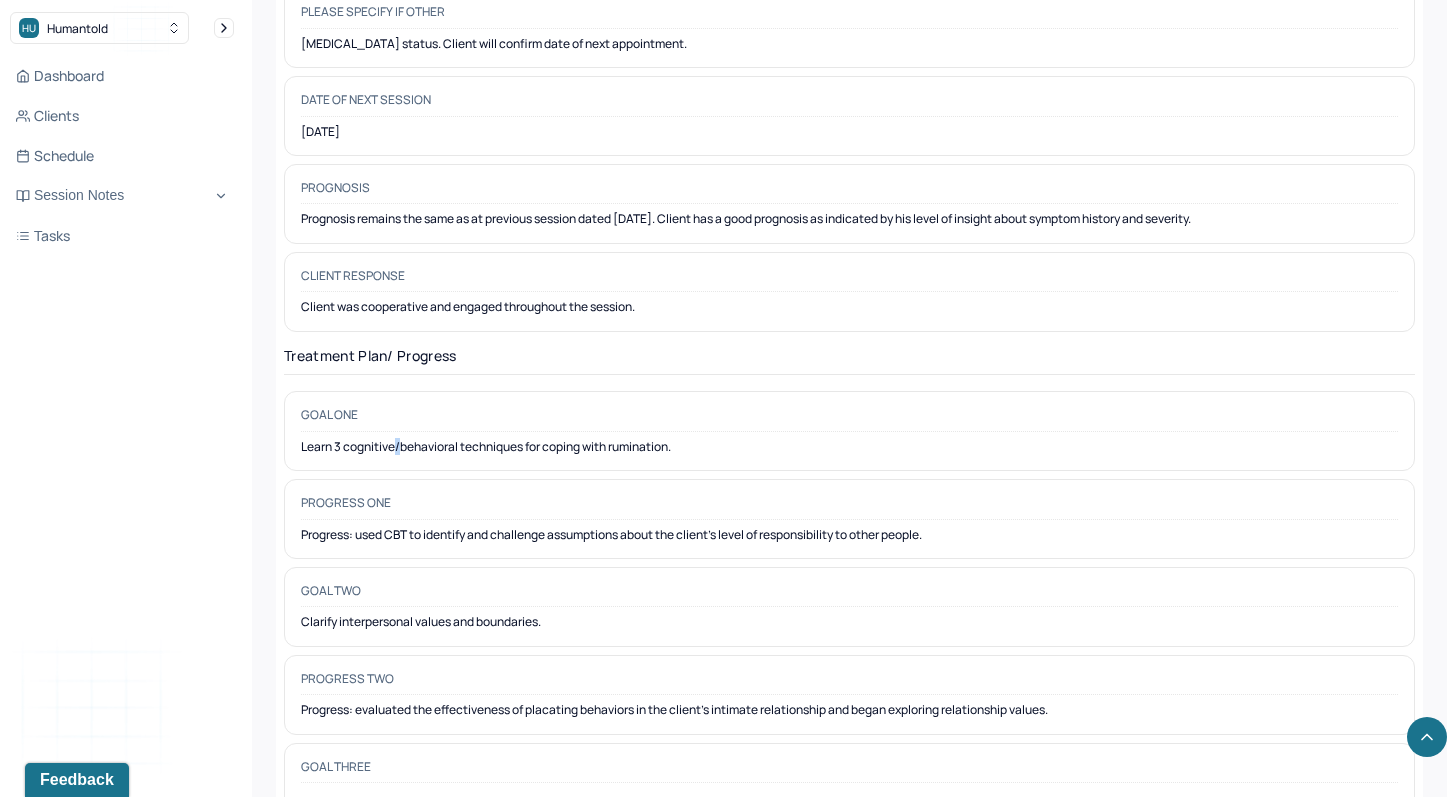 click on "Learn 3 cognitive/behavioral techniques for coping with rumination." at bounding box center [849, 447] 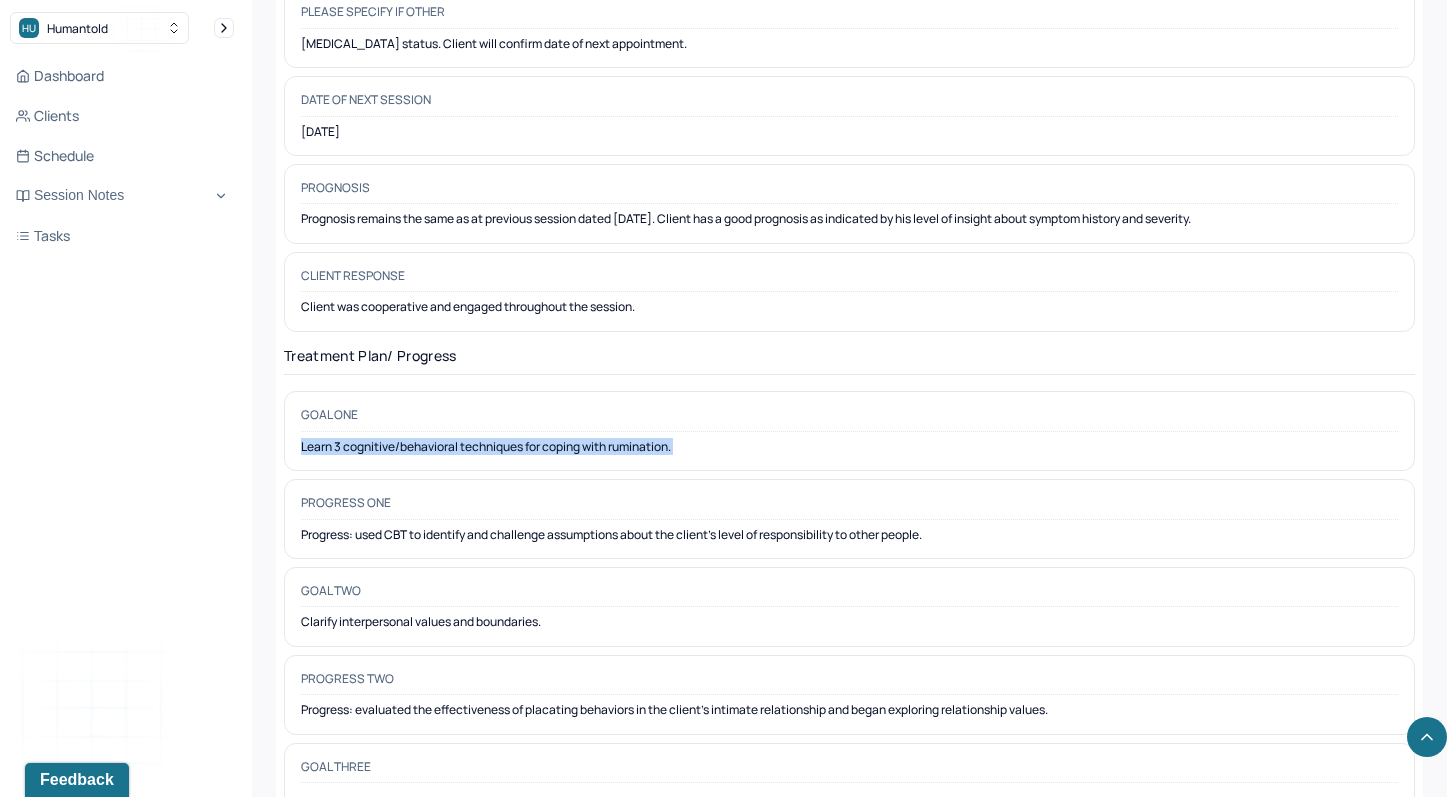 click on "Learn 3 cognitive/behavioral techniques for coping with rumination." at bounding box center (849, 447) 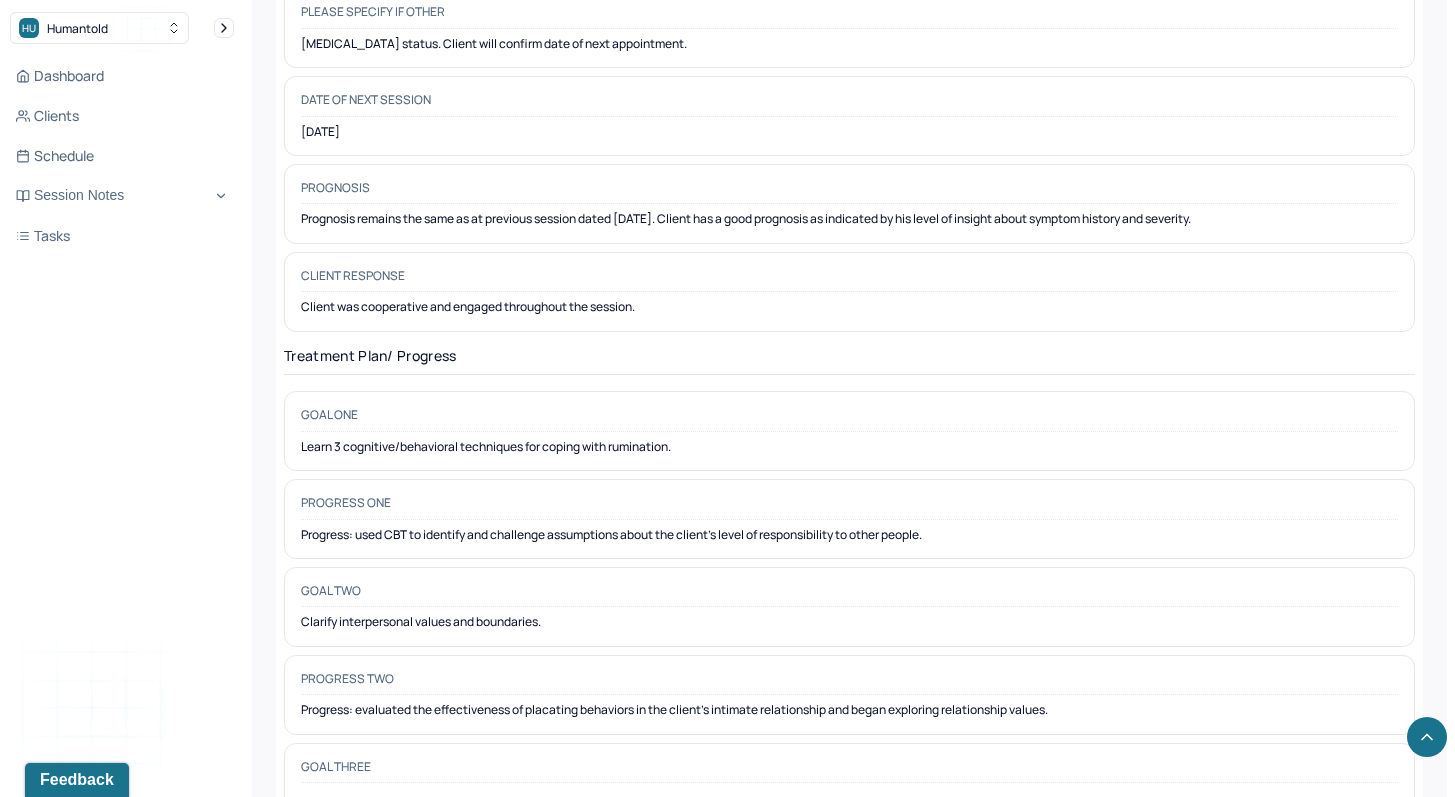 click on "Clarify interpersonal values and boundaries." at bounding box center (849, 622) 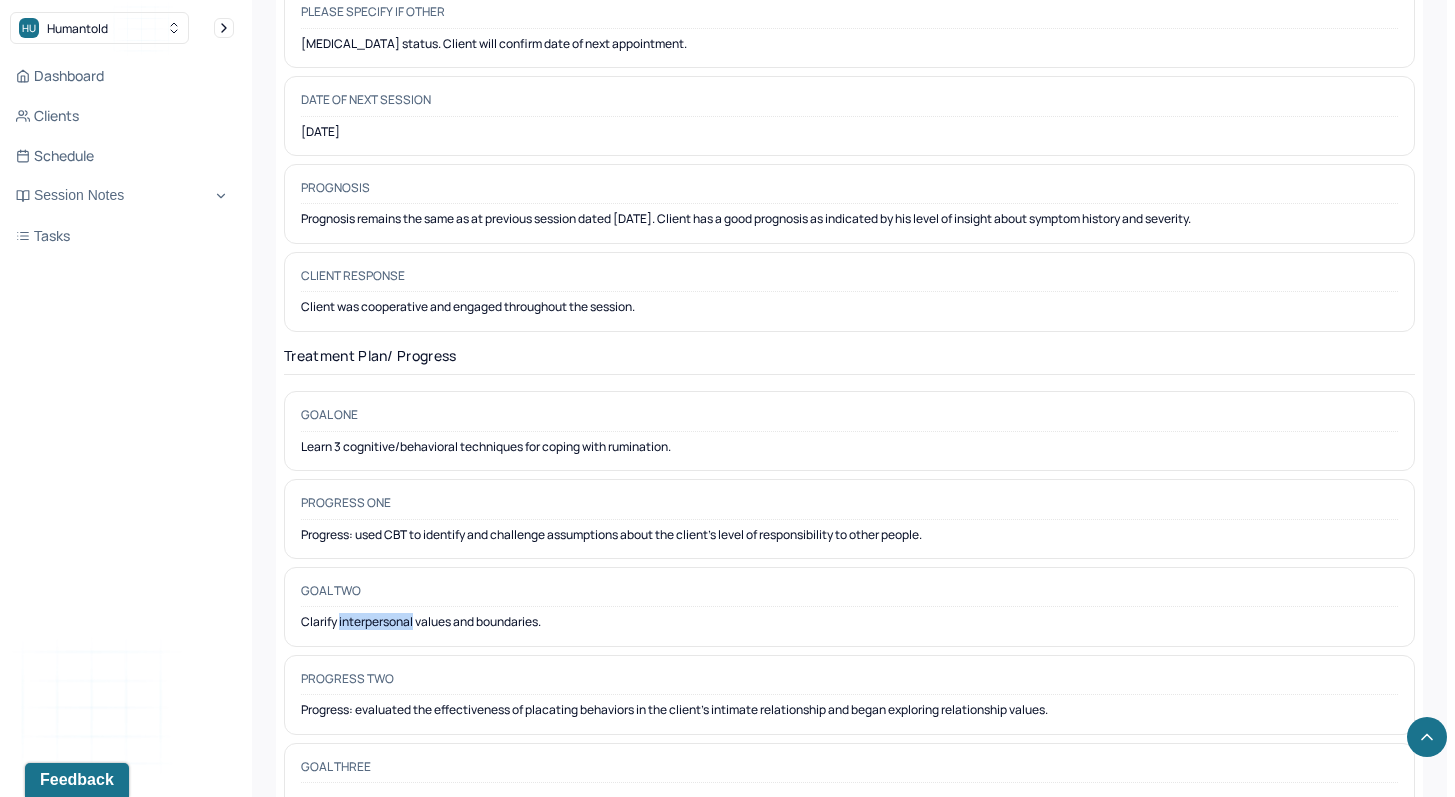click on "Clarify interpersonal values and boundaries." at bounding box center [849, 622] 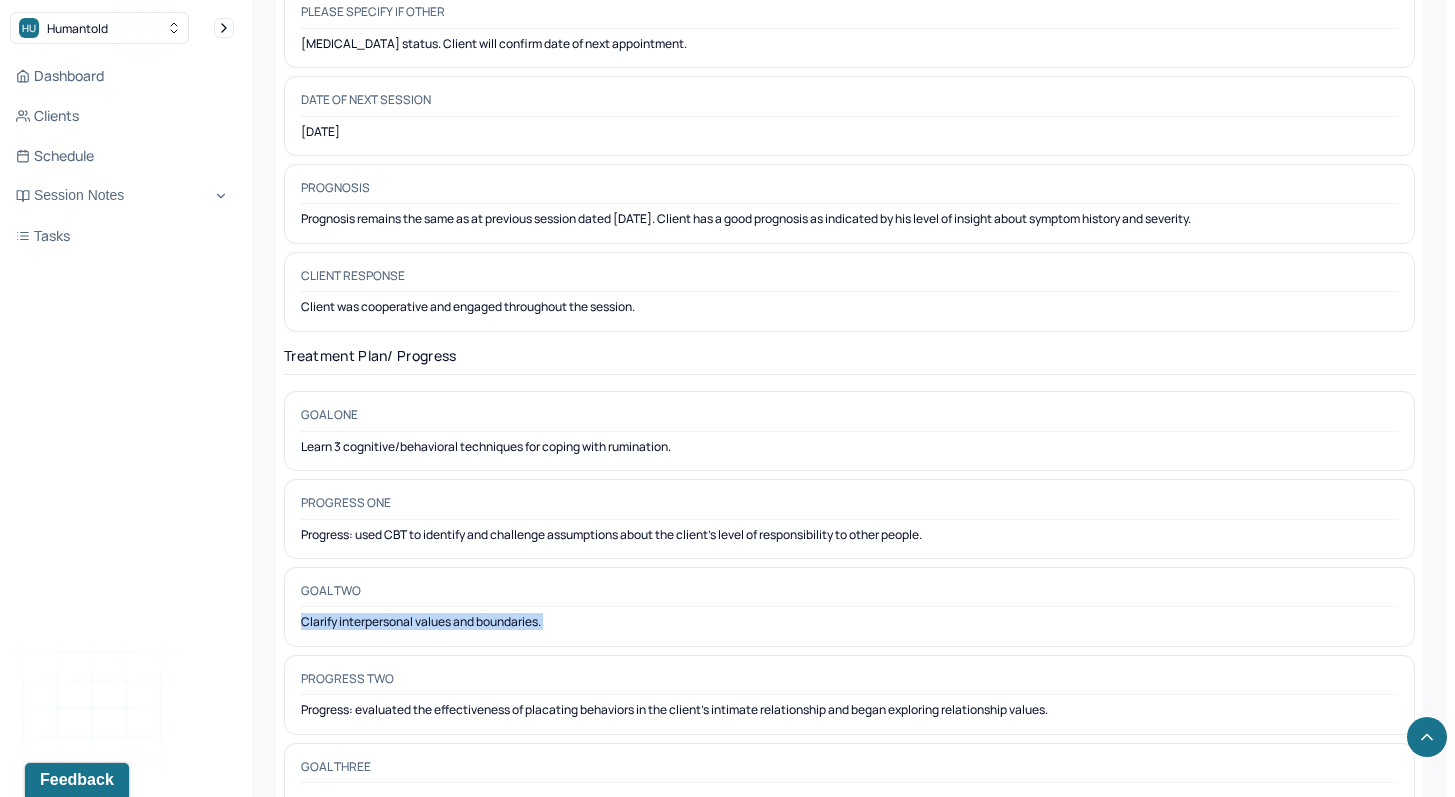 click on "Clarify interpersonal values and boundaries." at bounding box center [849, 622] 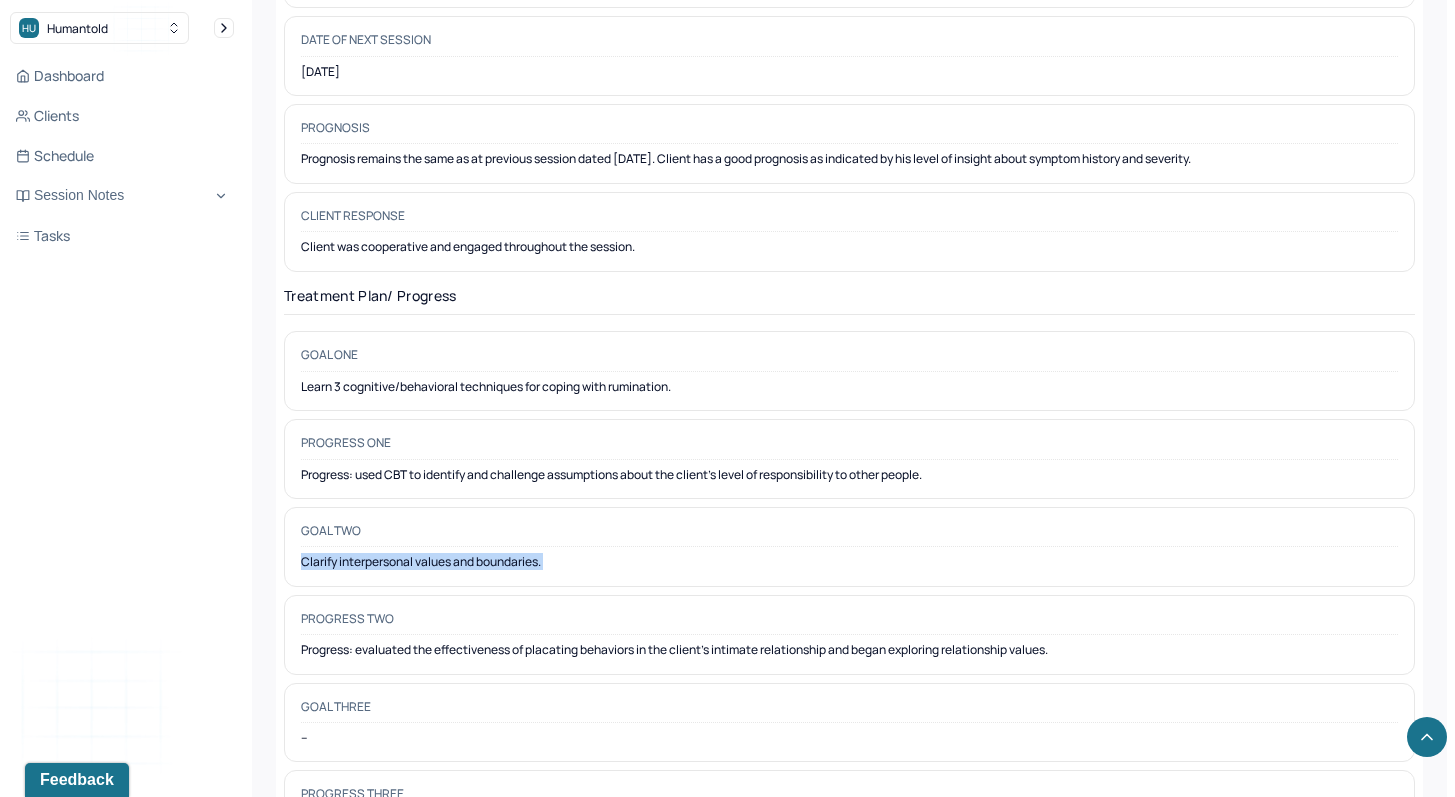 scroll, scrollTop: 2779, scrollLeft: 0, axis: vertical 